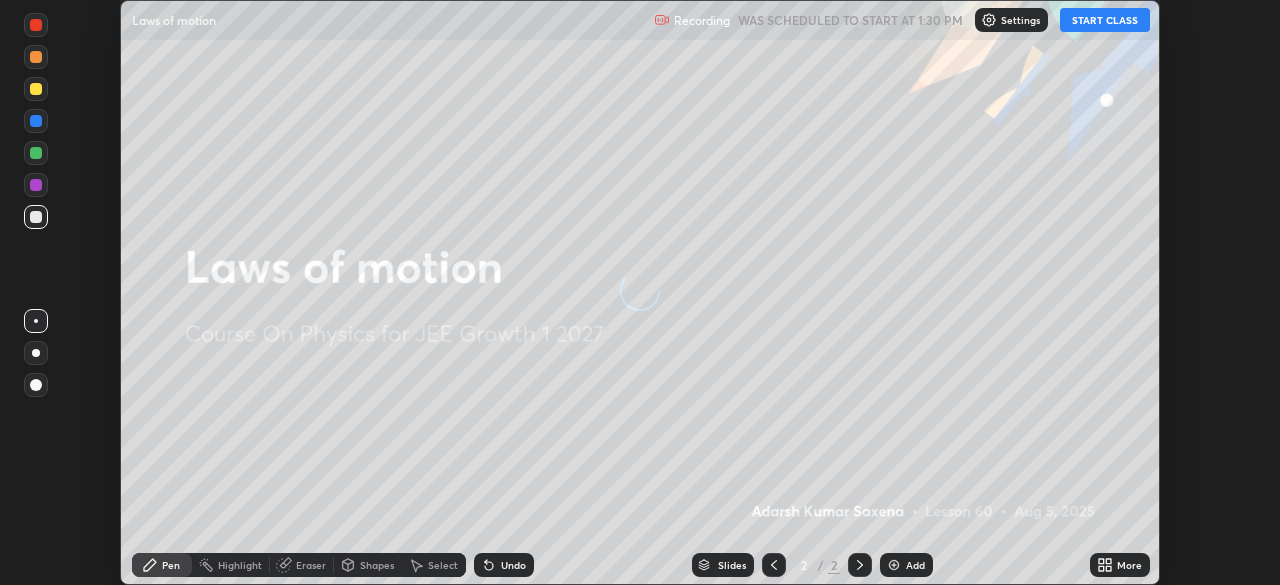 scroll, scrollTop: 0, scrollLeft: 0, axis: both 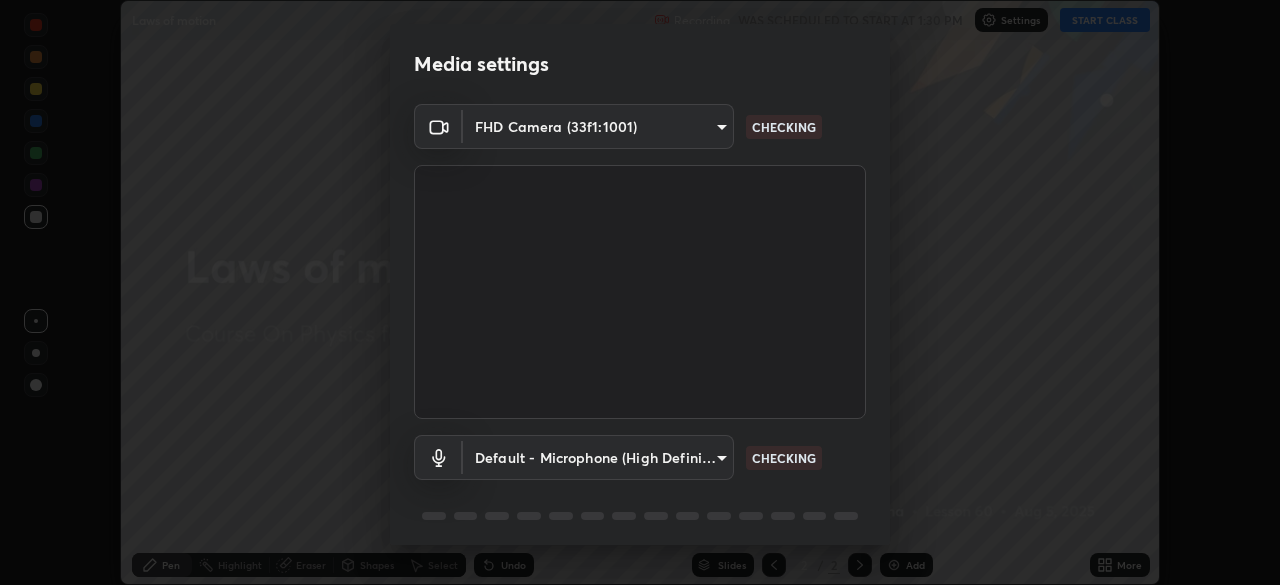 type on "ba13e312339ef8477216ddedc35df2f043033d031c8e6632ccfddaecbc9a7b0e" 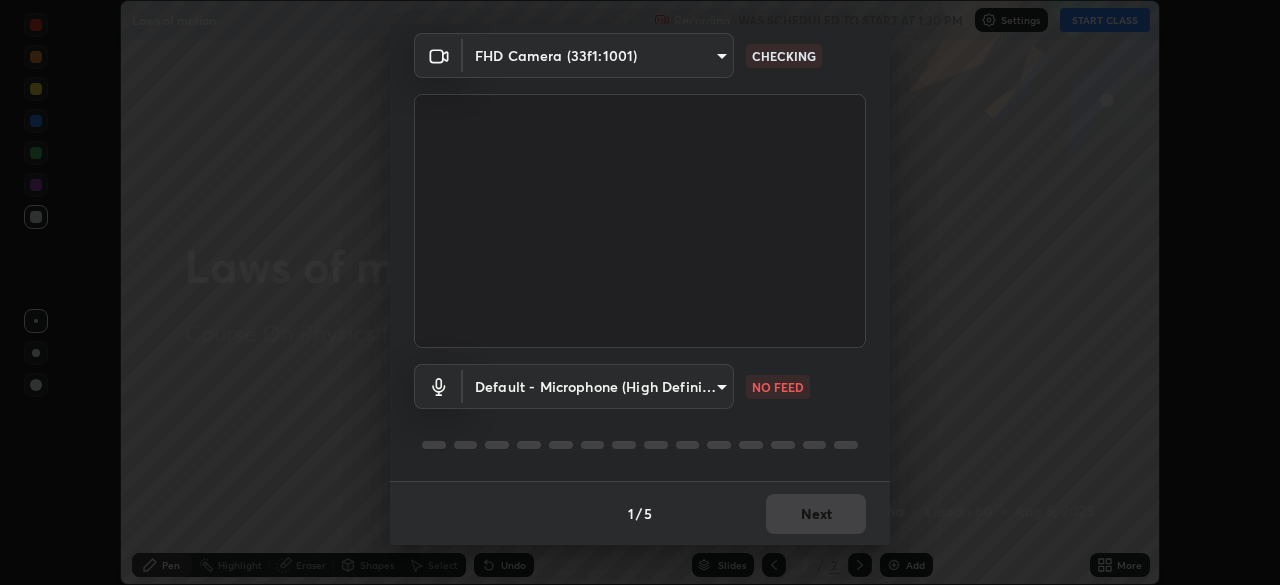 click on "Erase all Laws of motion Recording WAS SCHEDULED TO START AT  1:30 PM Settings START CLASS Setting up your live class Laws of motion • L60 of Course On Physics for JEE Growth 1 2027 [FIRST] [LAST] Pen Highlight Eraser Shapes Select Undo Slides 2 / 2 Add More No doubts shared Encourage your learners to ask a doubt for better clarity Report an issue Reason for reporting Buffering Chat not working Audio - Video sync issue Educator video quality low ​ Attach an image Report Media settings FHD Camera (33f1:1001) ba13e312339ef8477216ddedc35df2f043033d031c8e6632ccfddaecbc9a7b0e CHECKING Default - Microphone (High Definition Audio Device) default NO FEED 1 / 5 Next" at bounding box center [640, 292] 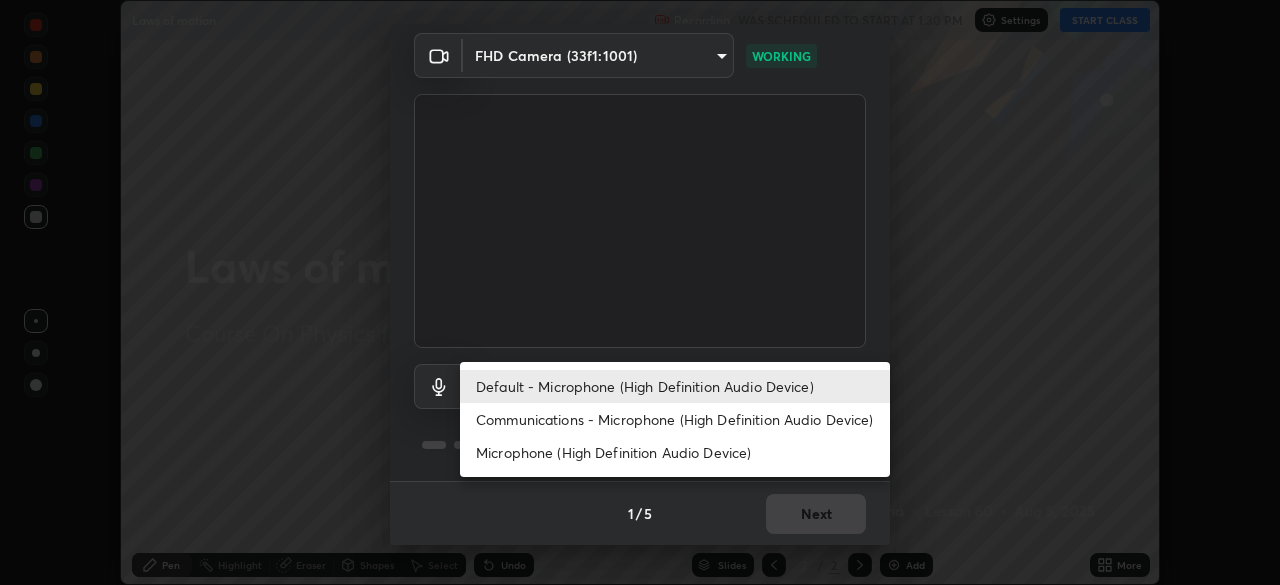 click on "Communications - Microphone (High Definition Audio Device)" at bounding box center (675, 419) 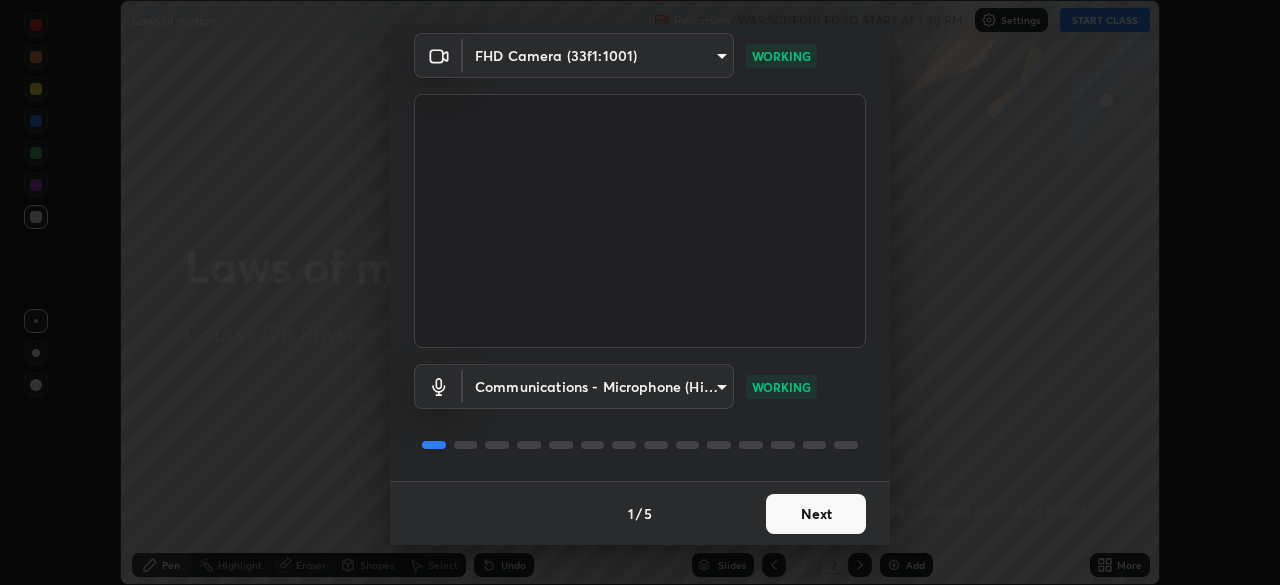 click on "Next" at bounding box center [816, 514] 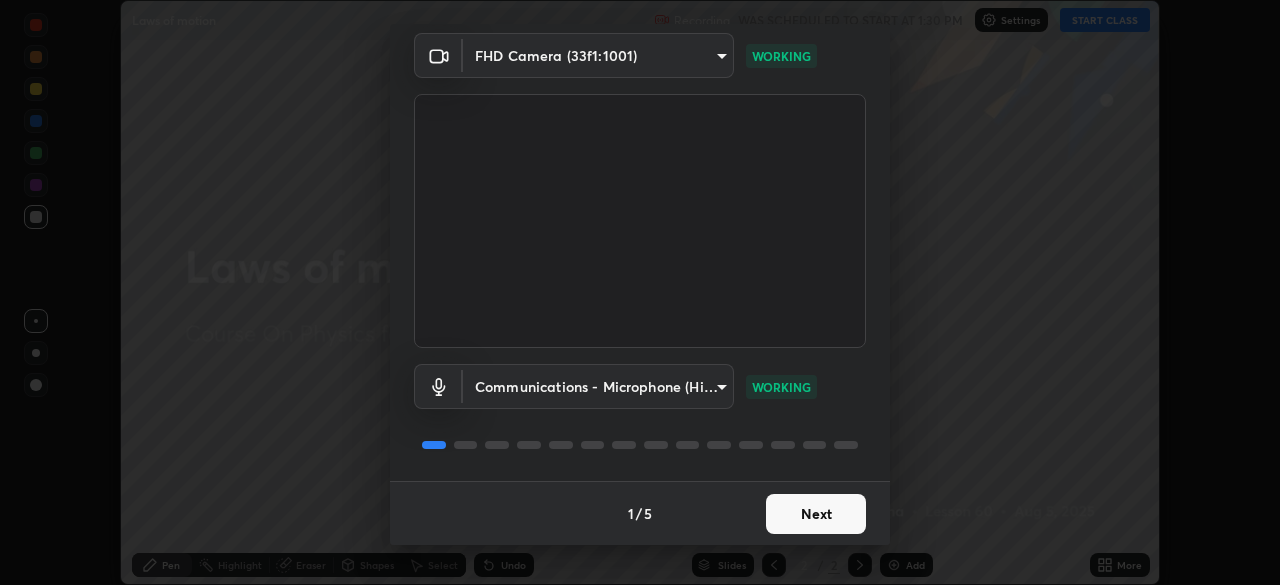 scroll, scrollTop: 0, scrollLeft: 0, axis: both 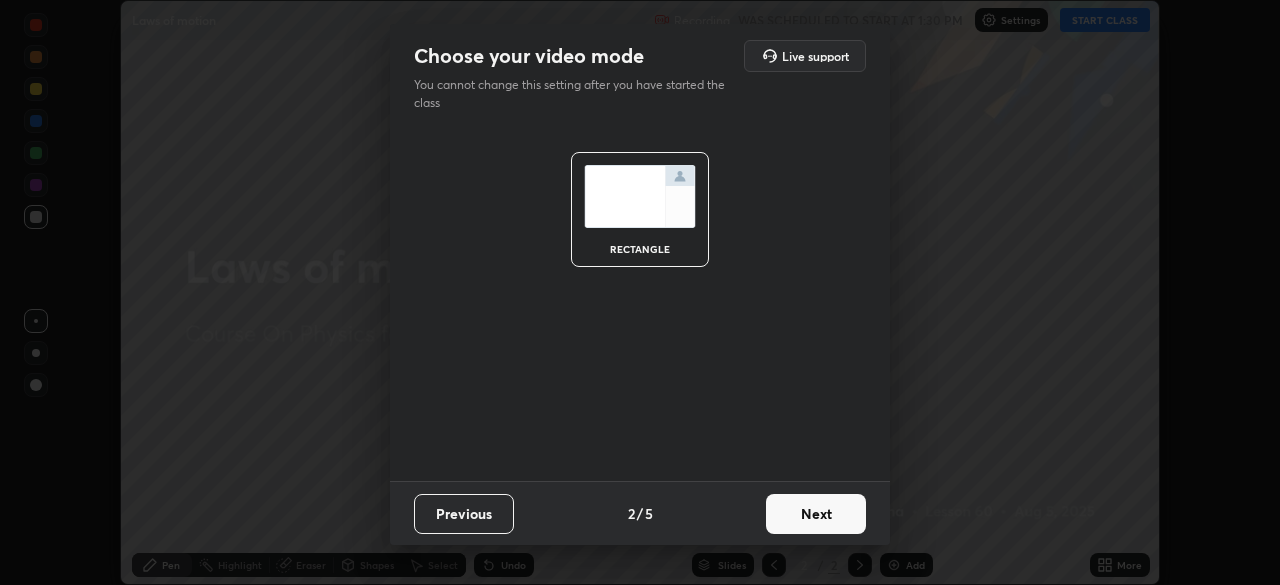 click on "Next" at bounding box center [816, 514] 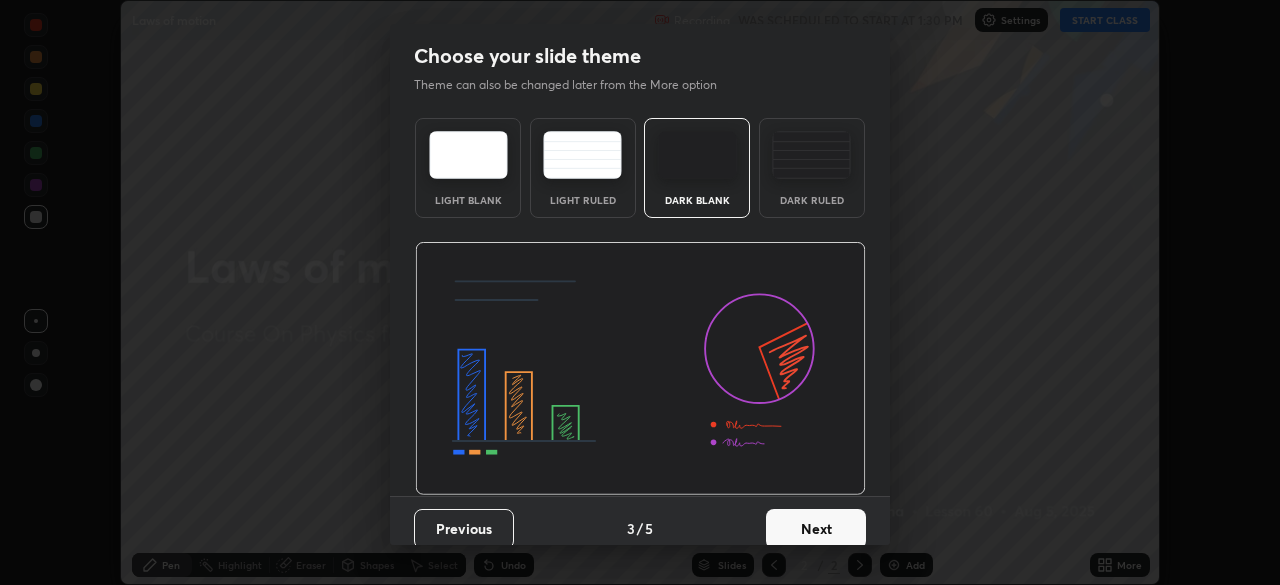 click on "Next" at bounding box center (816, 529) 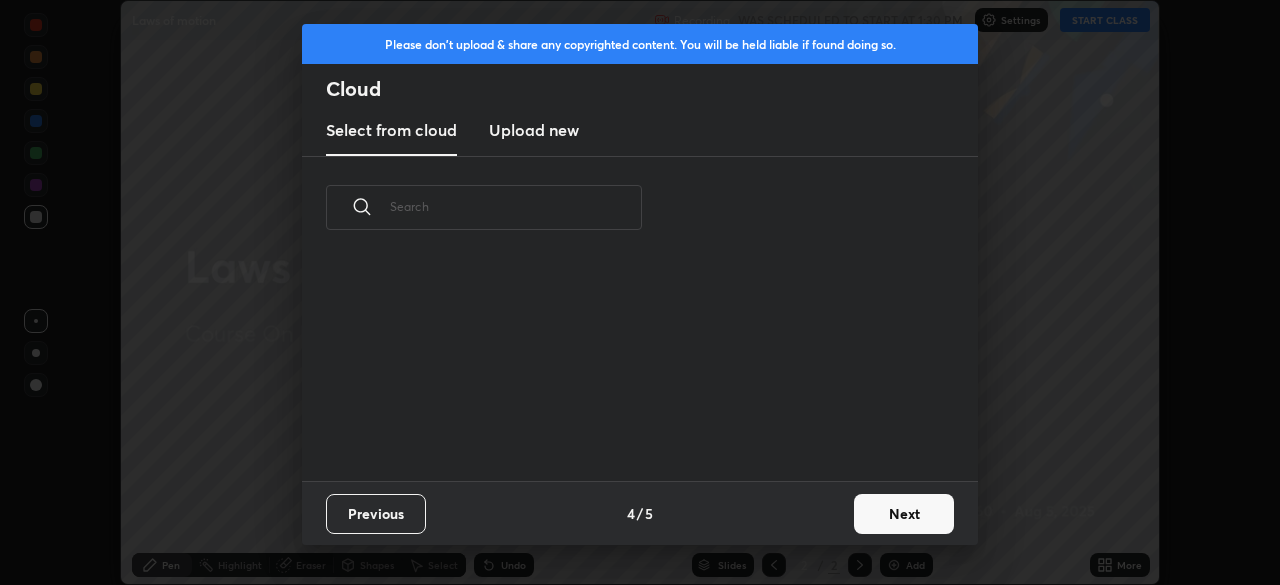 click on "Next" at bounding box center [904, 514] 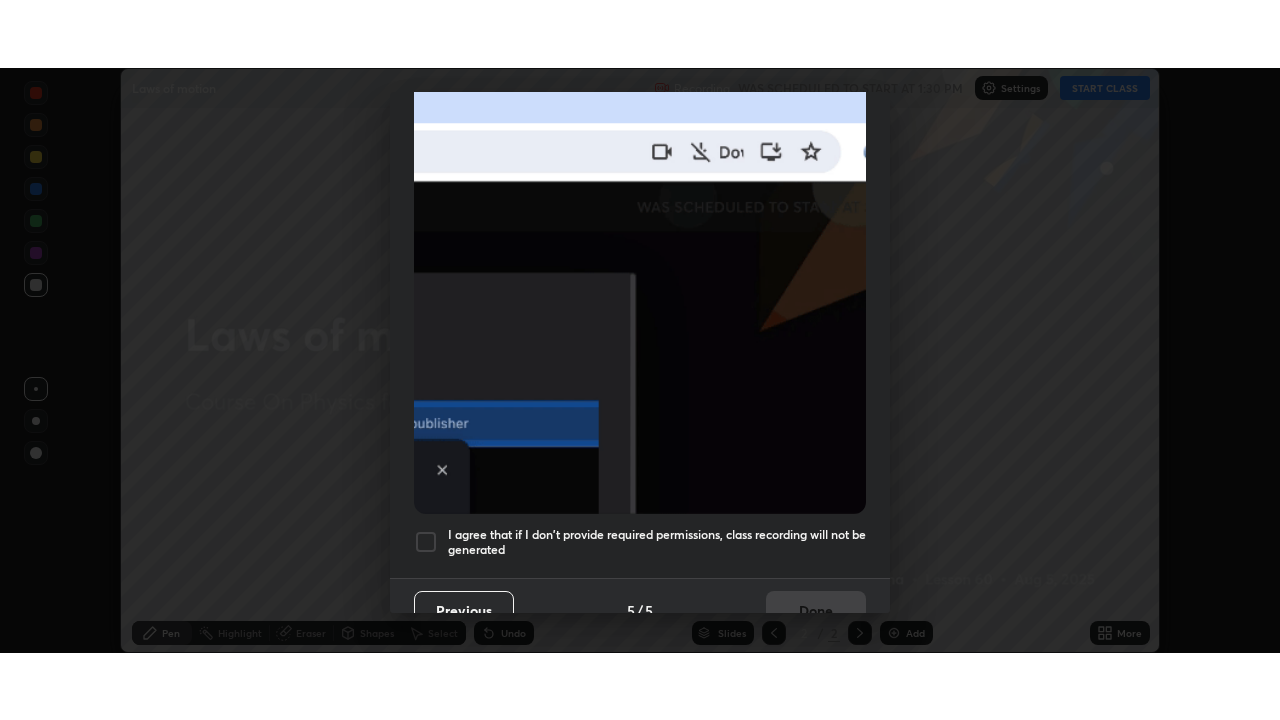 scroll, scrollTop: 479, scrollLeft: 0, axis: vertical 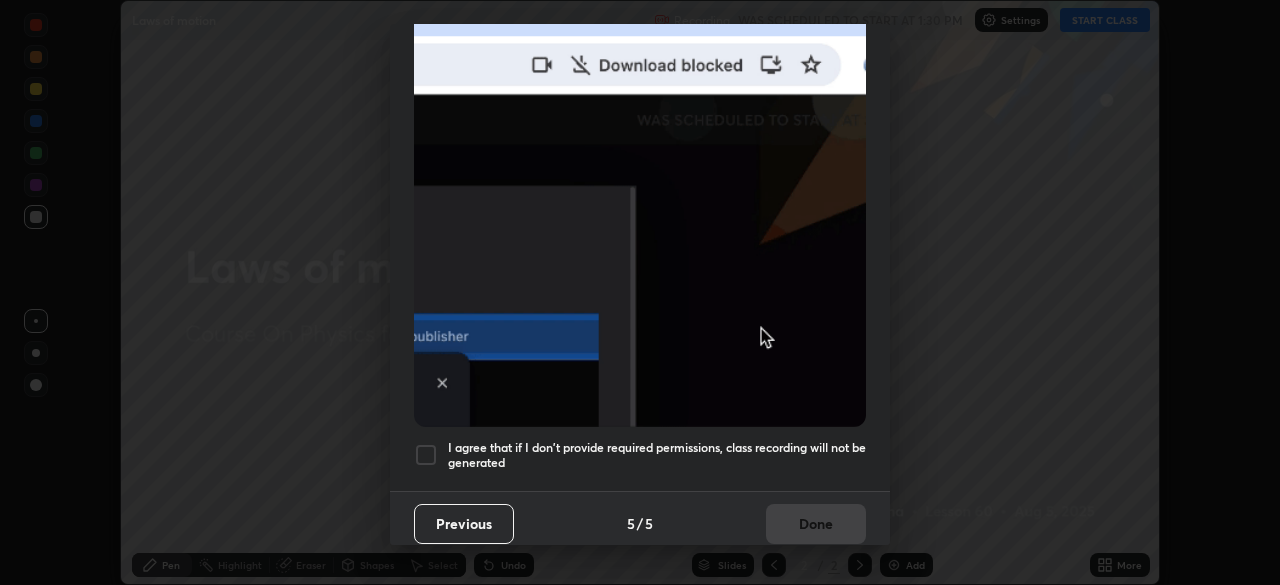 click on "I agree that if I don't provide required permissions, class recording will not be generated" at bounding box center [657, 455] 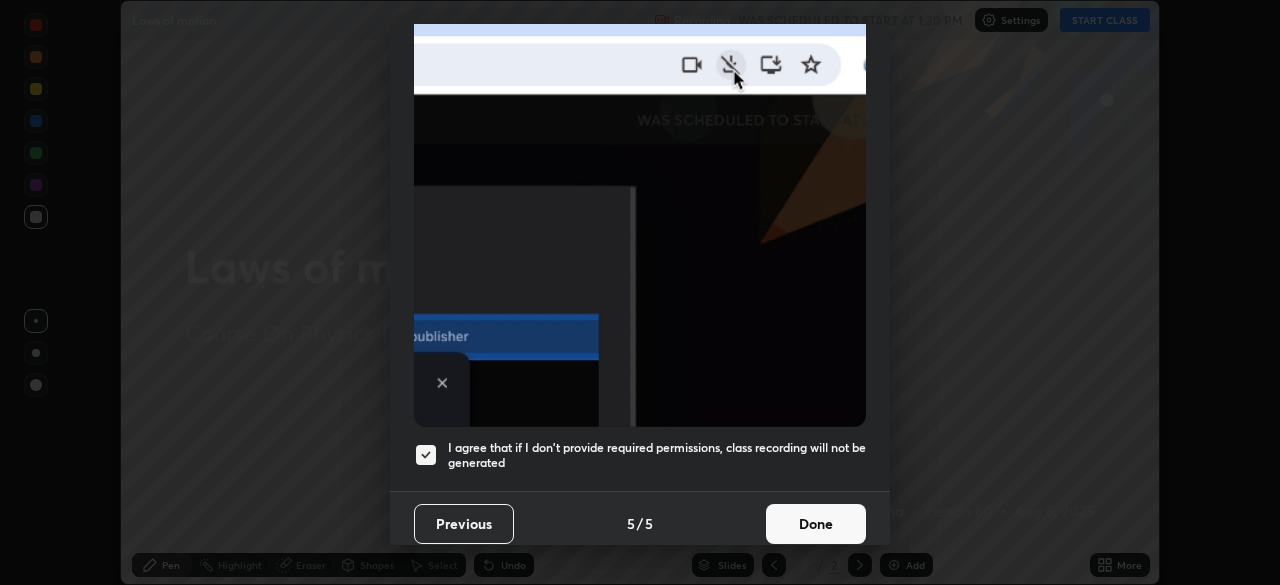 click on "I agree that if I don't provide required permissions, class recording will not be generated" at bounding box center [657, 455] 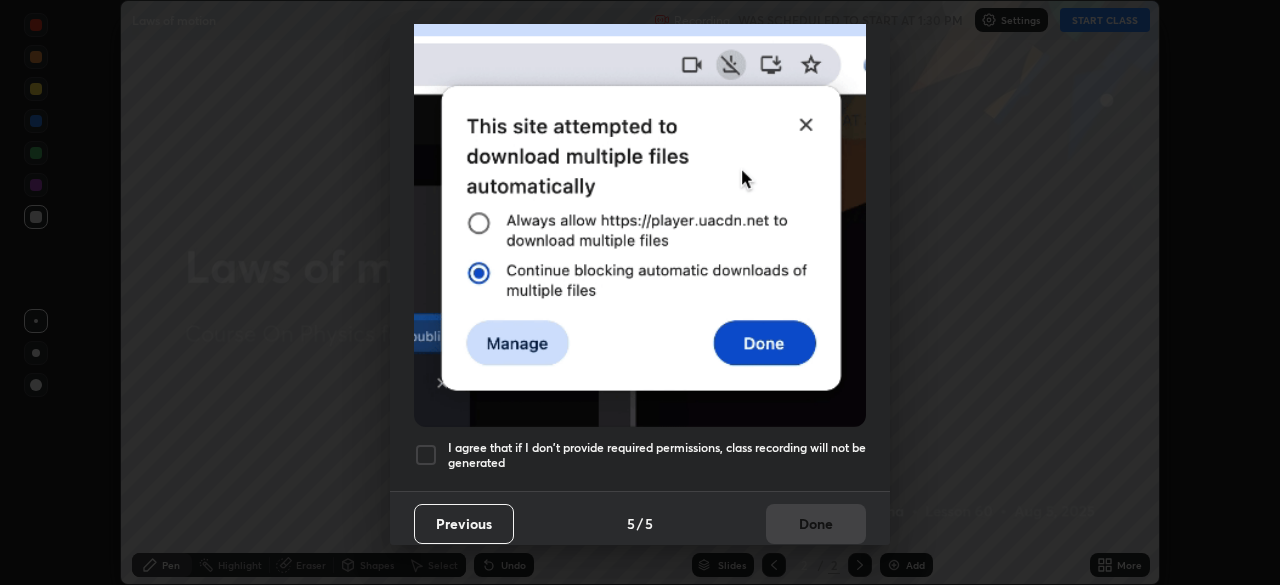 click on "I agree that if I don't provide required permissions, class recording will not be generated" at bounding box center [657, 455] 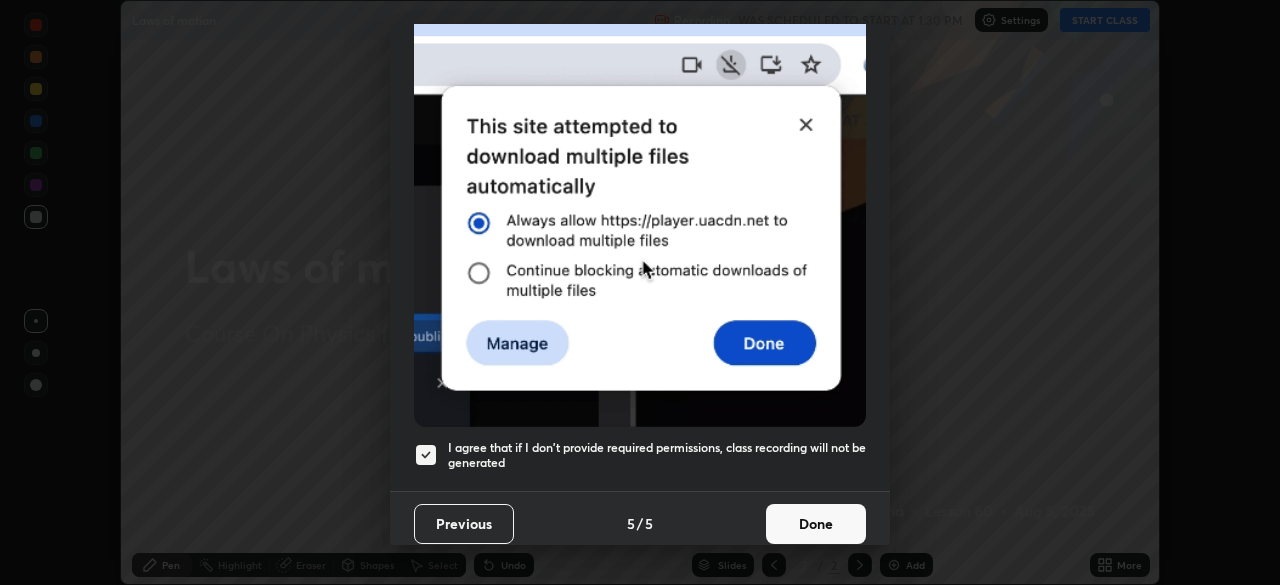 click on "Done" at bounding box center [816, 524] 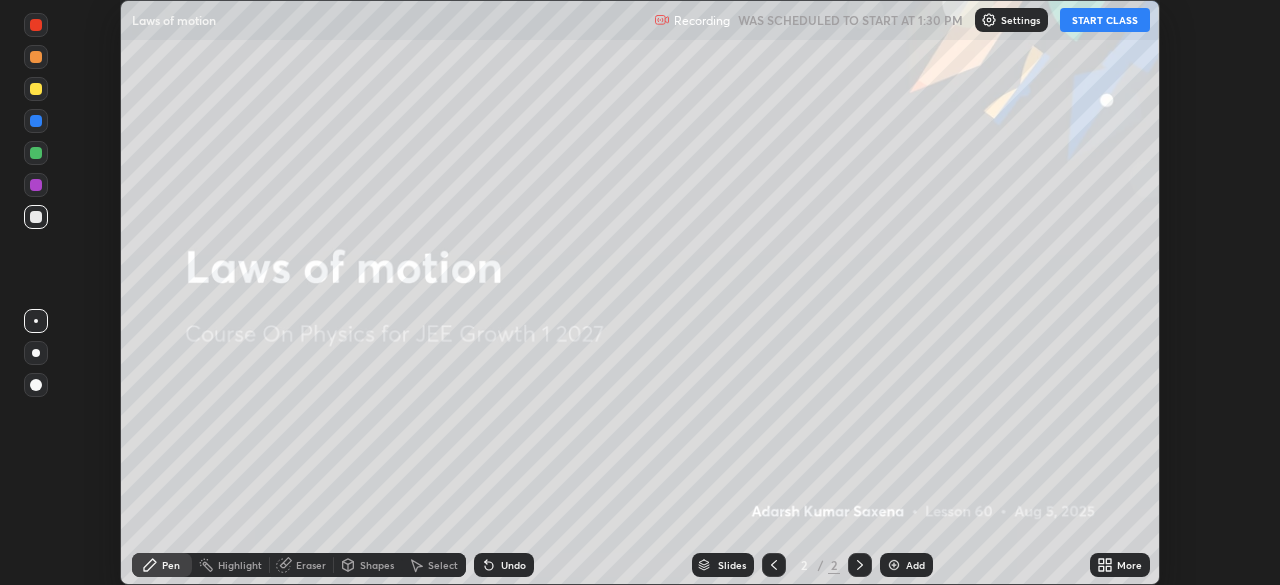 click 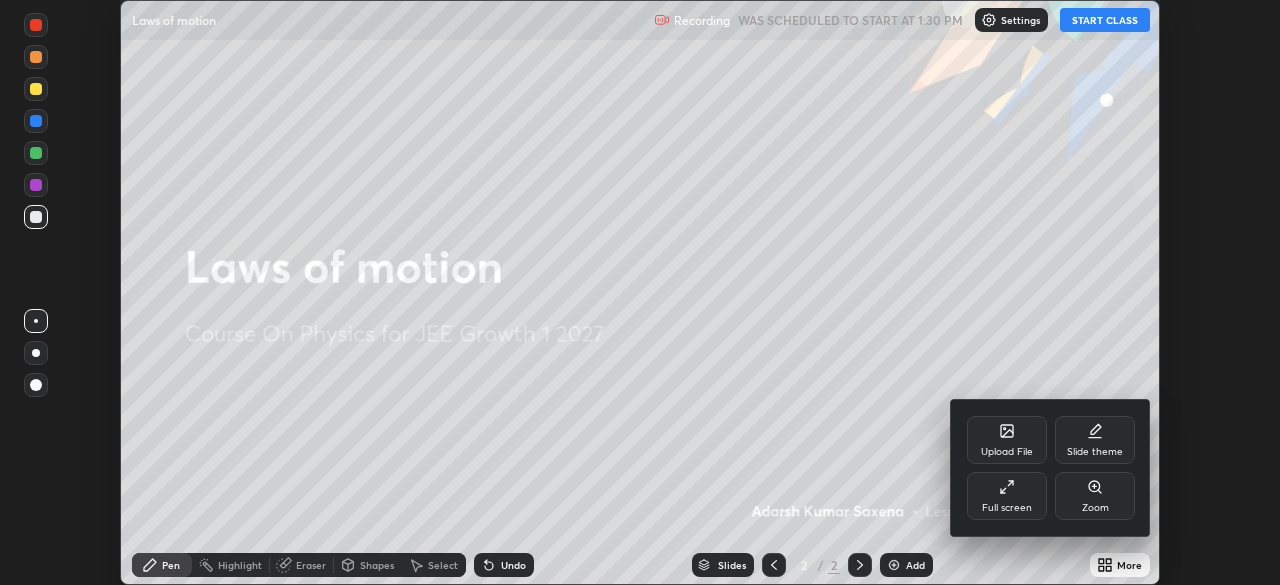 click on "Full screen" at bounding box center [1007, 496] 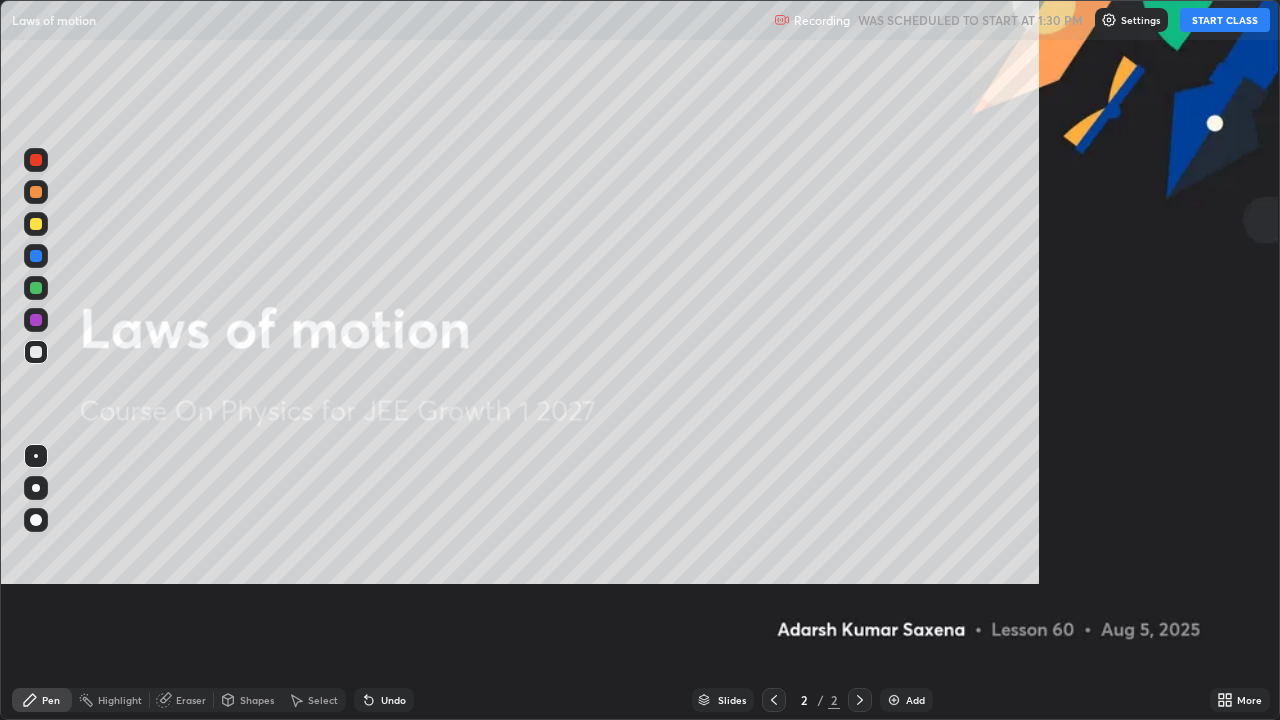 scroll, scrollTop: 99280, scrollLeft: 98720, axis: both 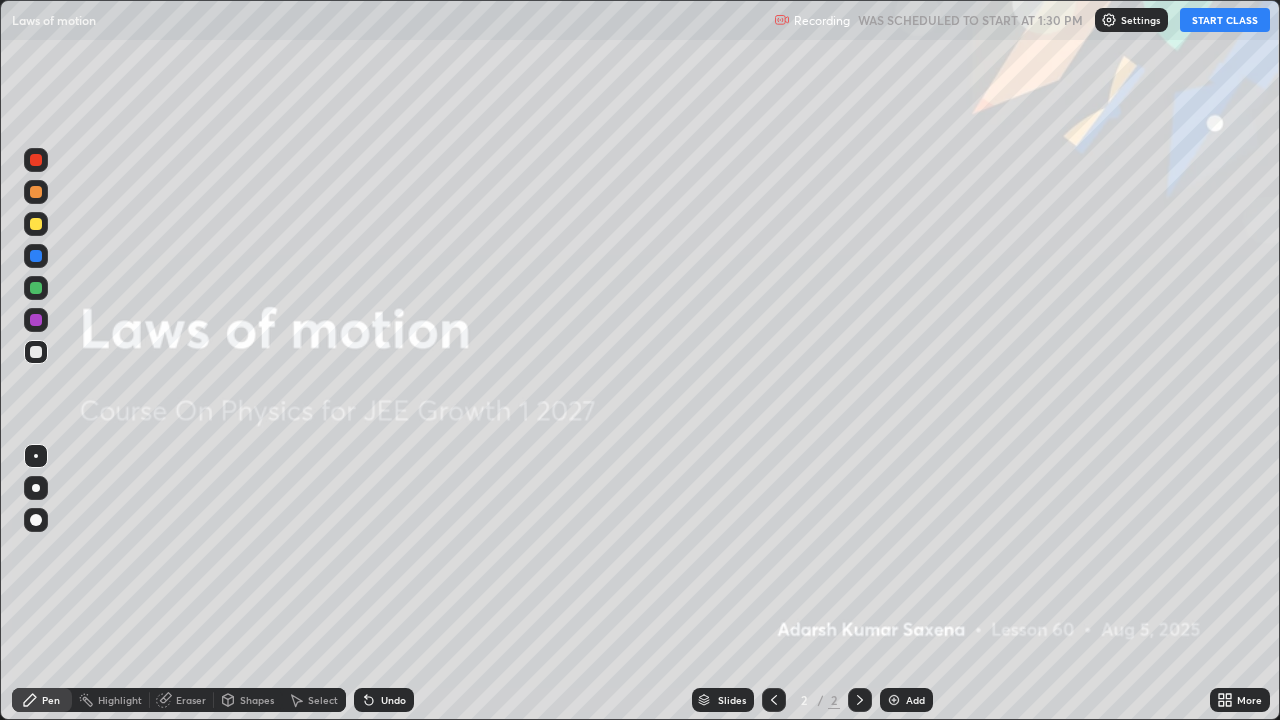 click on "START CLASS" at bounding box center [1225, 20] 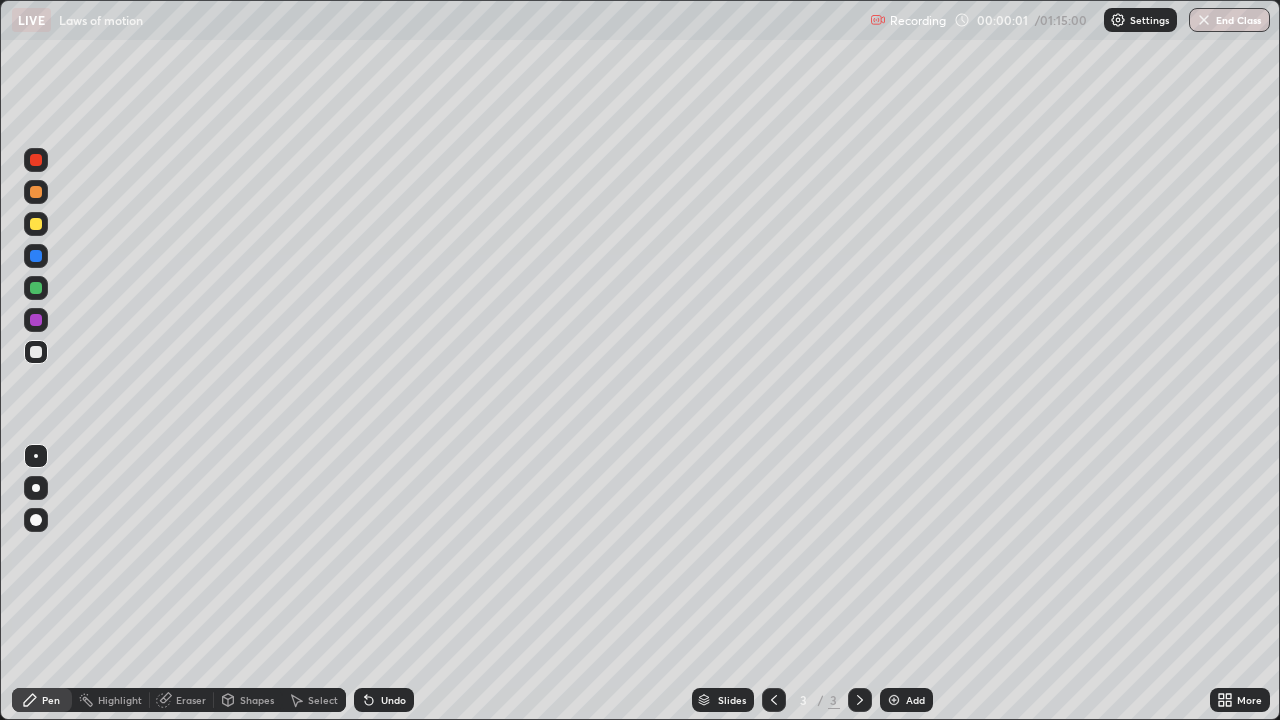click at bounding box center [36, 520] 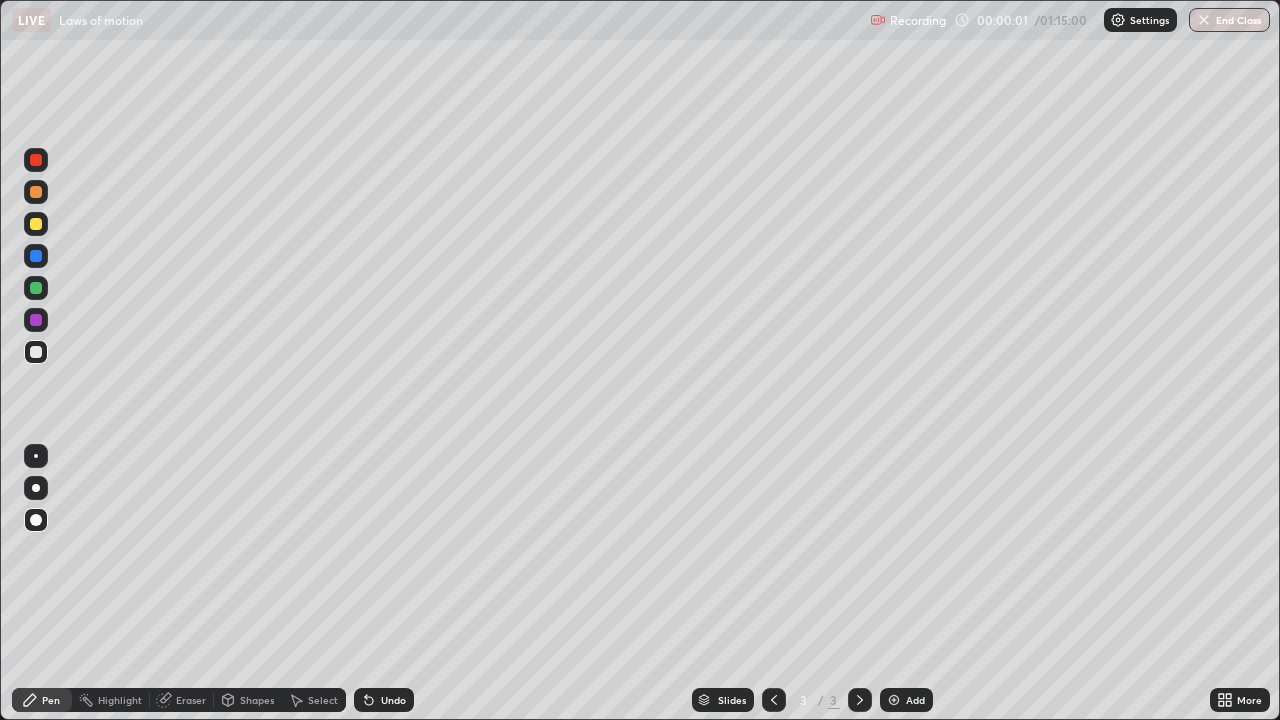click on "Pen" at bounding box center (51, 700) 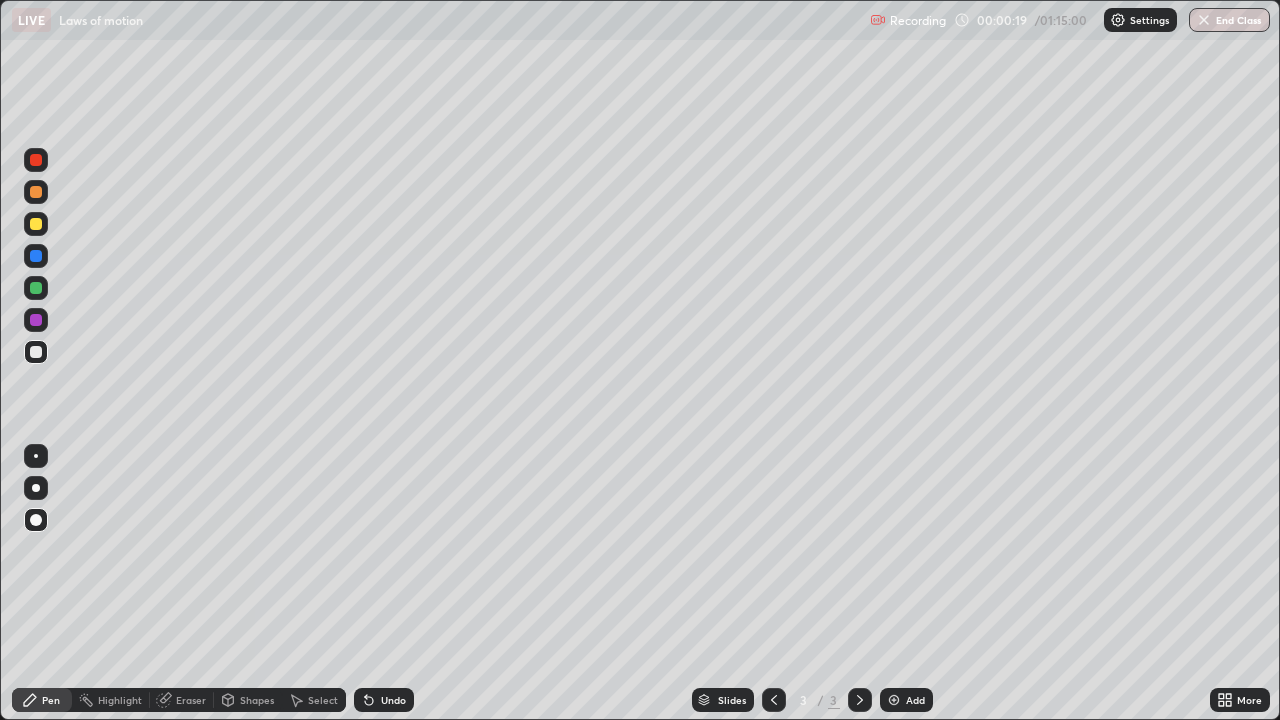 click at bounding box center [36, 520] 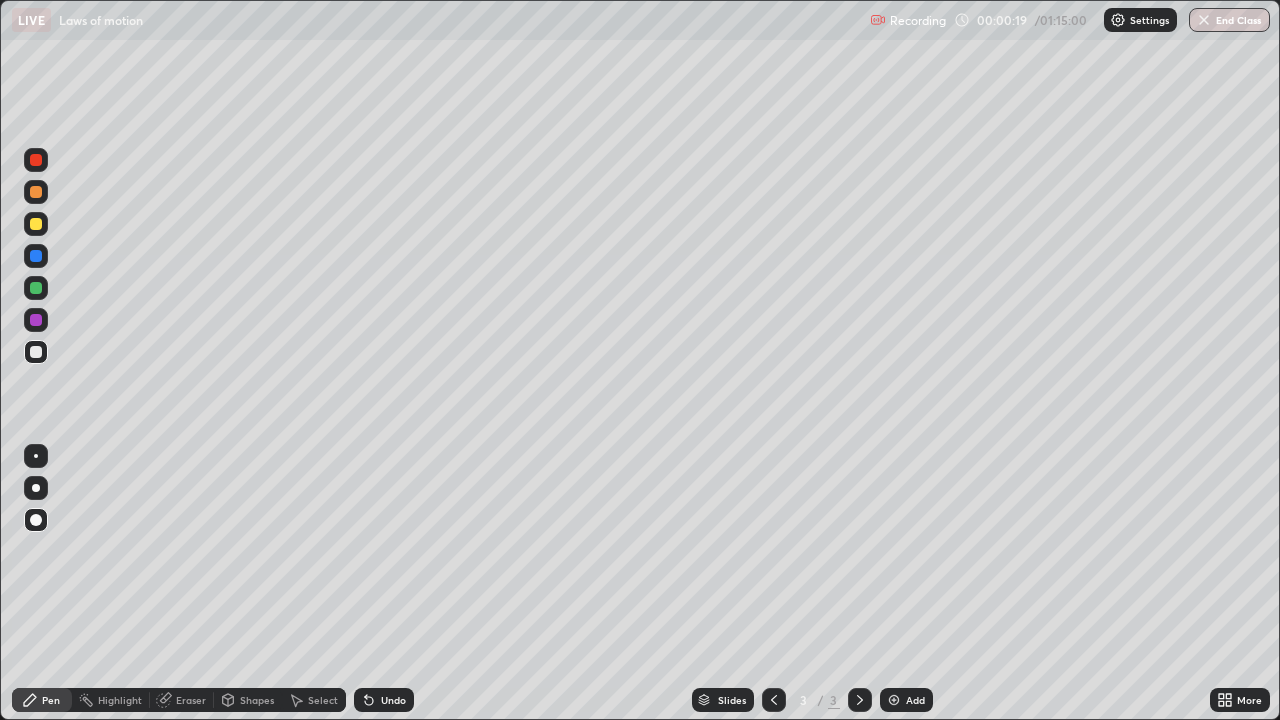 click at bounding box center (36, 520) 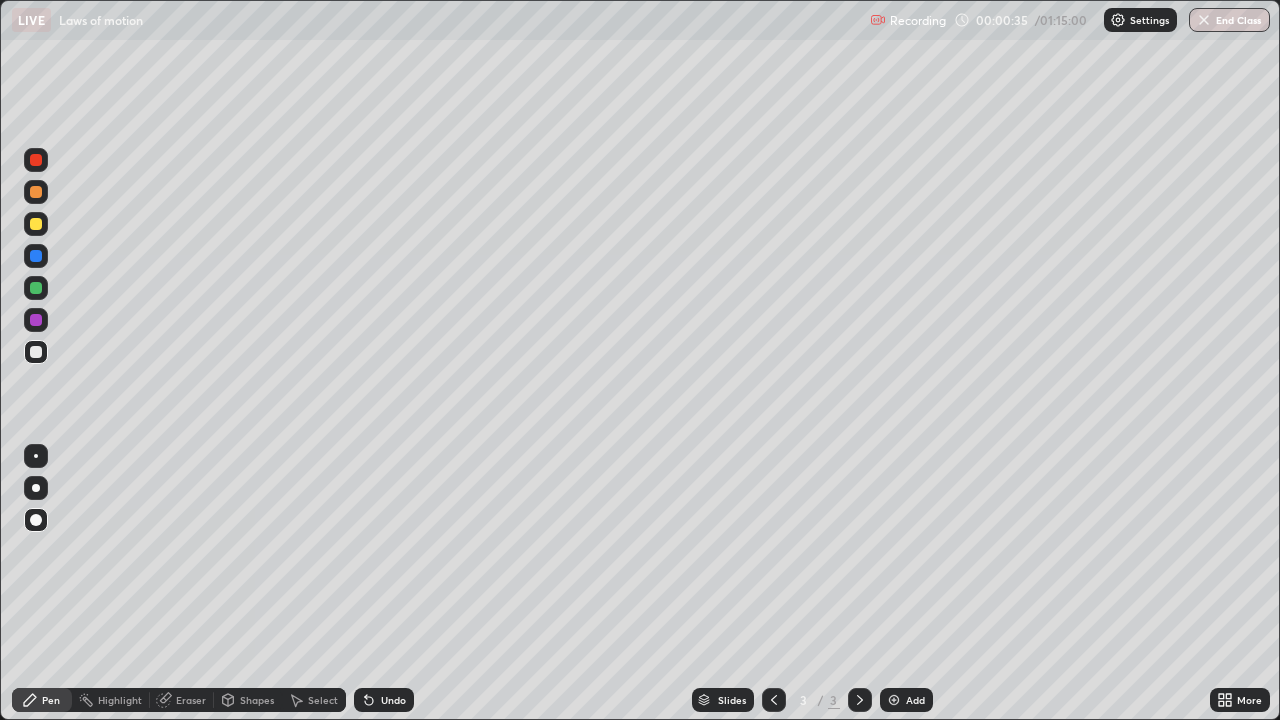 click on "Shapes" at bounding box center [257, 700] 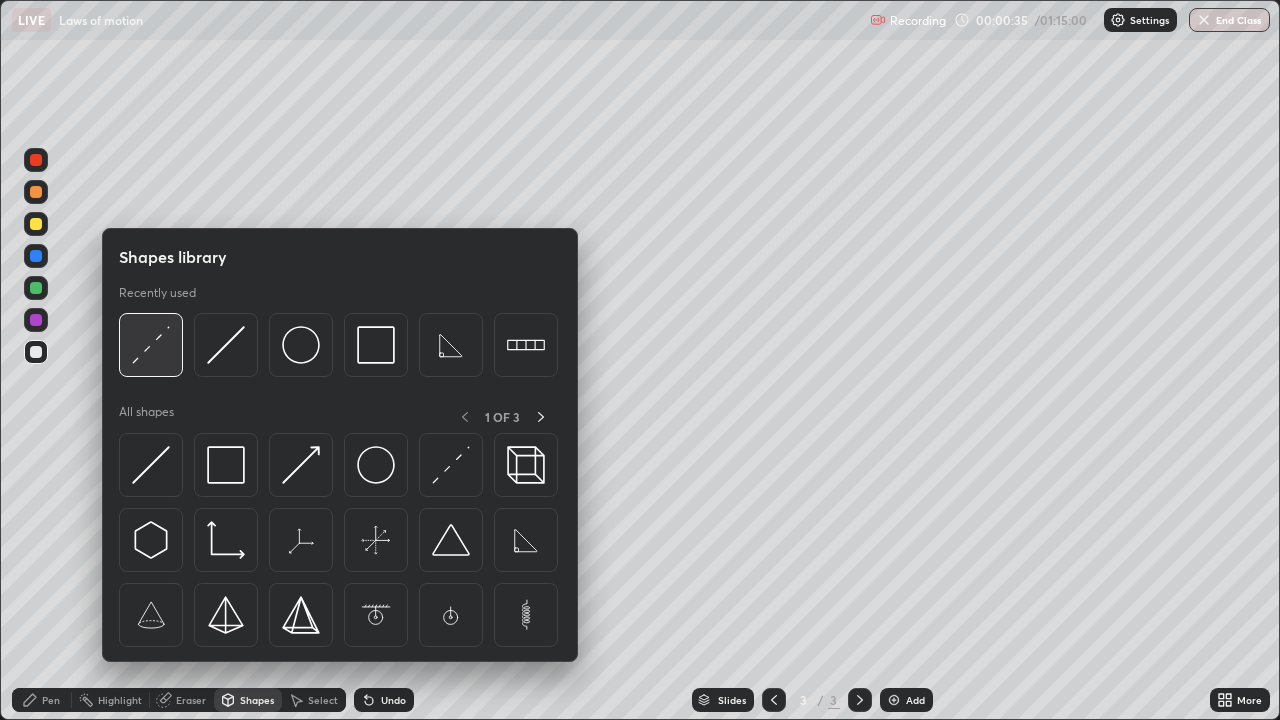 click at bounding box center [151, 345] 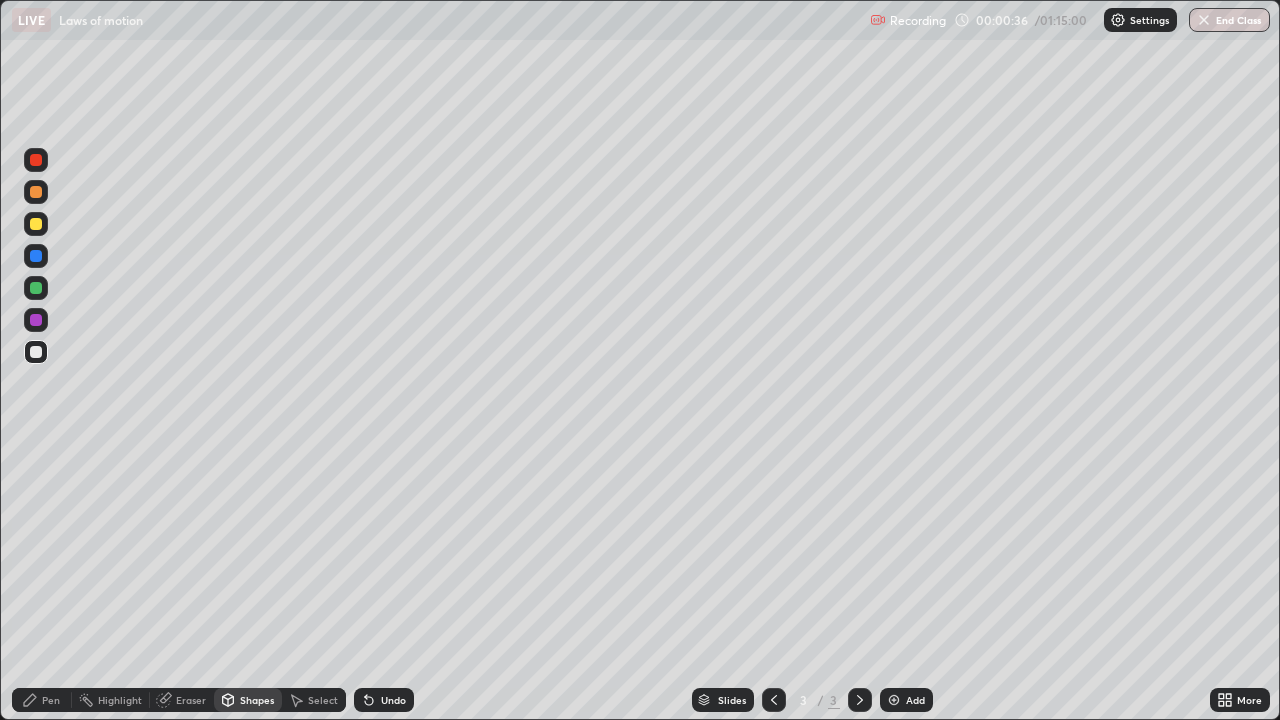 click at bounding box center (36, 224) 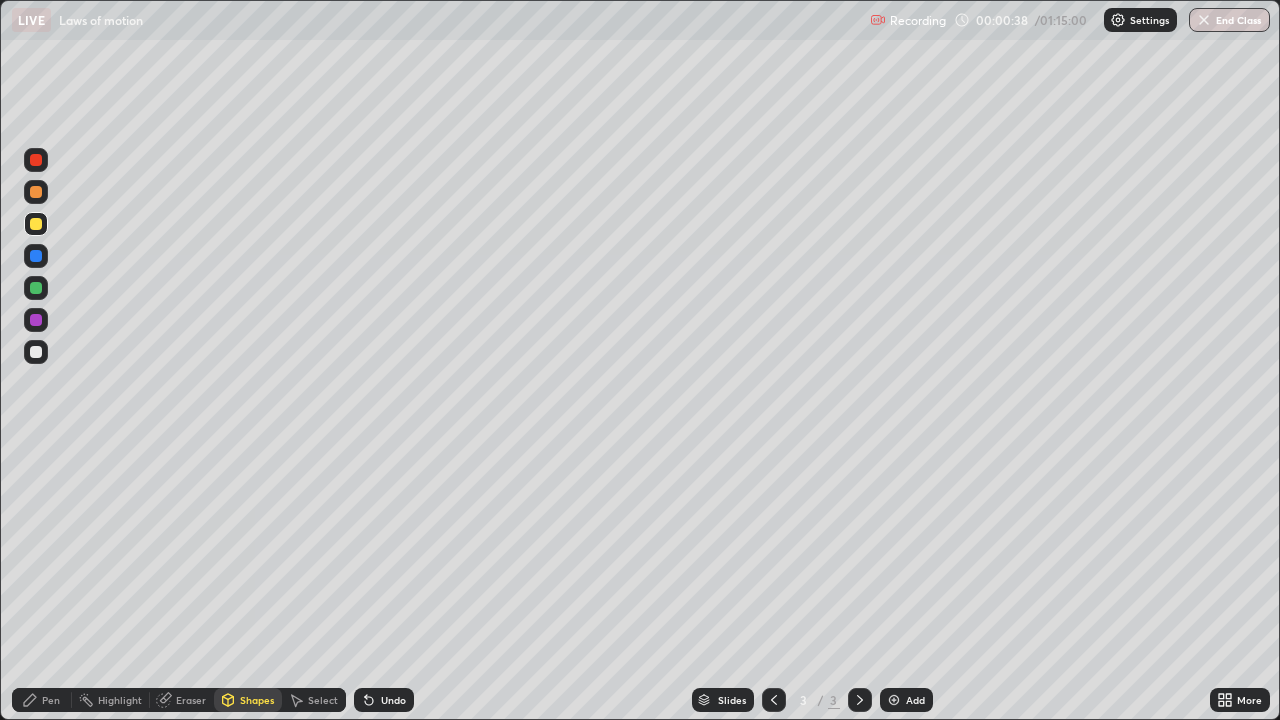 click on "Shapes" at bounding box center (257, 700) 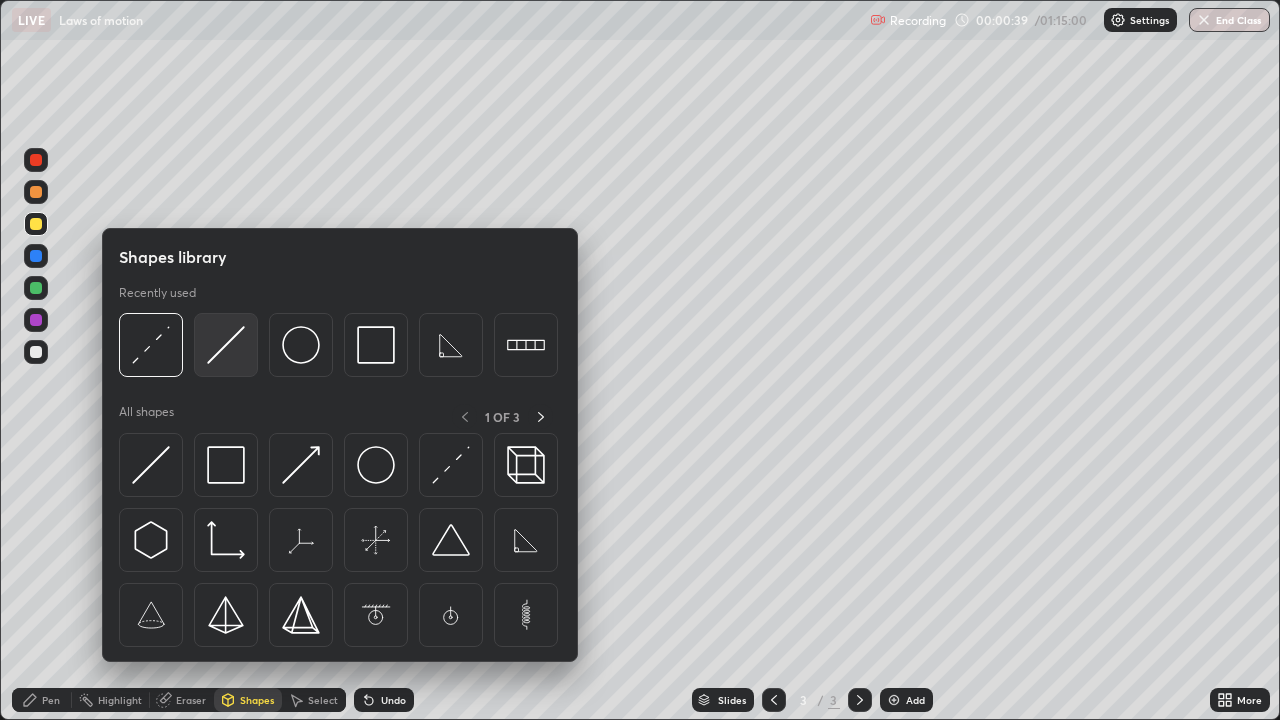 click at bounding box center (226, 345) 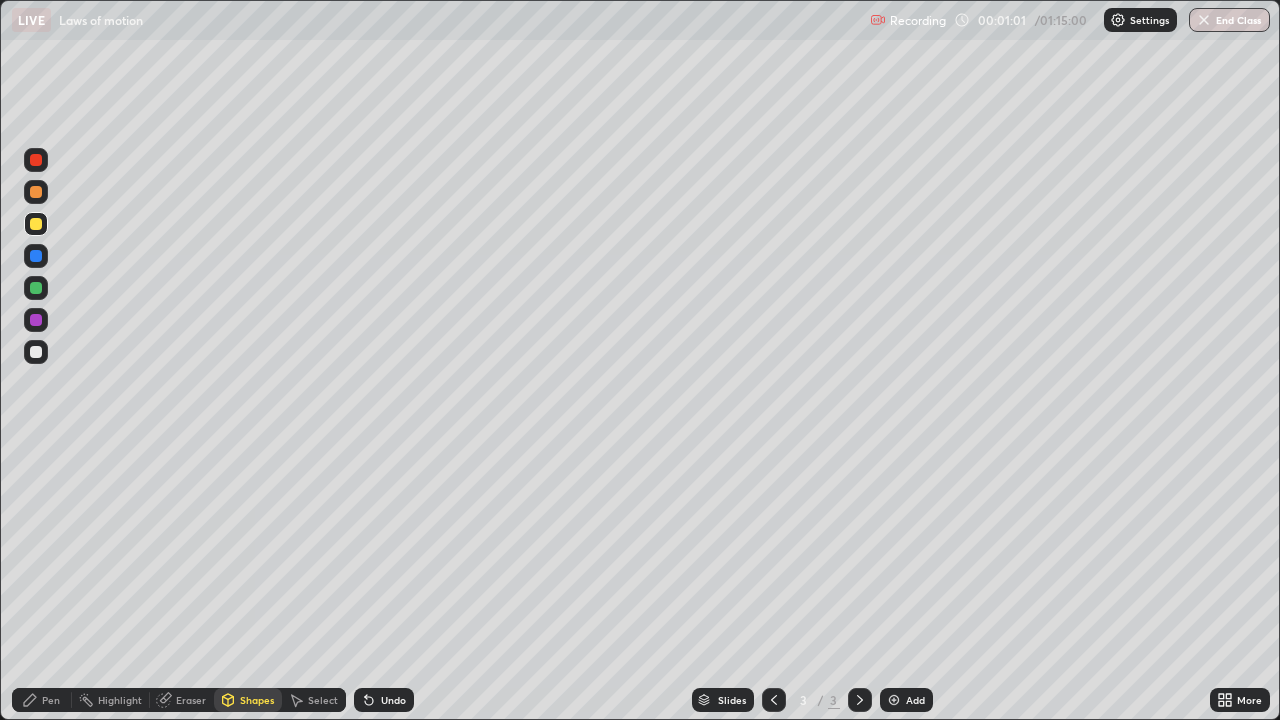 click on "Pen" at bounding box center (51, 700) 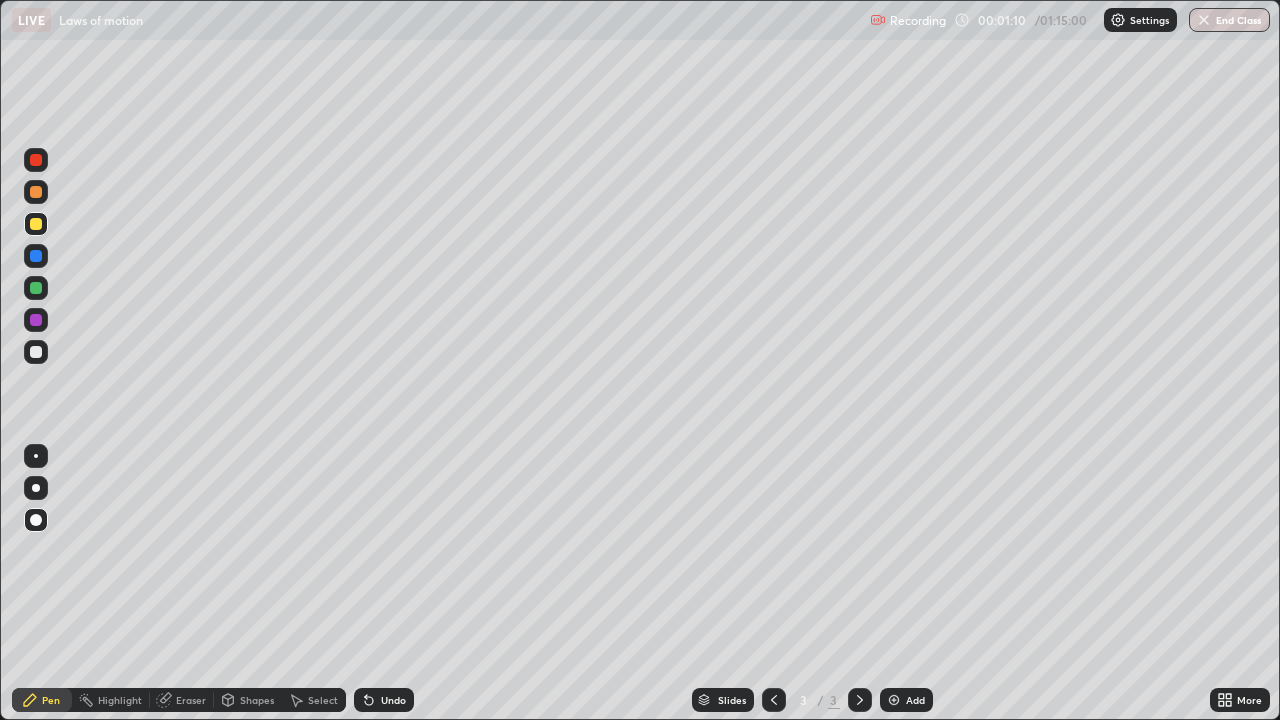 click on "Shapes" at bounding box center (257, 700) 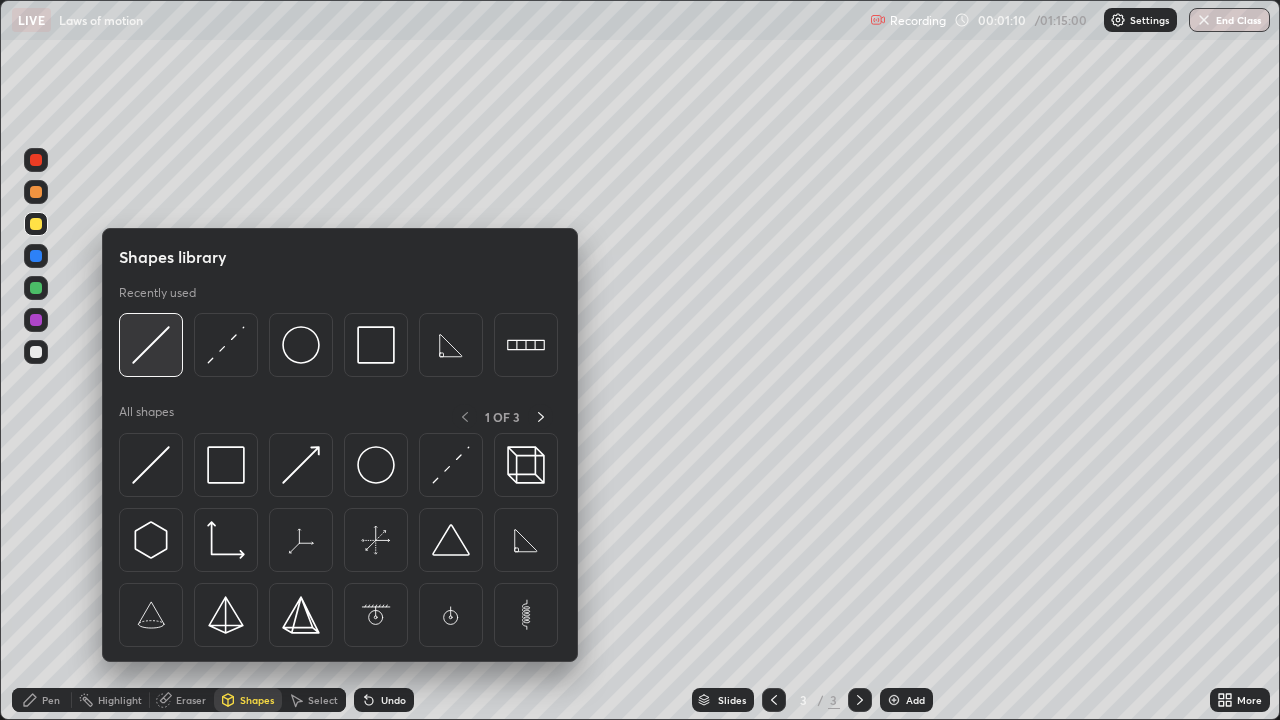 click at bounding box center (151, 345) 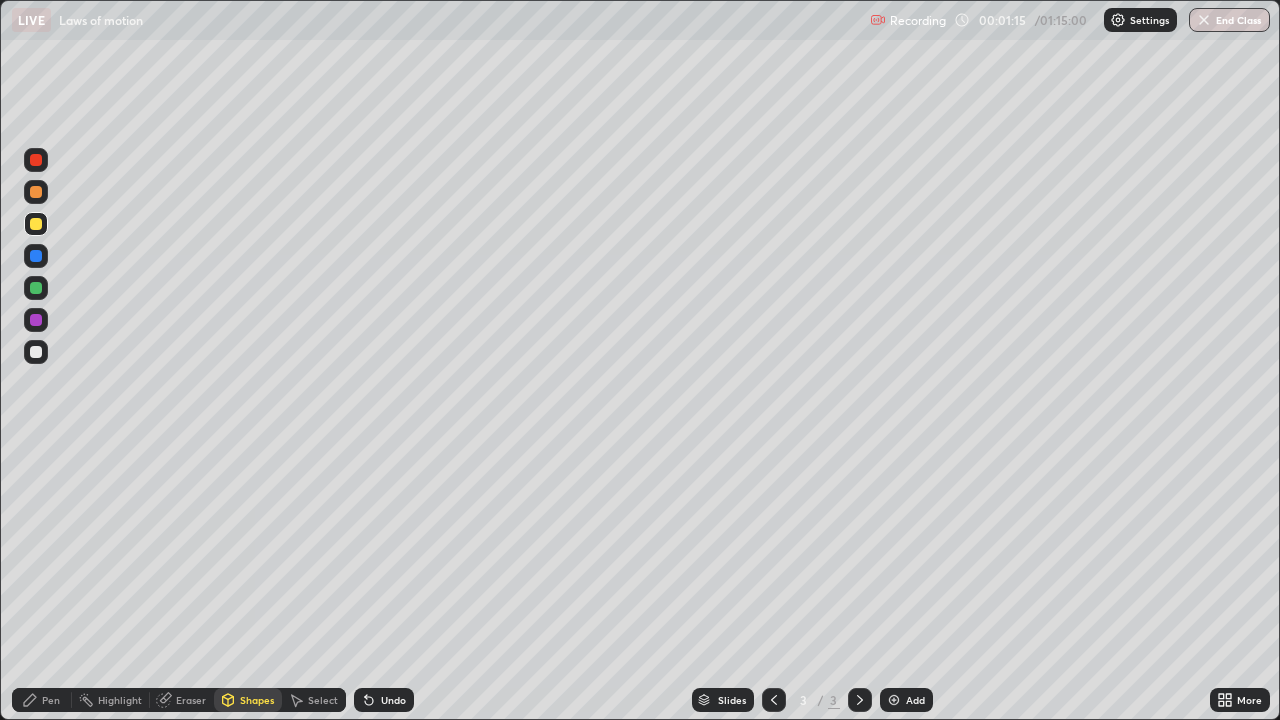 click on "Shapes" at bounding box center (257, 700) 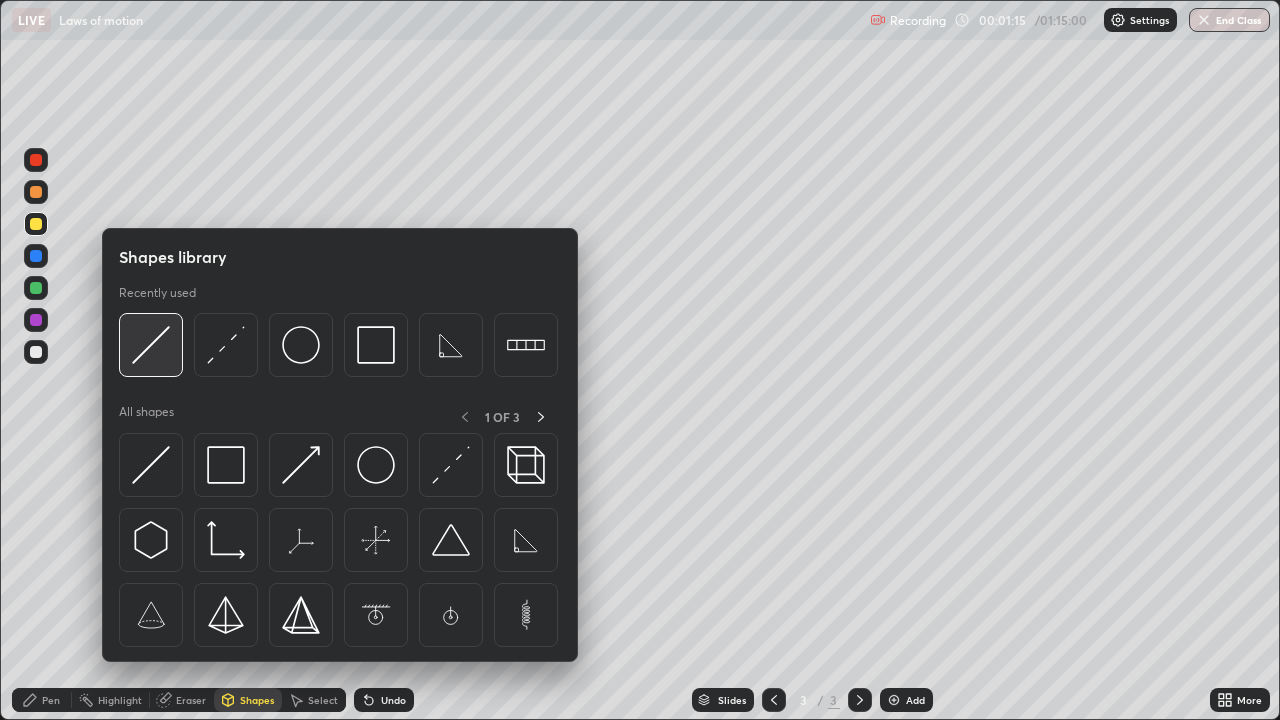 click at bounding box center (151, 345) 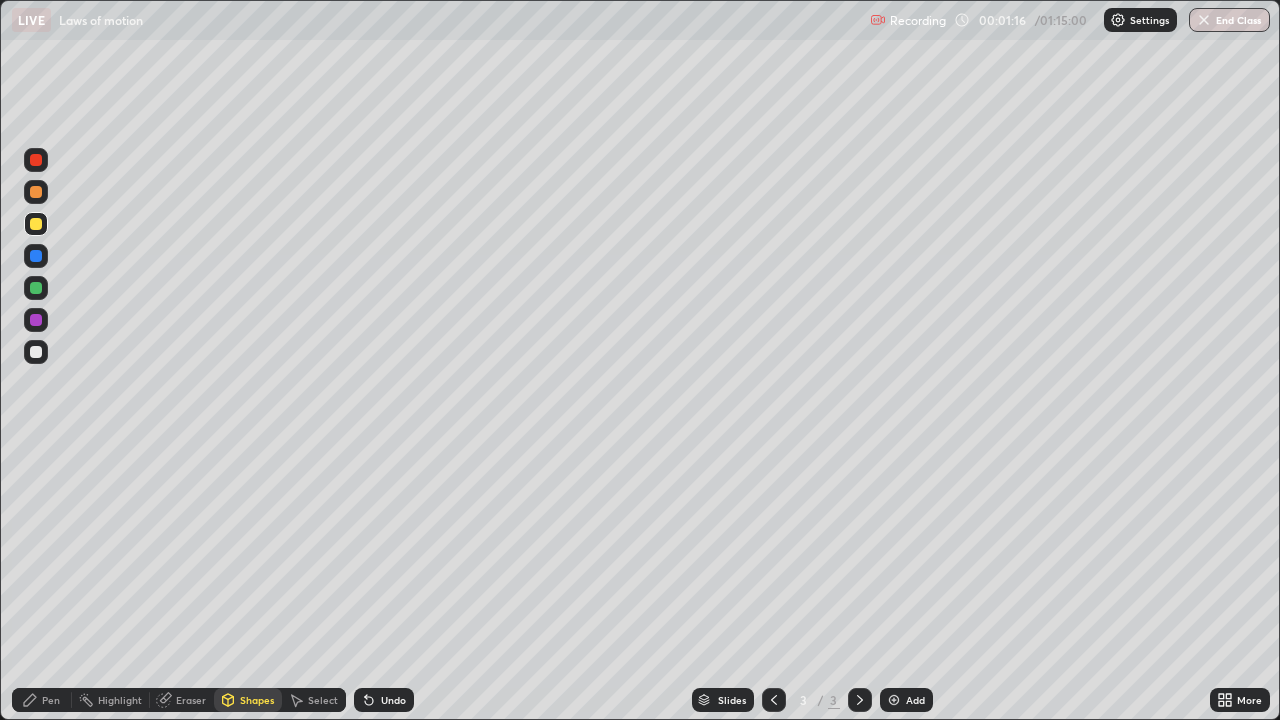 click at bounding box center (36, 352) 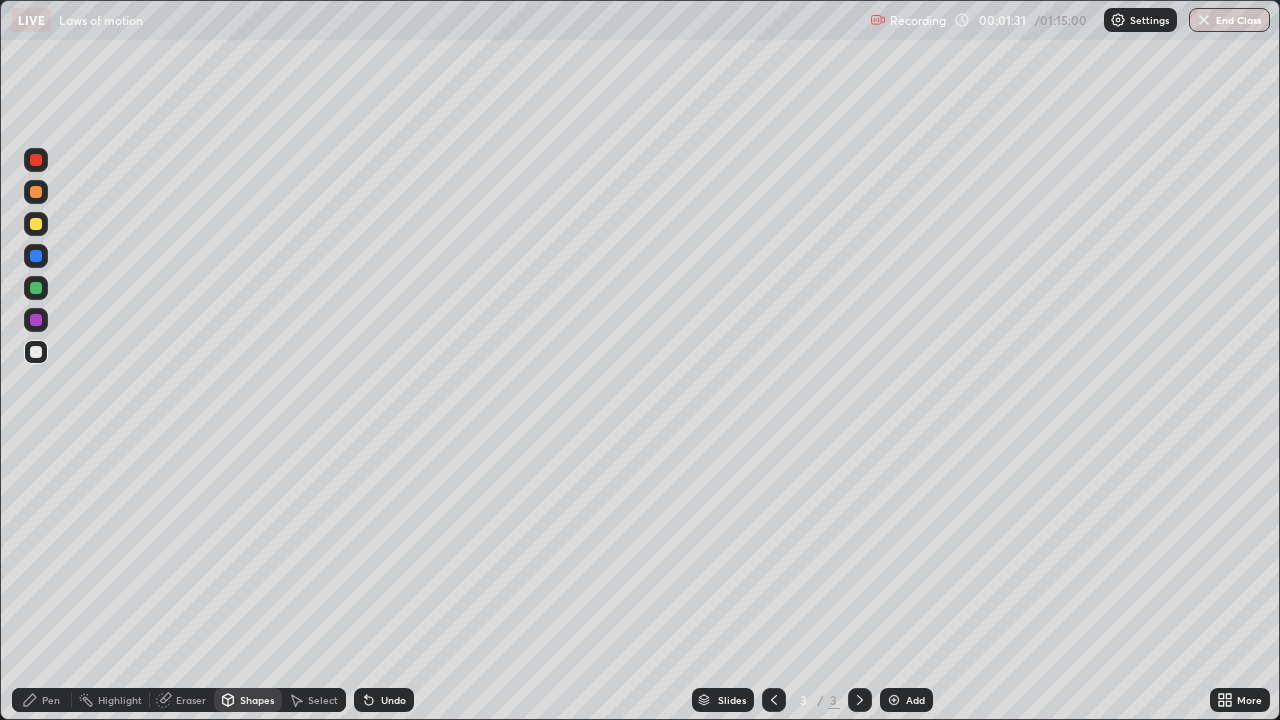 click 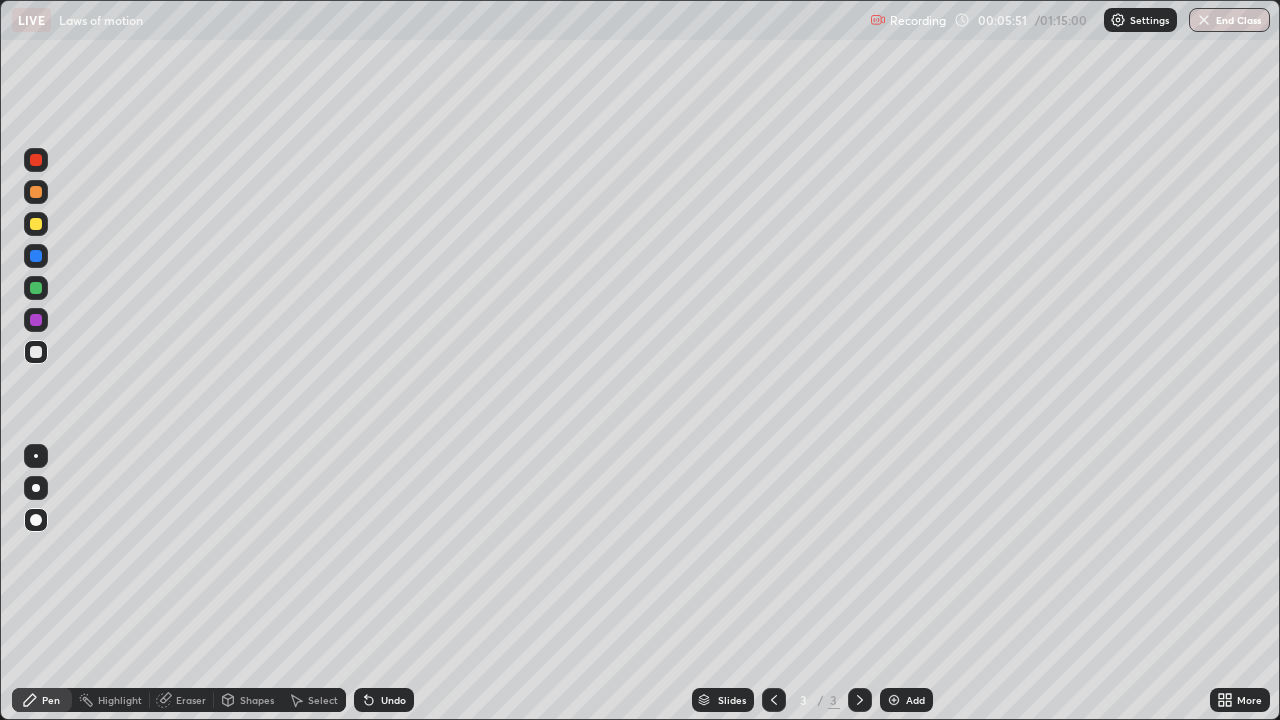 click on "Pen" at bounding box center [42, 700] 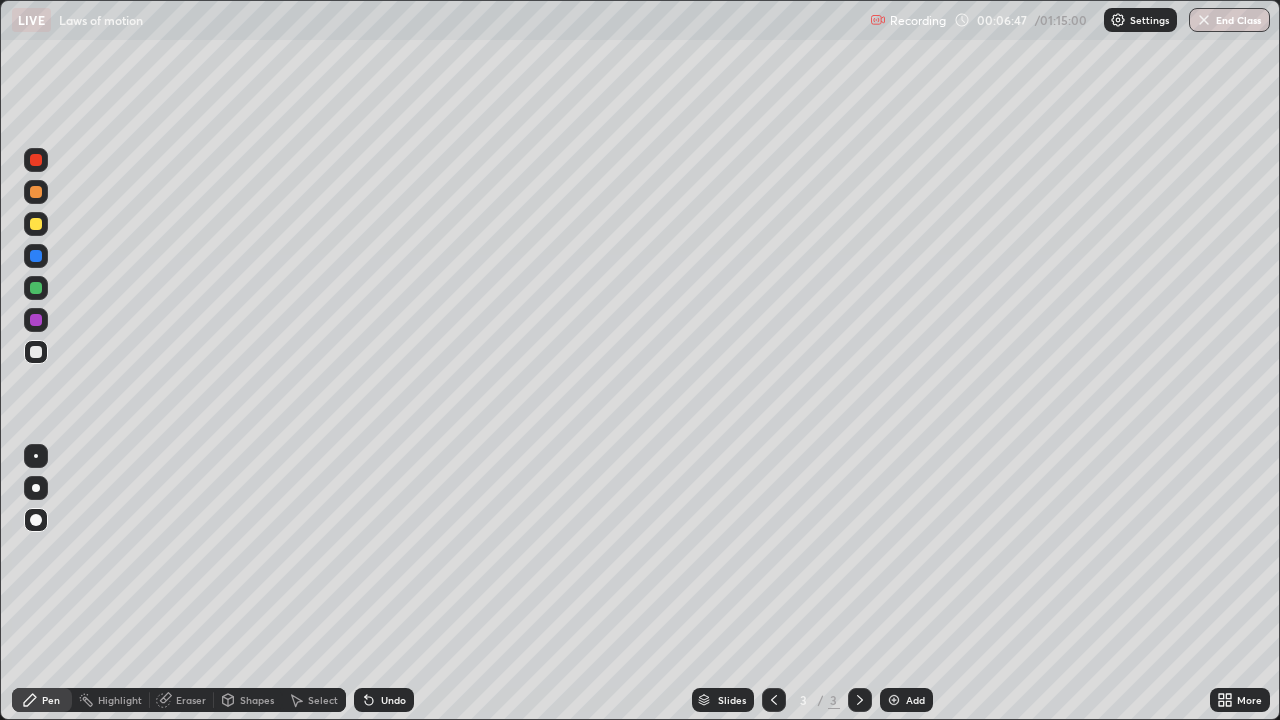 click on "Shapes" at bounding box center (248, 700) 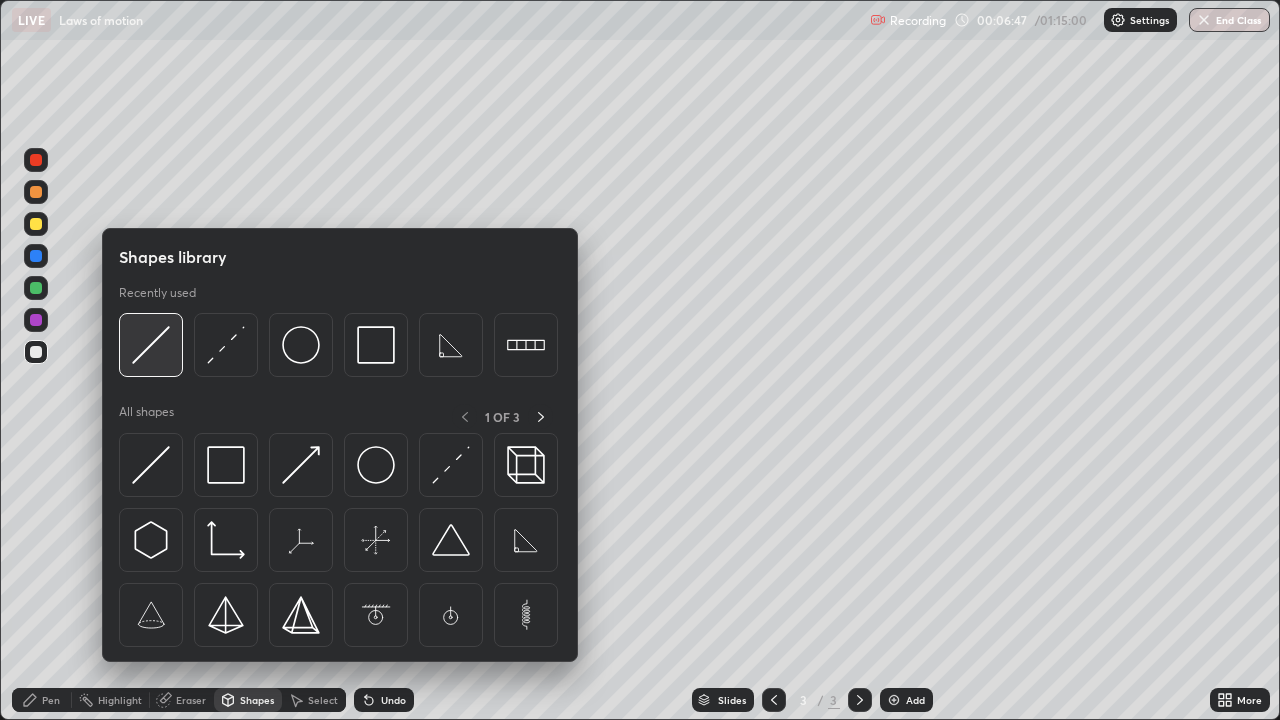 click at bounding box center (151, 345) 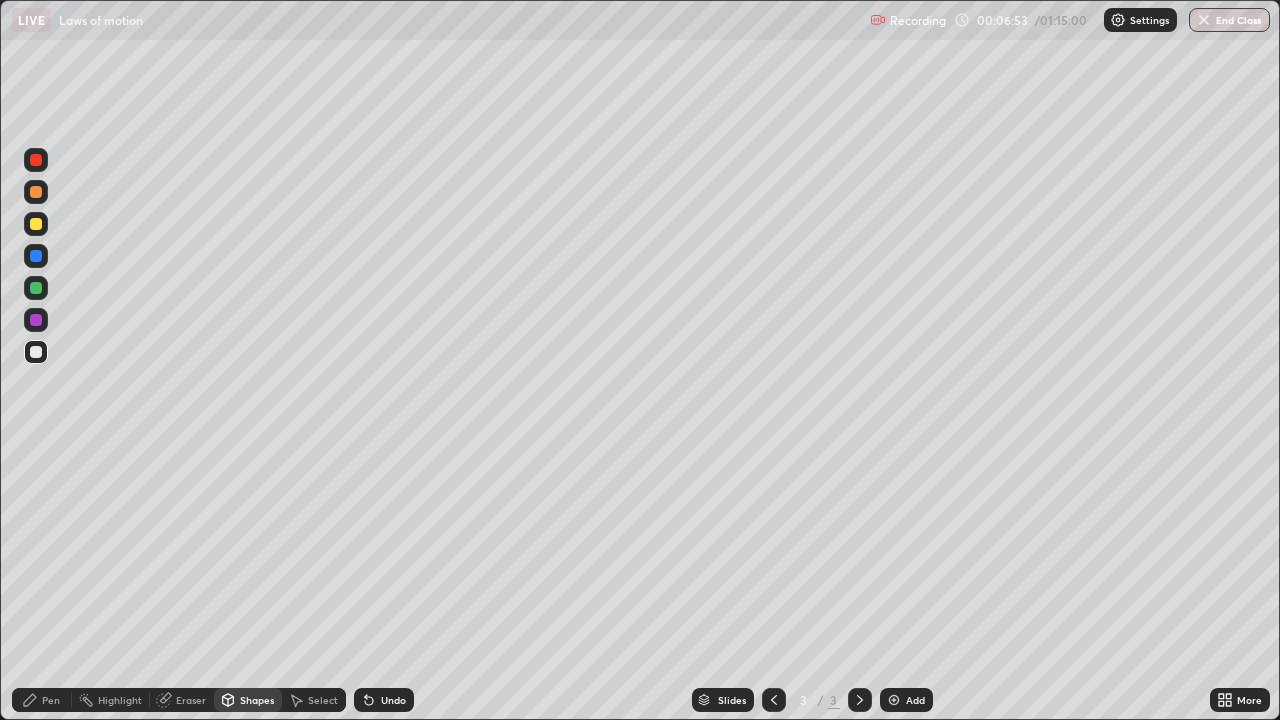 click on "Pen" at bounding box center (42, 700) 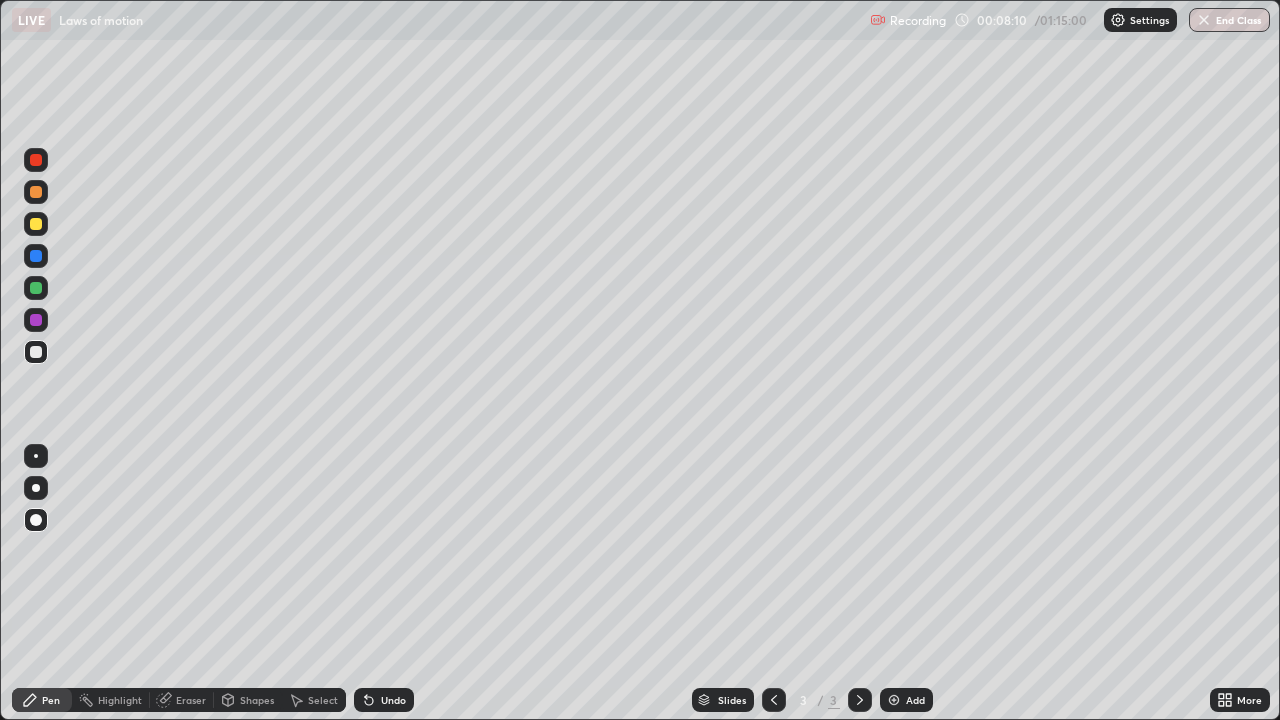 click on "Shapes" at bounding box center [257, 700] 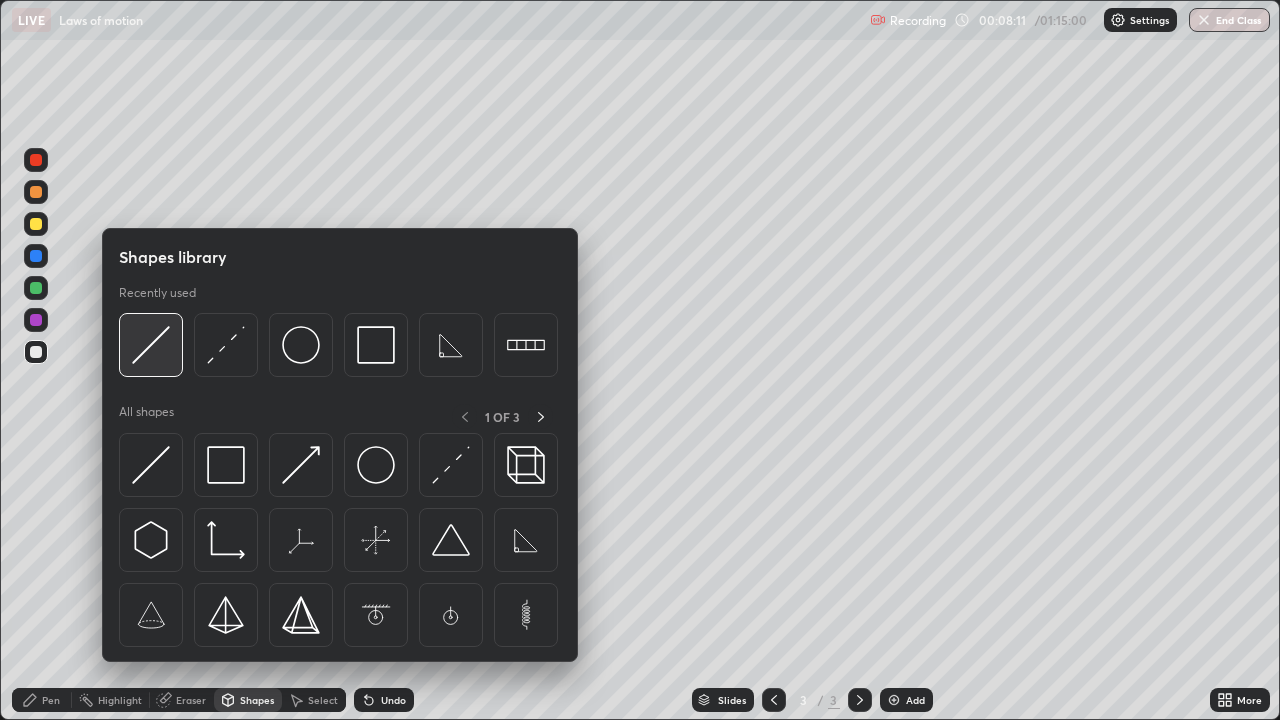 click at bounding box center [151, 345] 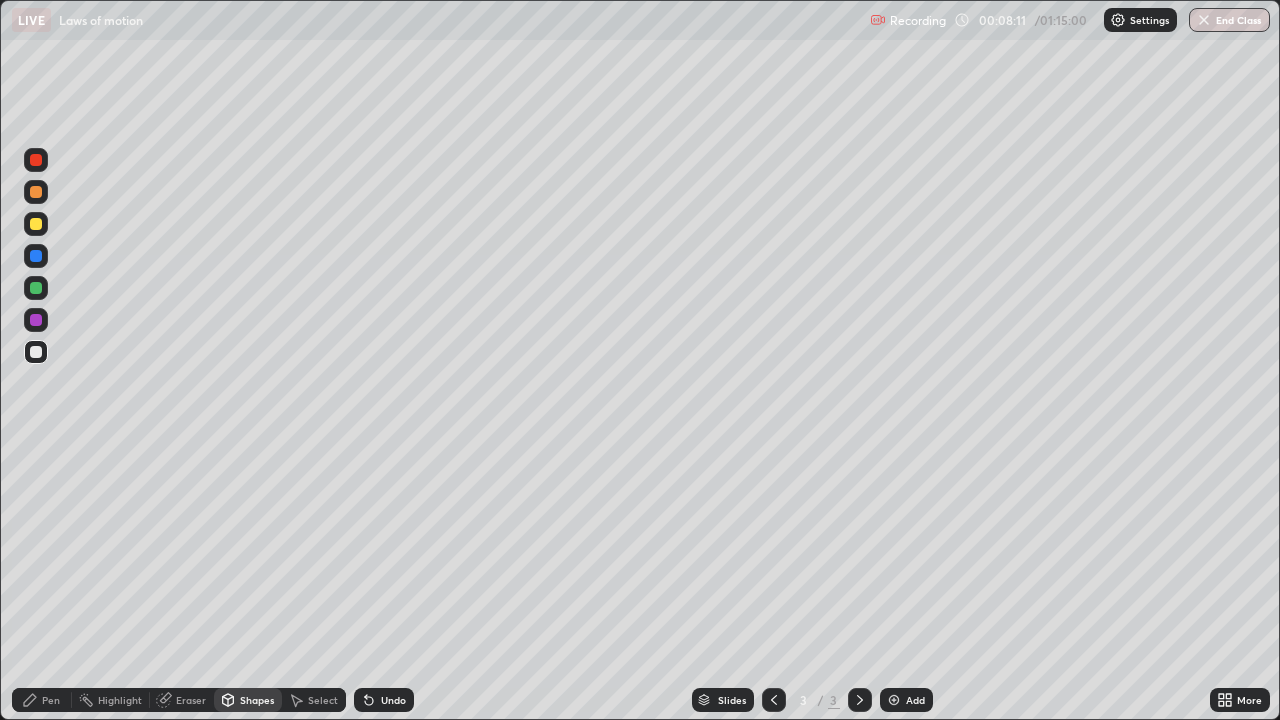 click at bounding box center [36, 224] 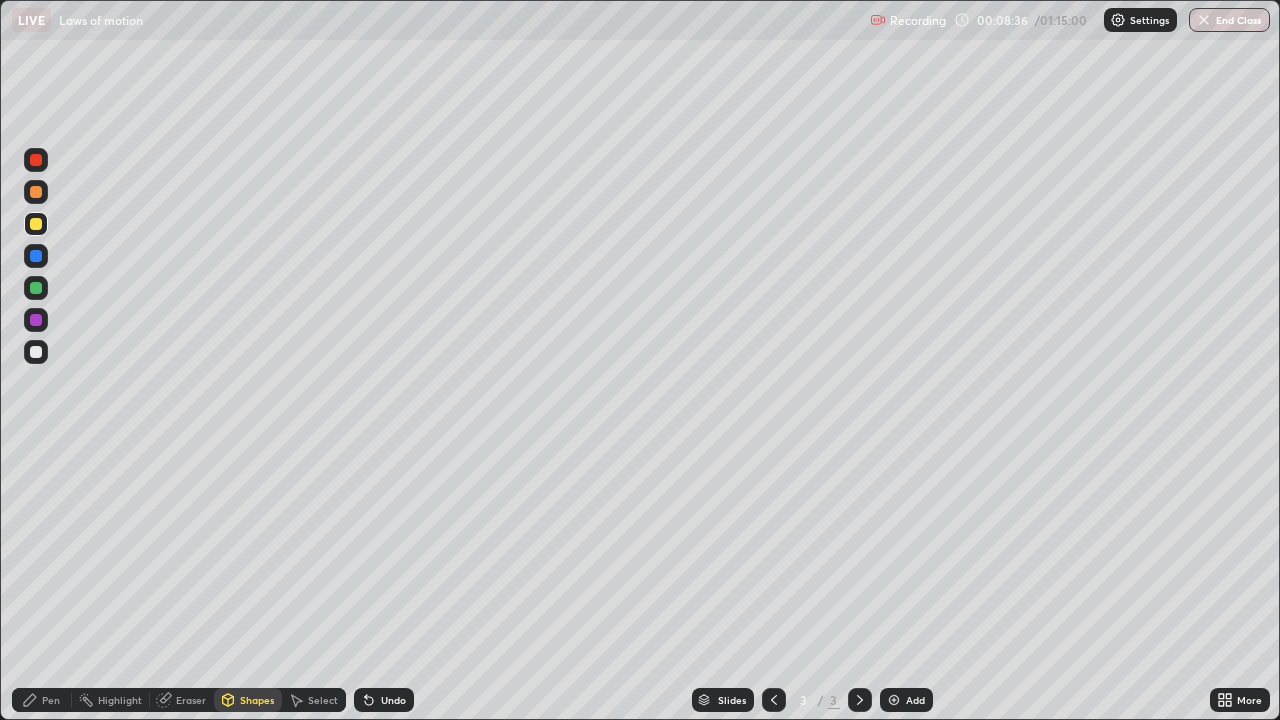 click on "Pen" at bounding box center [42, 700] 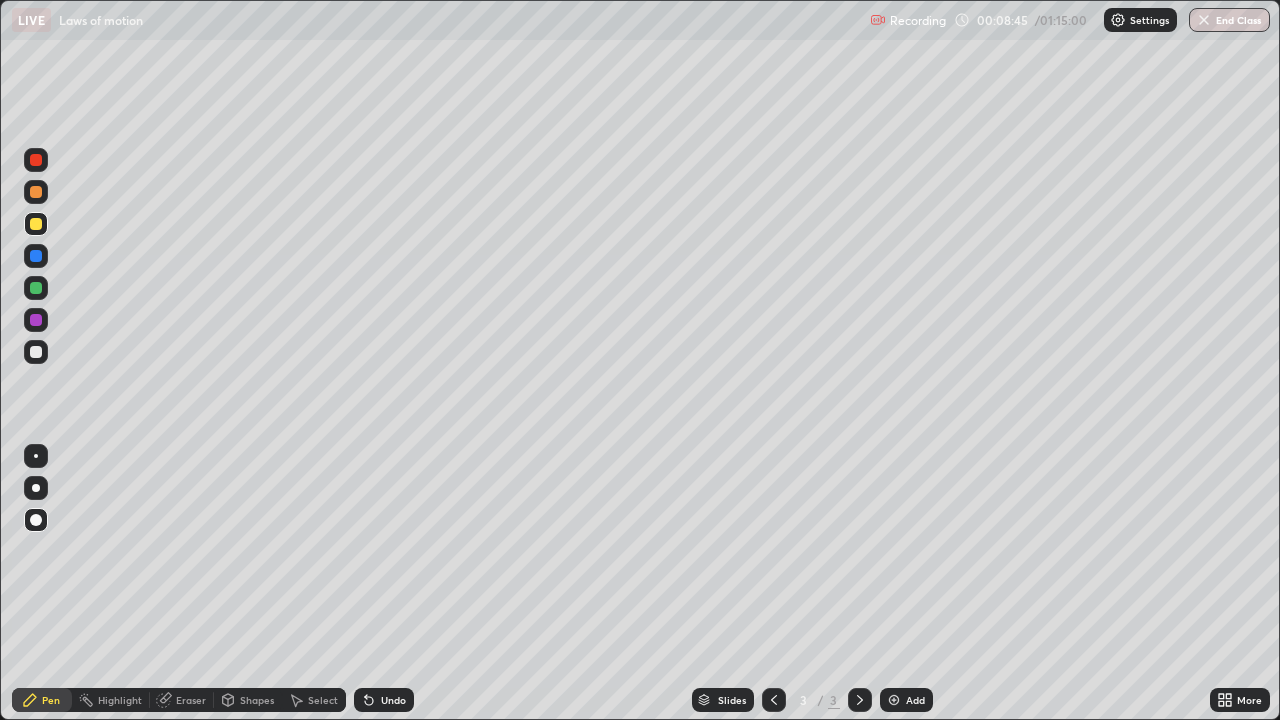 click on "Select" at bounding box center [323, 700] 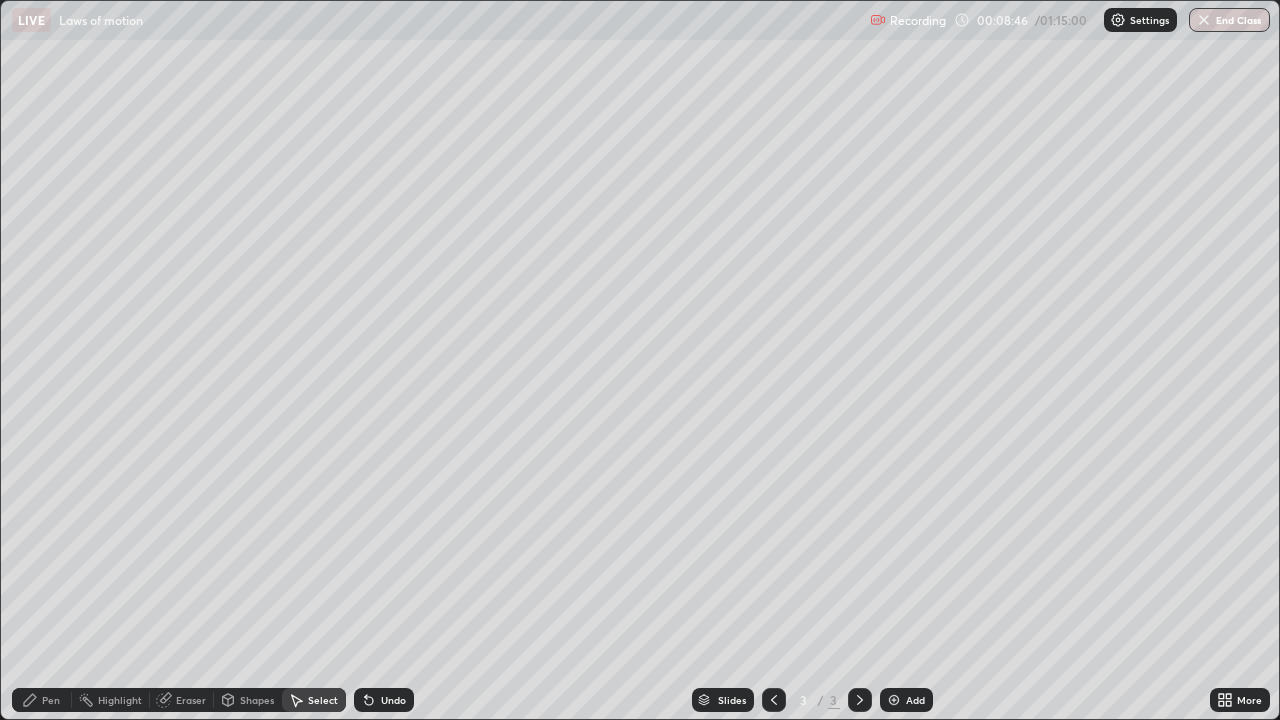 click on "Shapes" at bounding box center (257, 700) 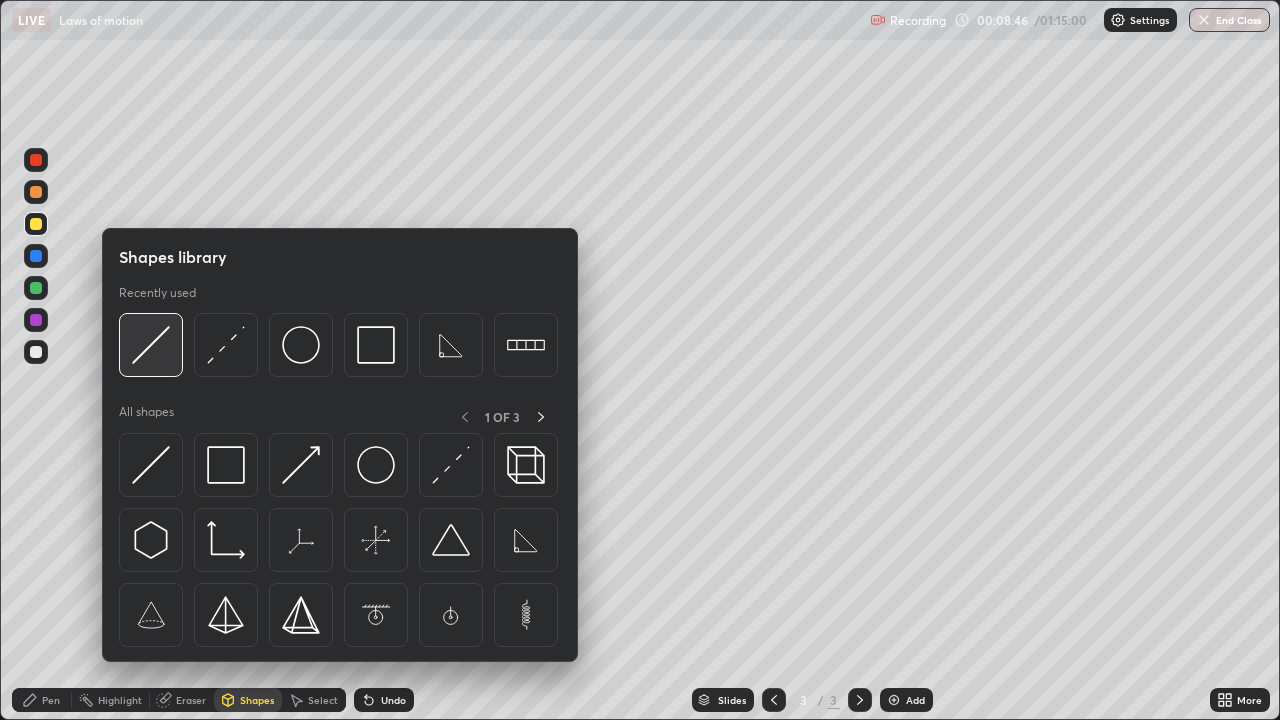 click at bounding box center [151, 345] 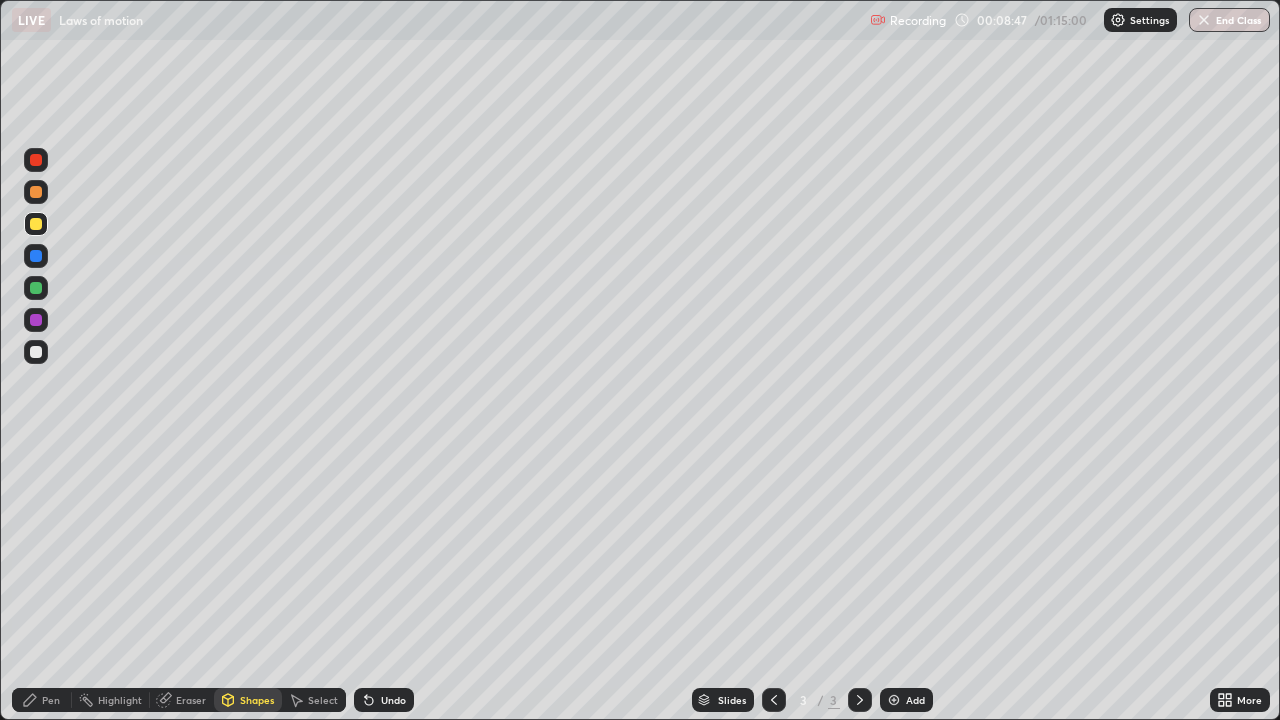 click at bounding box center [36, 352] 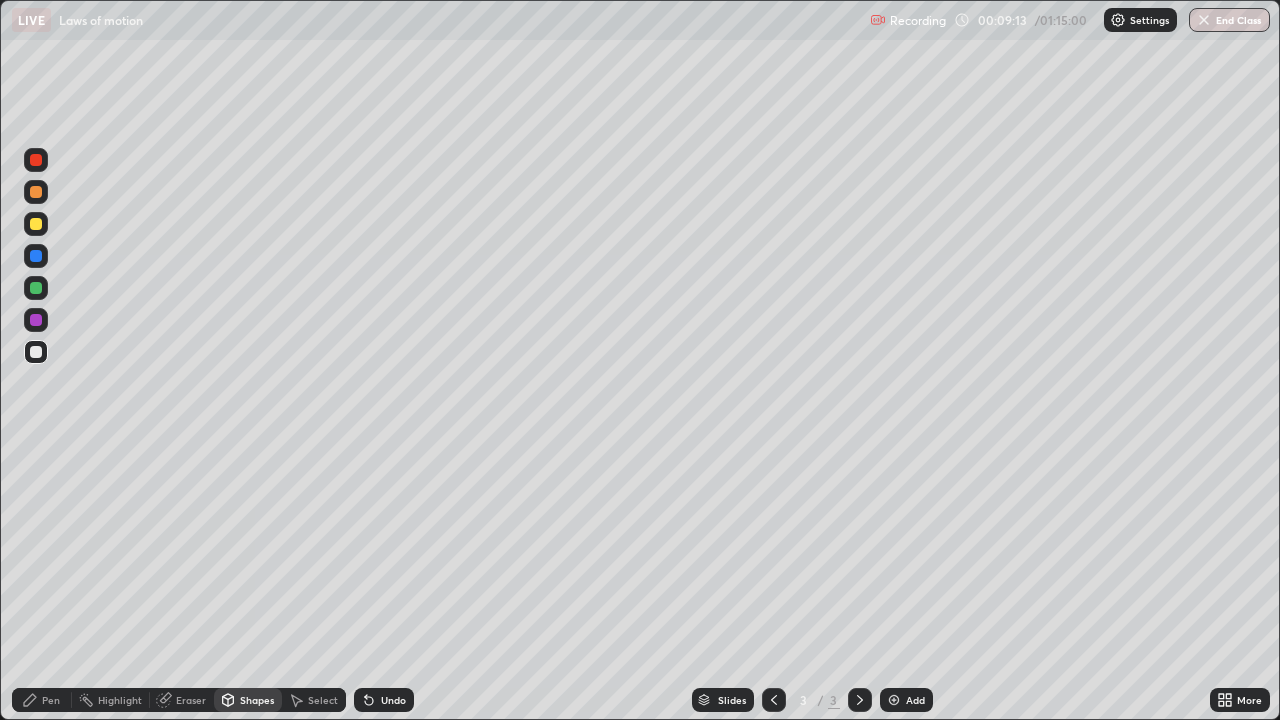 click on "Pen" at bounding box center [51, 700] 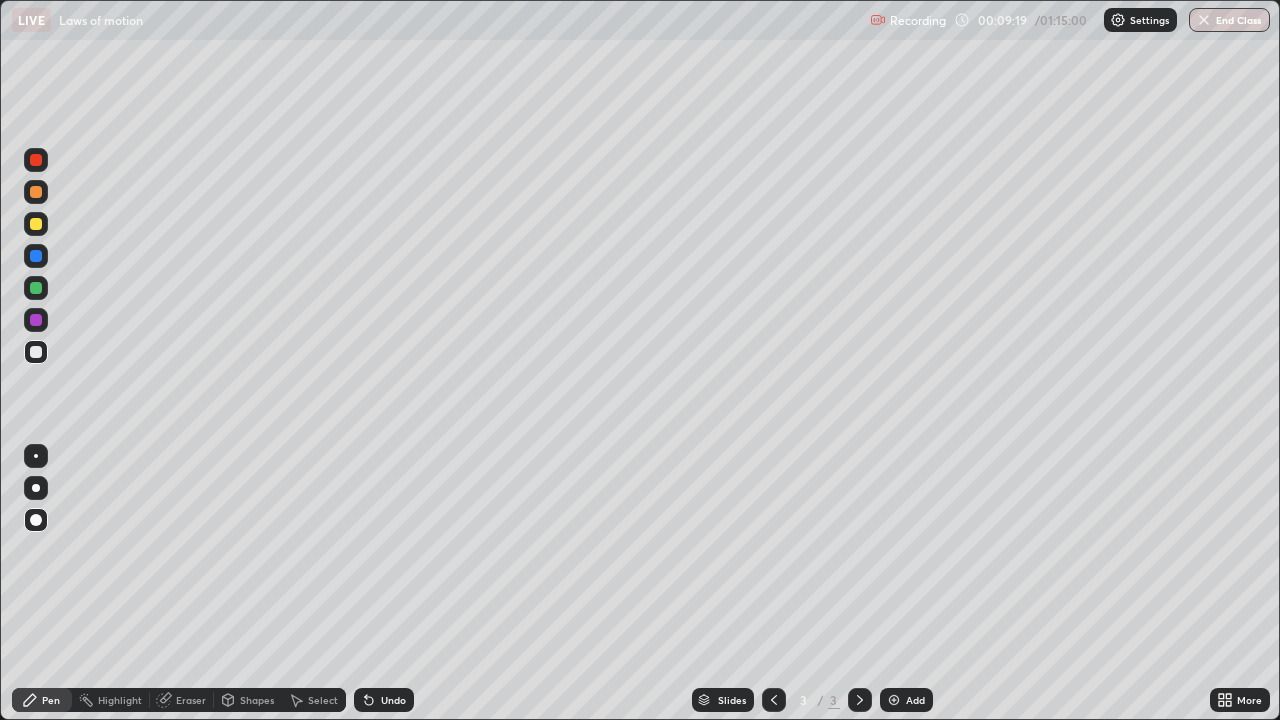 click on "Undo" at bounding box center [393, 700] 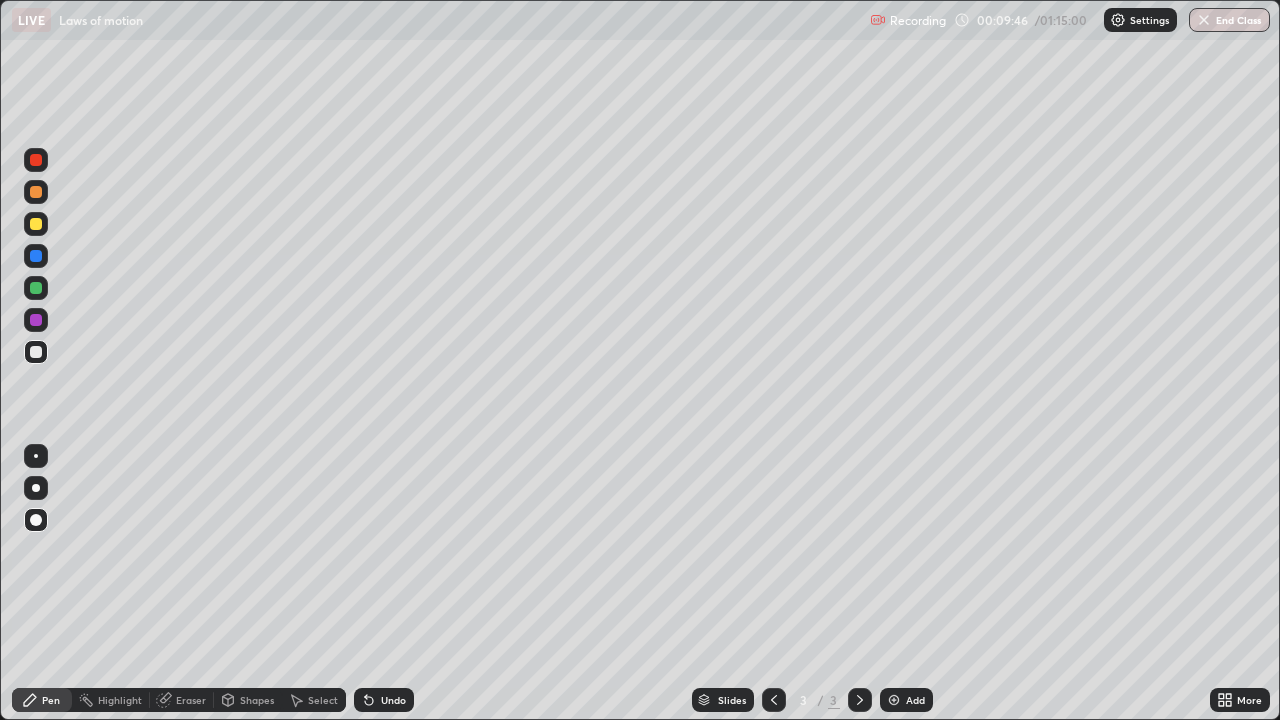 click on "Shapes" at bounding box center [248, 700] 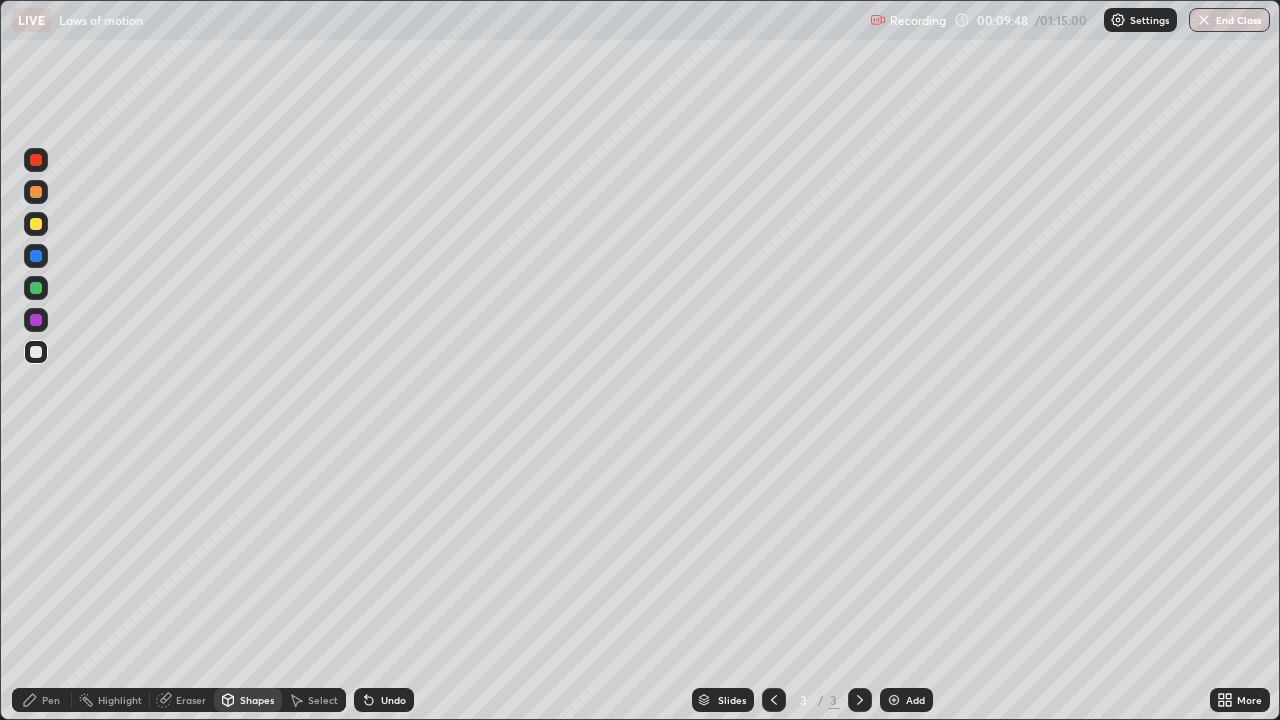 click 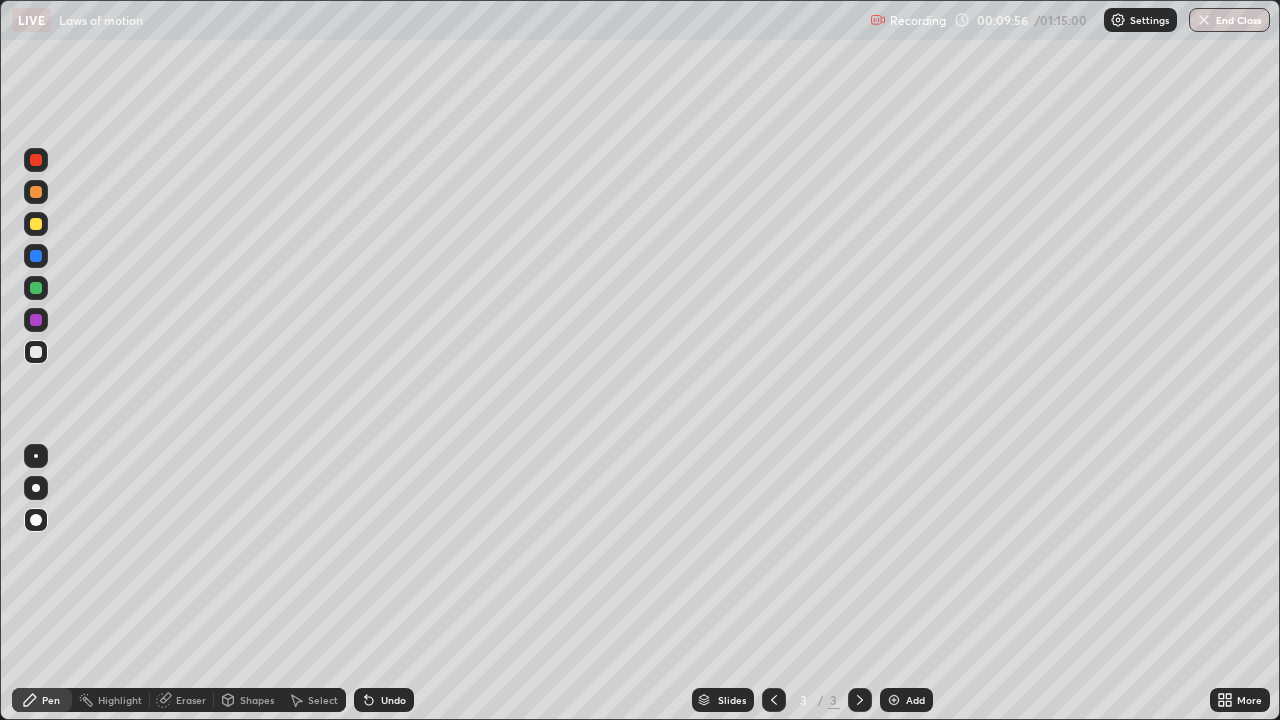 click on "Undo" at bounding box center [393, 700] 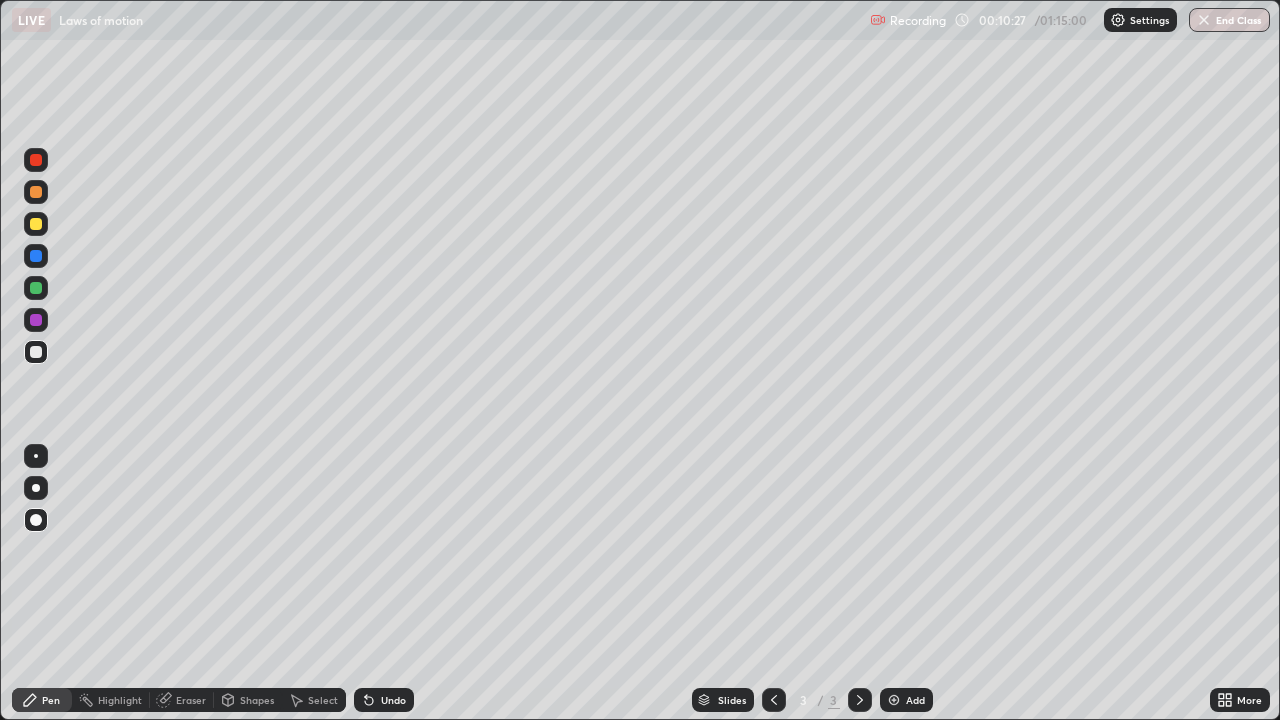 click on "Shapes" at bounding box center [257, 700] 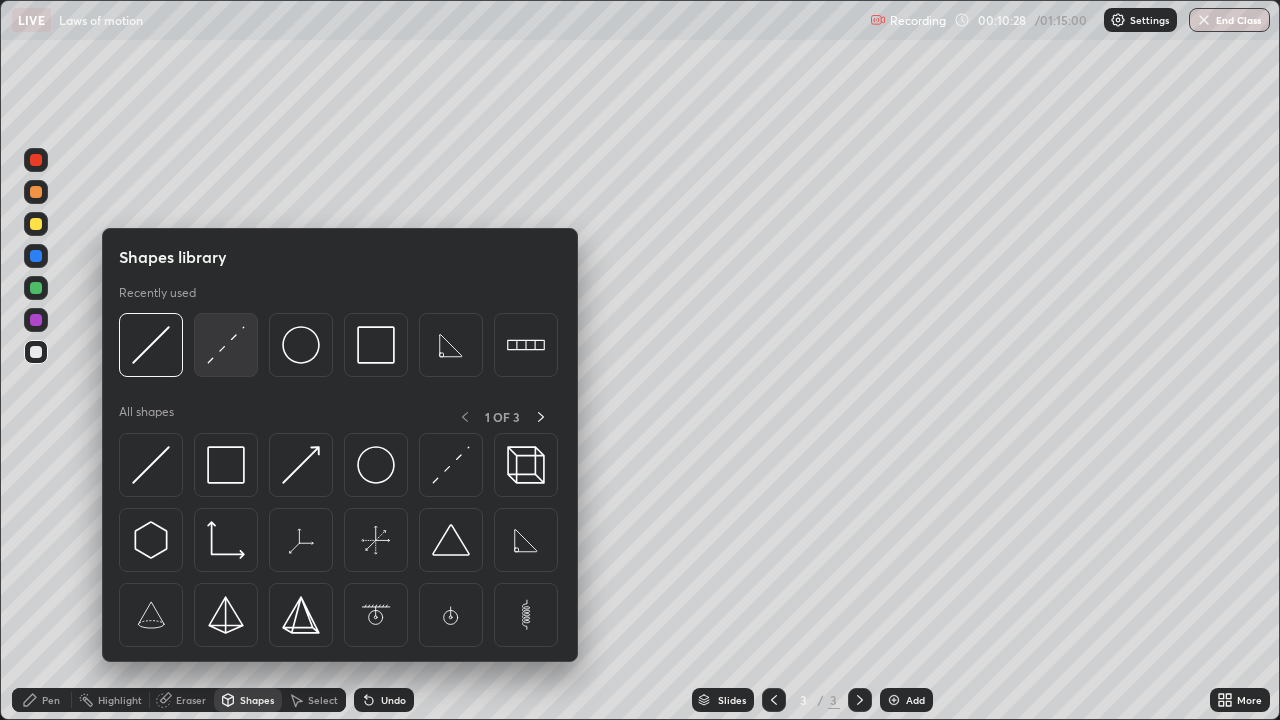 click at bounding box center [226, 345] 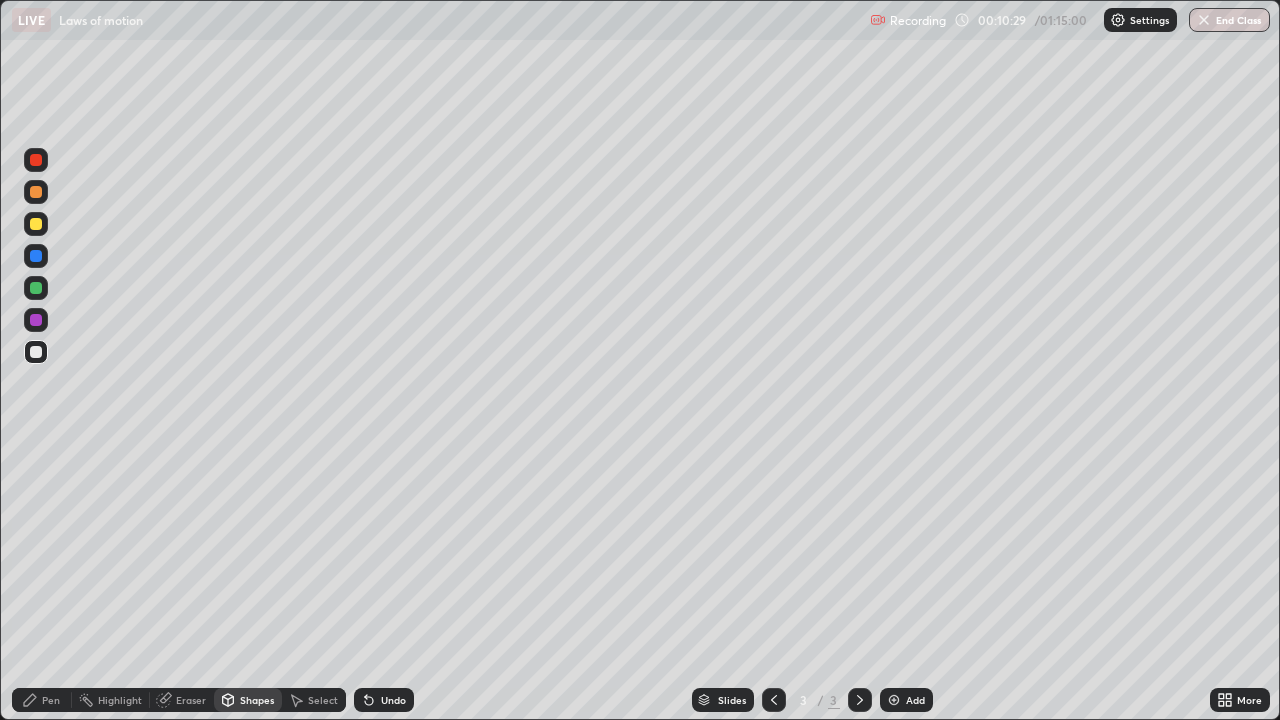 click at bounding box center (36, 224) 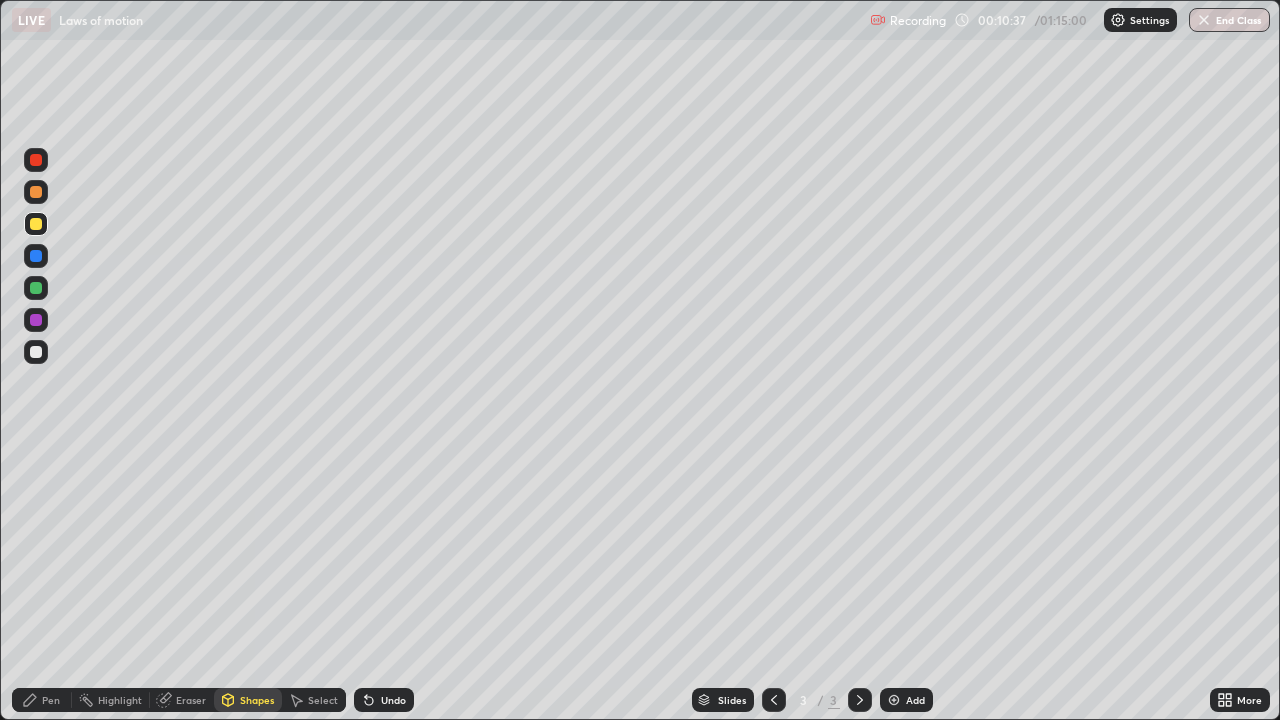 click on "Pen" at bounding box center [42, 700] 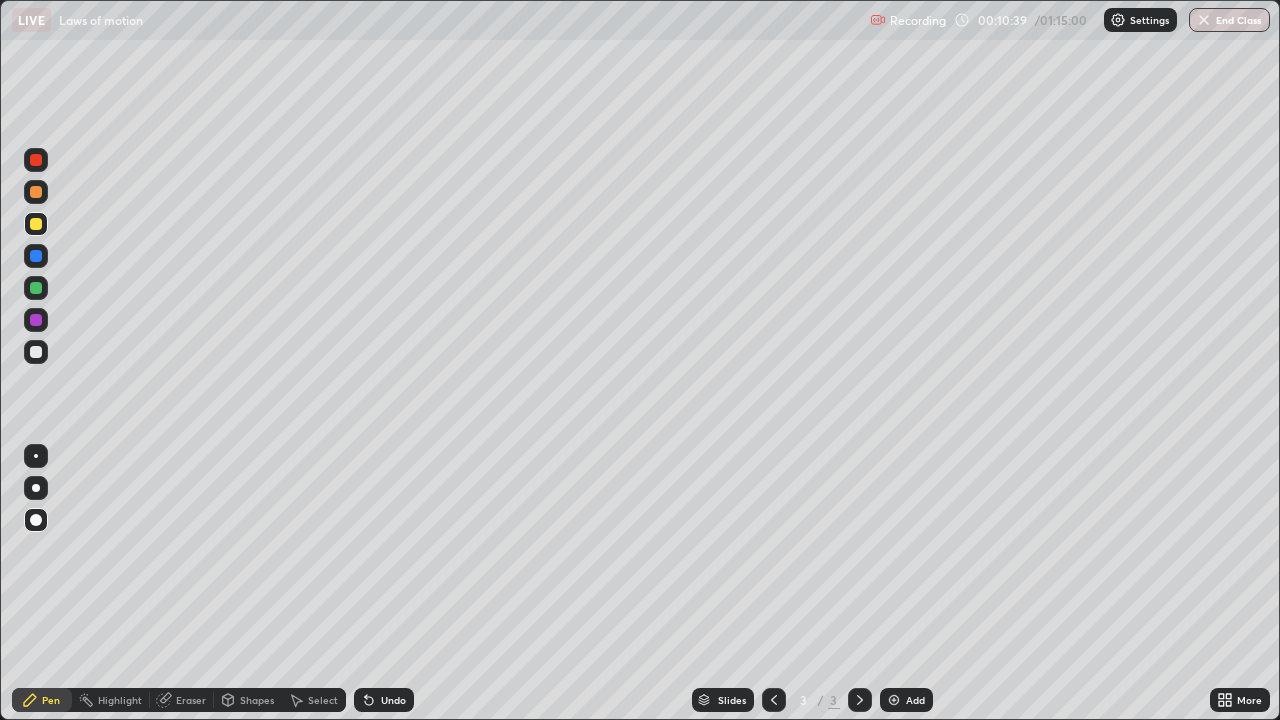 click on "Pen" at bounding box center [51, 700] 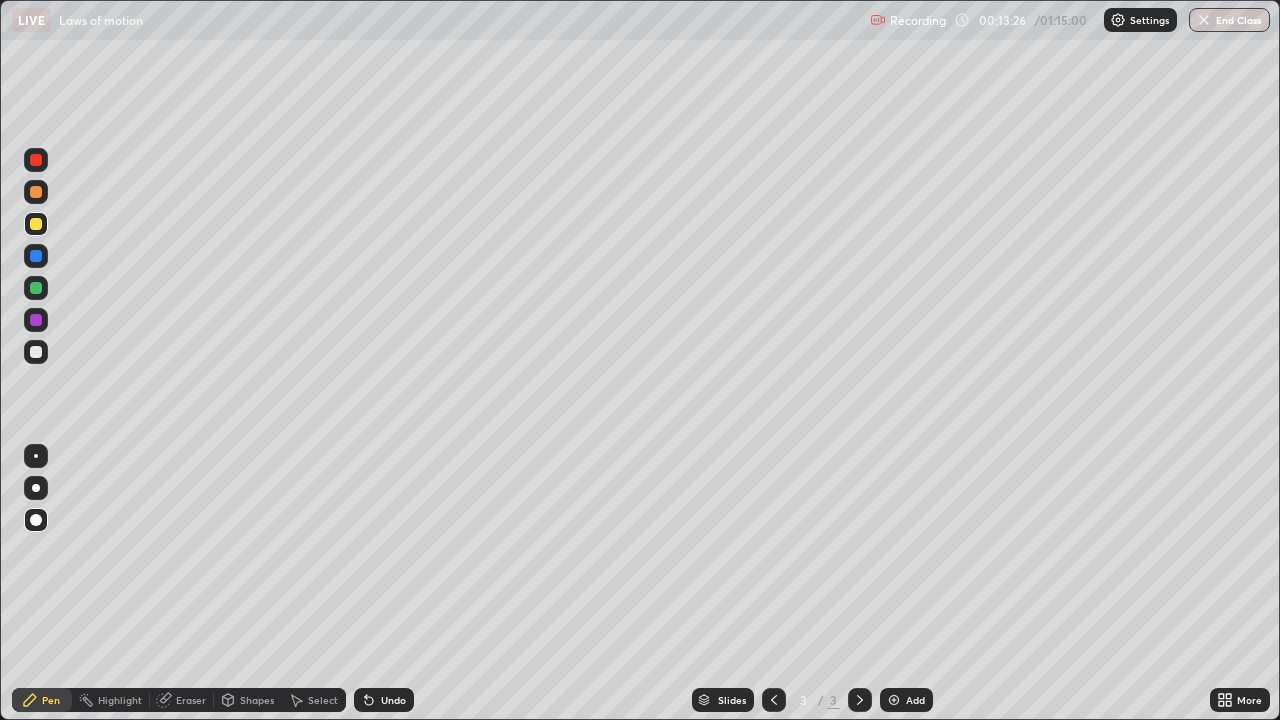click on "Shapes" at bounding box center [257, 700] 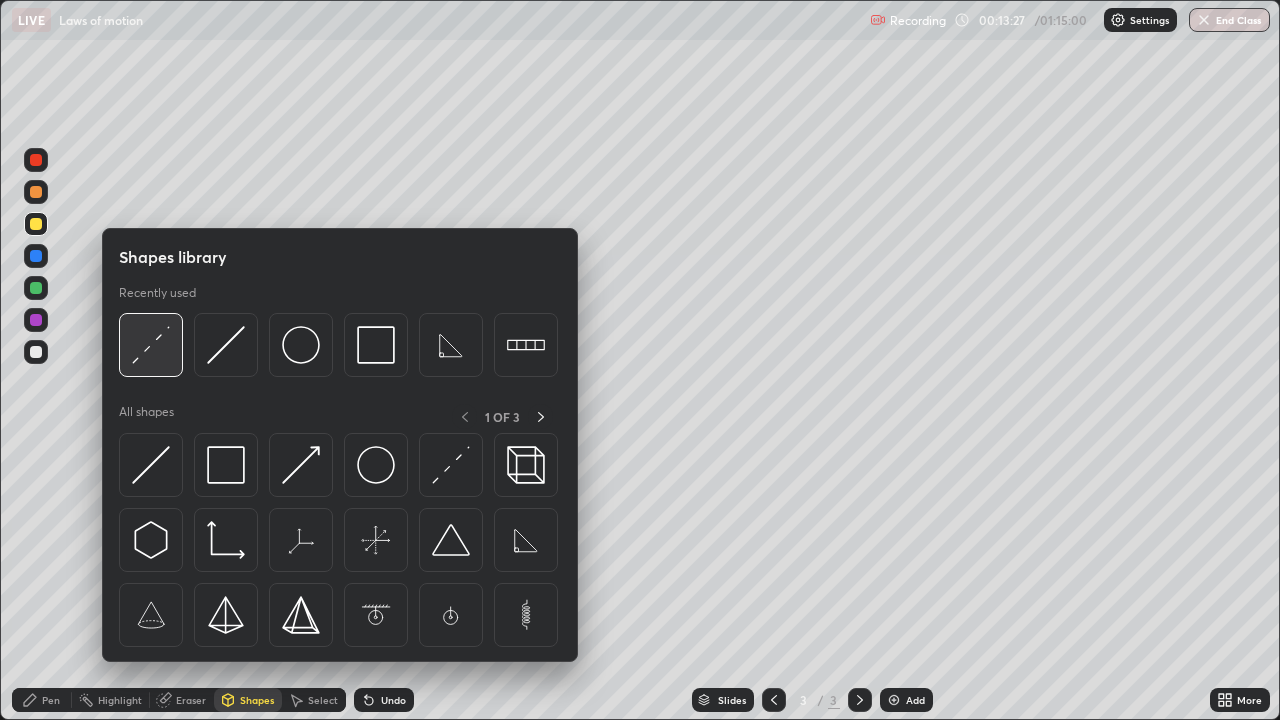 click at bounding box center [151, 345] 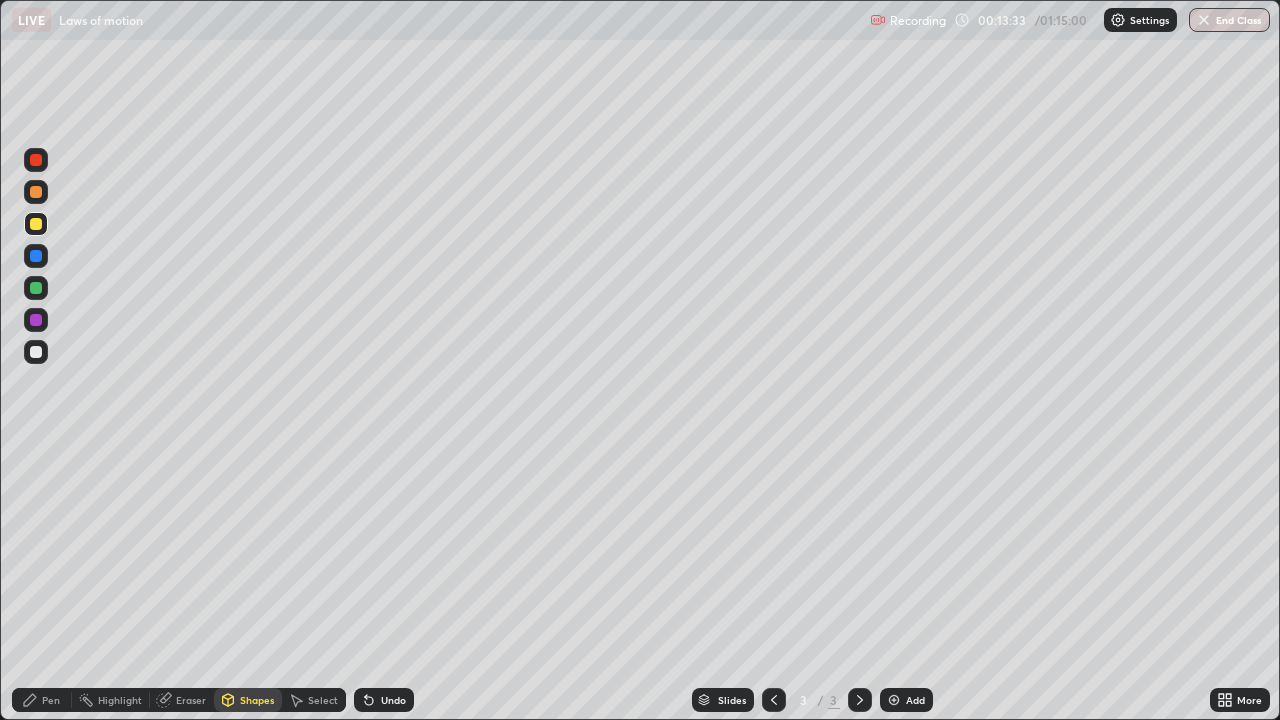 click on "Undo" at bounding box center [393, 700] 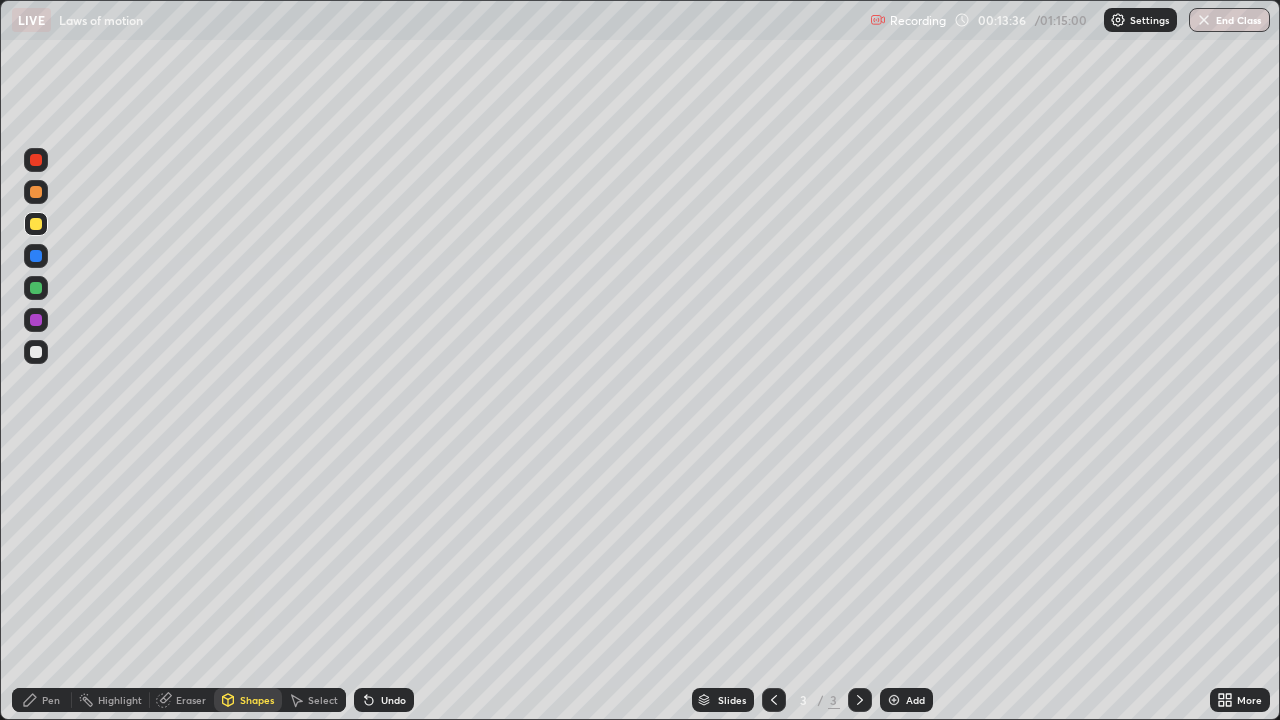 click on "Shapes" at bounding box center (257, 700) 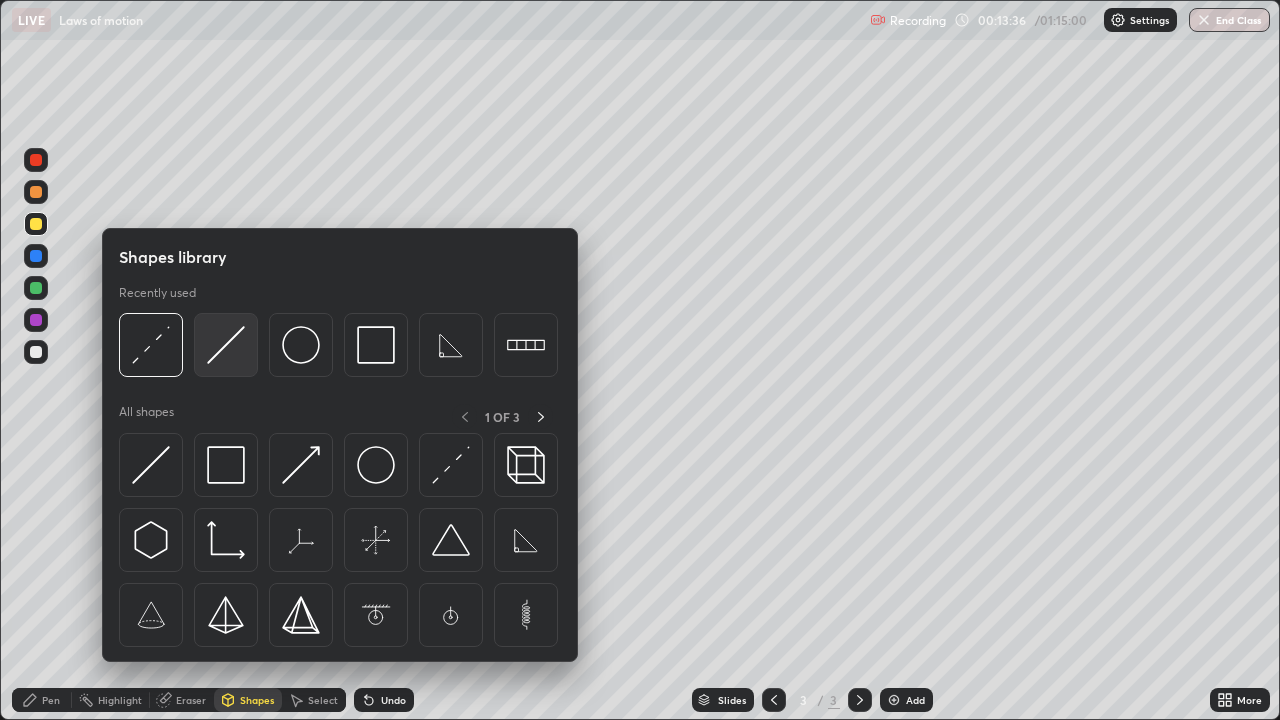 click at bounding box center (226, 345) 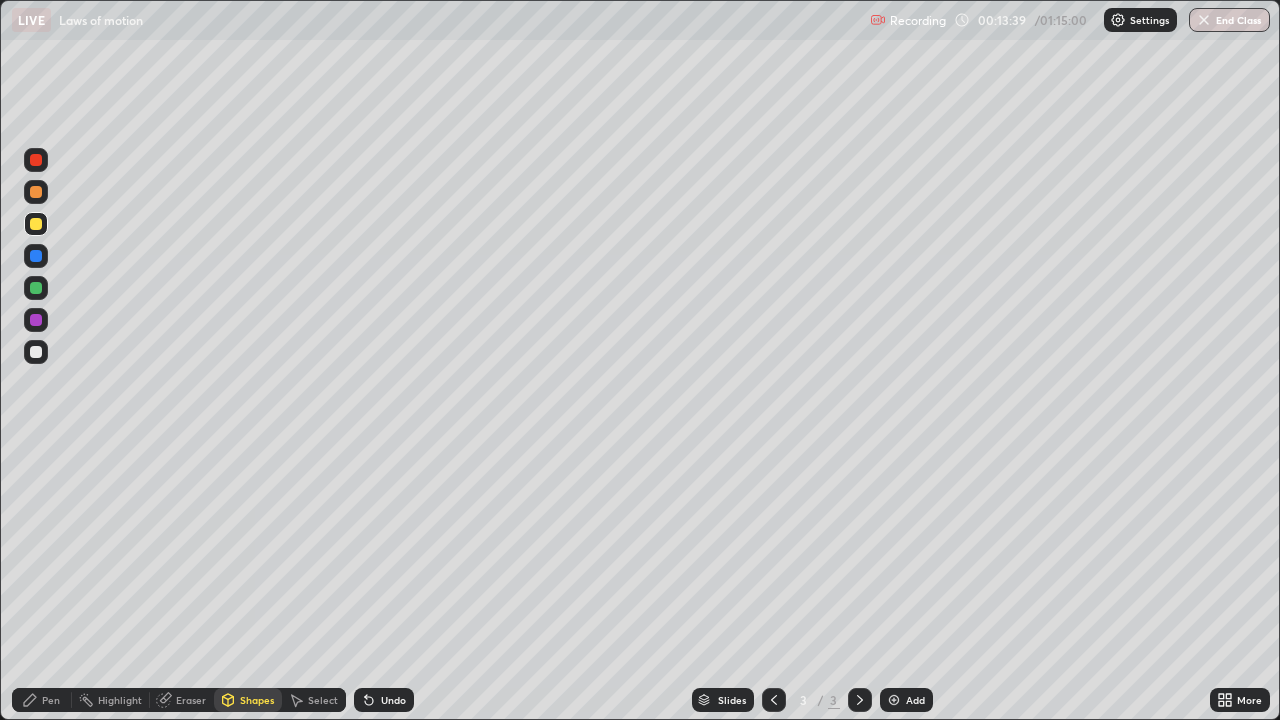 click 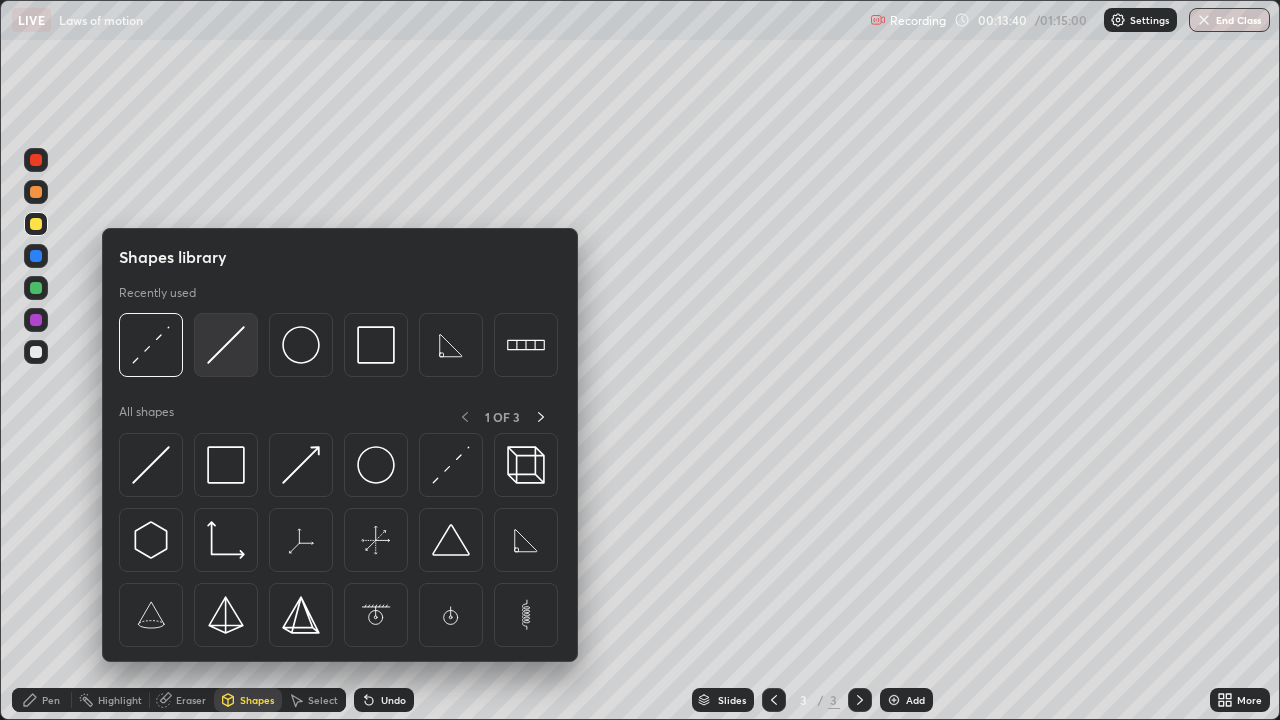 click at bounding box center (226, 345) 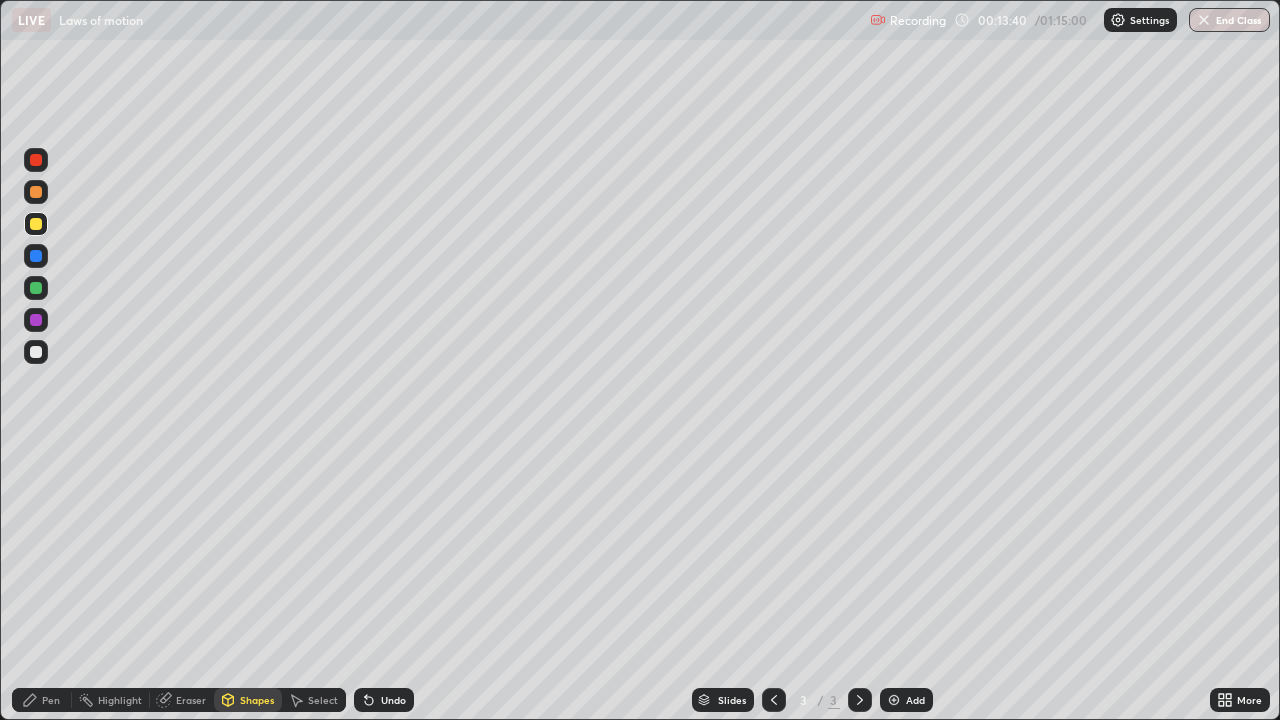click at bounding box center (36, 352) 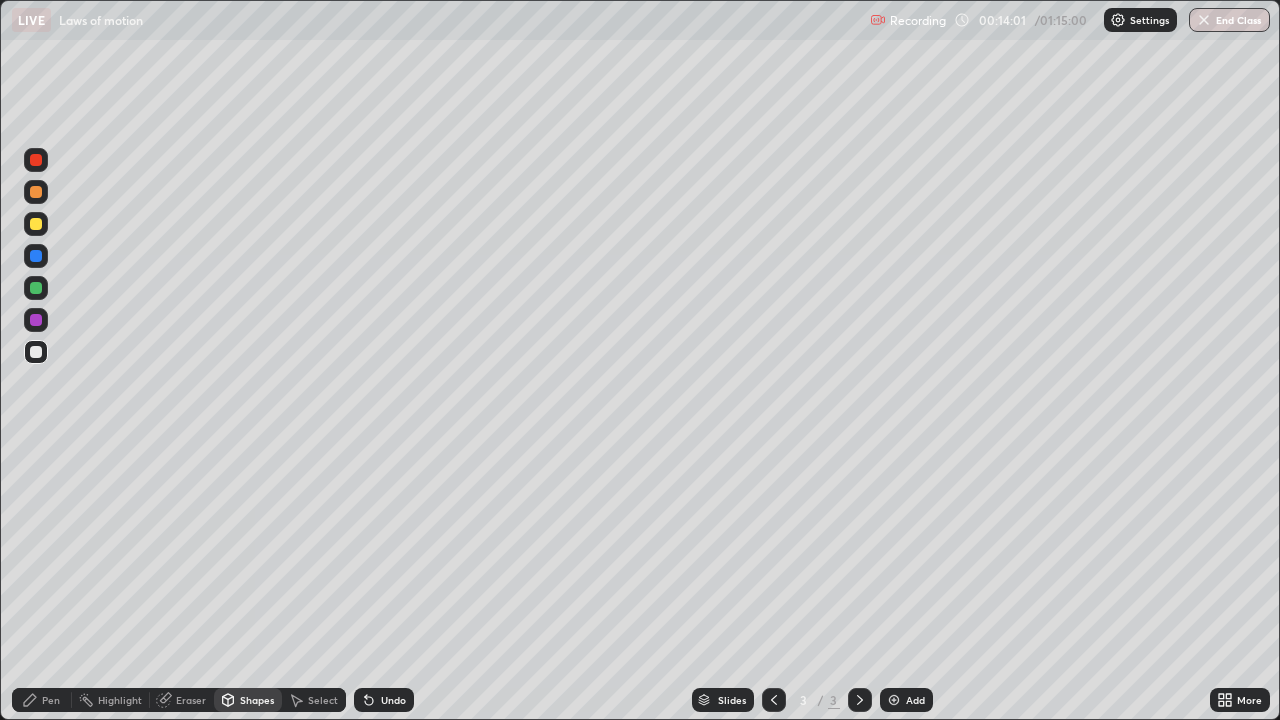 click on "Pen" at bounding box center (42, 700) 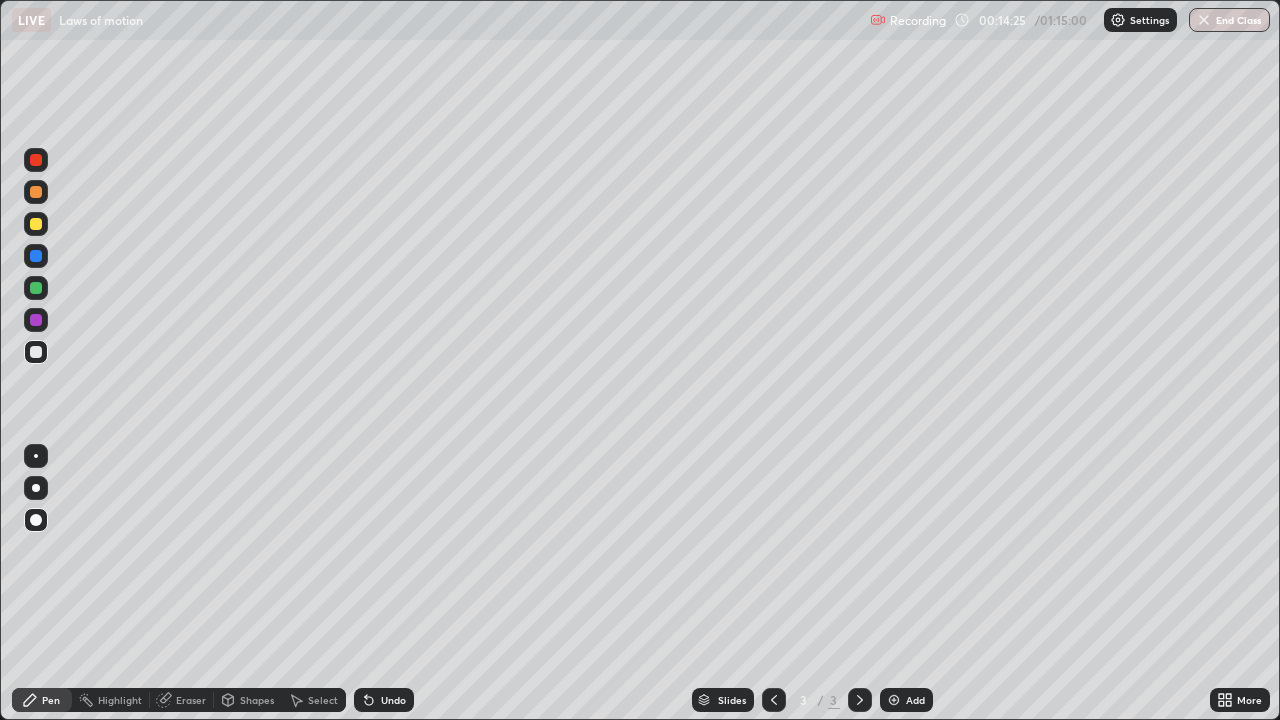 click on "Shapes" at bounding box center [257, 700] 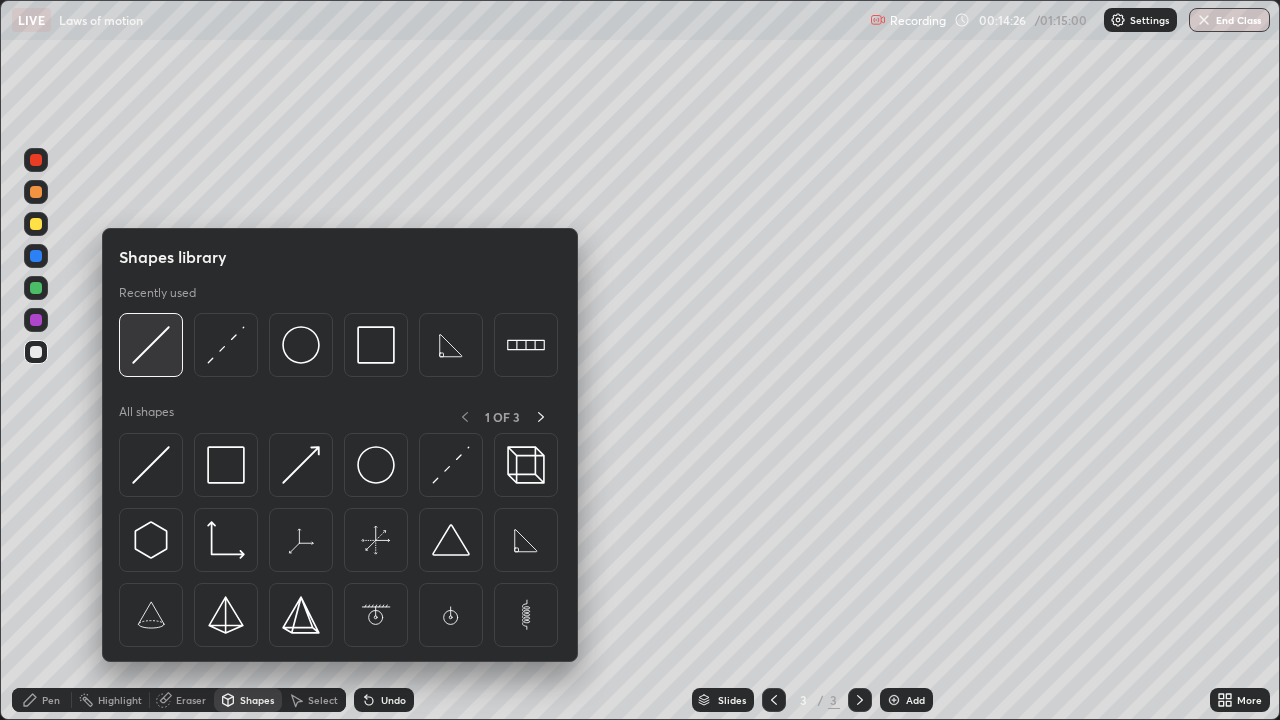 click at bounding box center [151, 345] 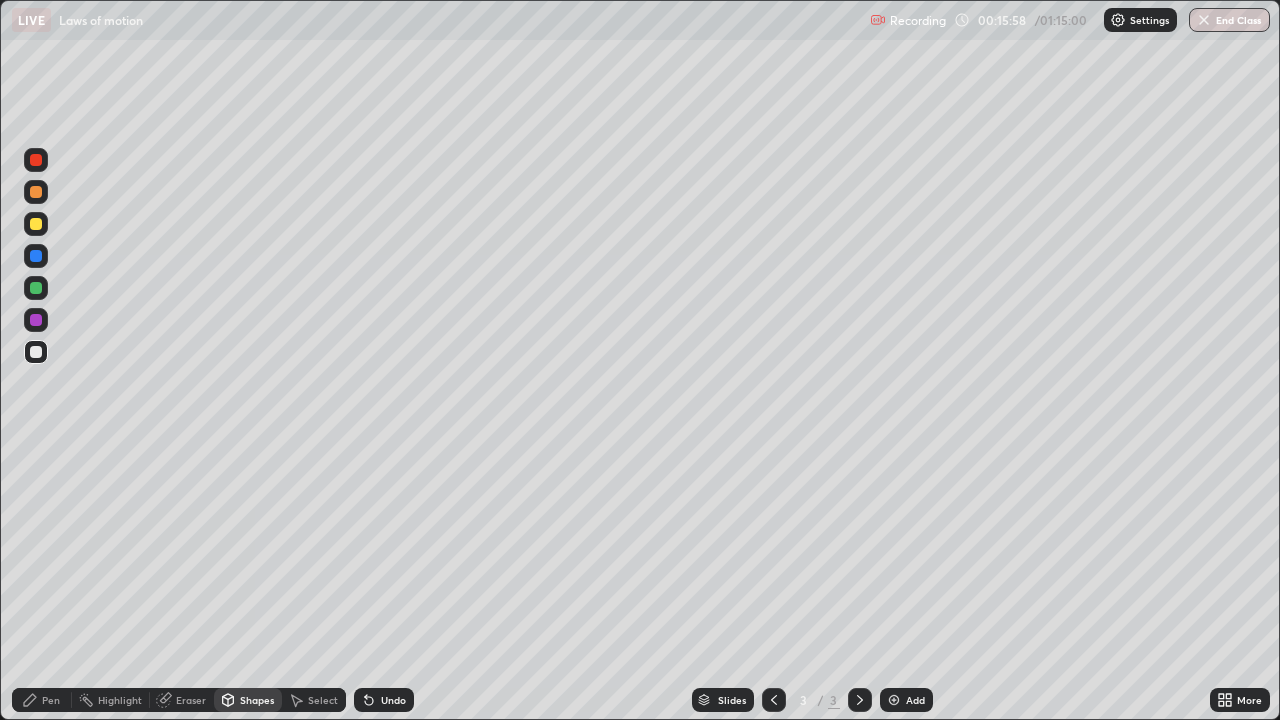 click on "Add" at bounding box center (915, 700) 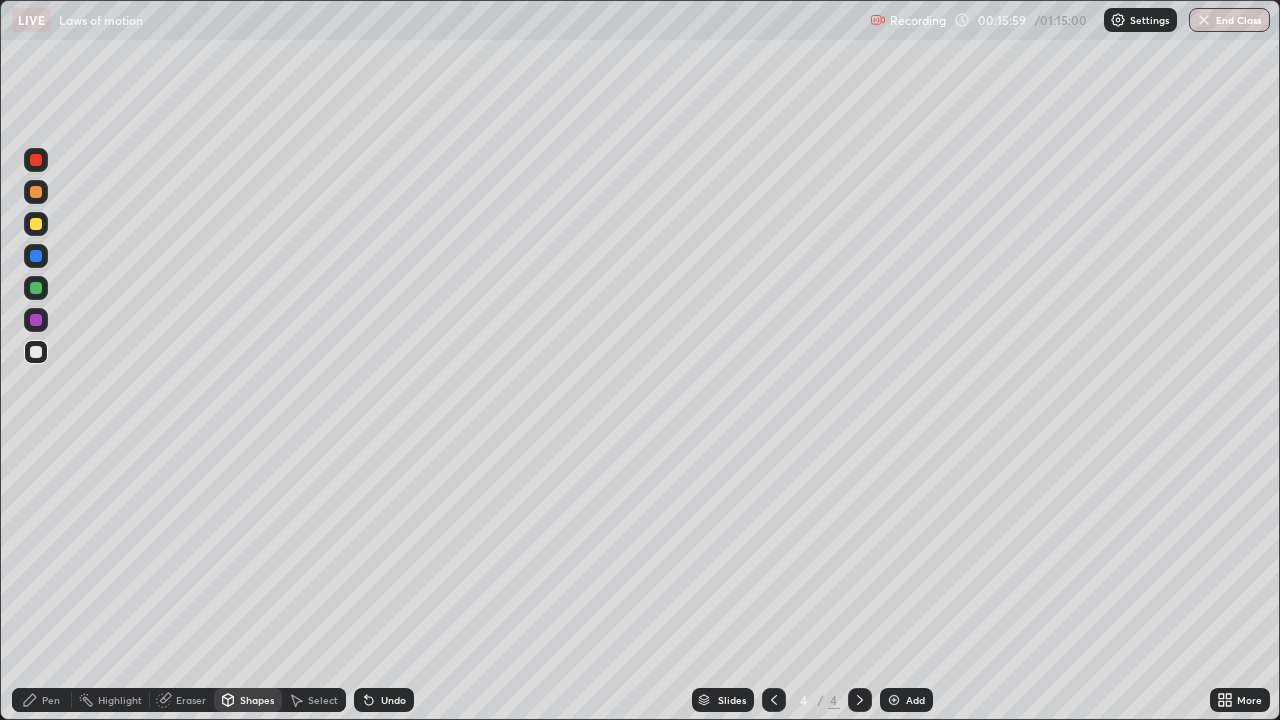 click on "Shapes" at bounding box center (257, 700) 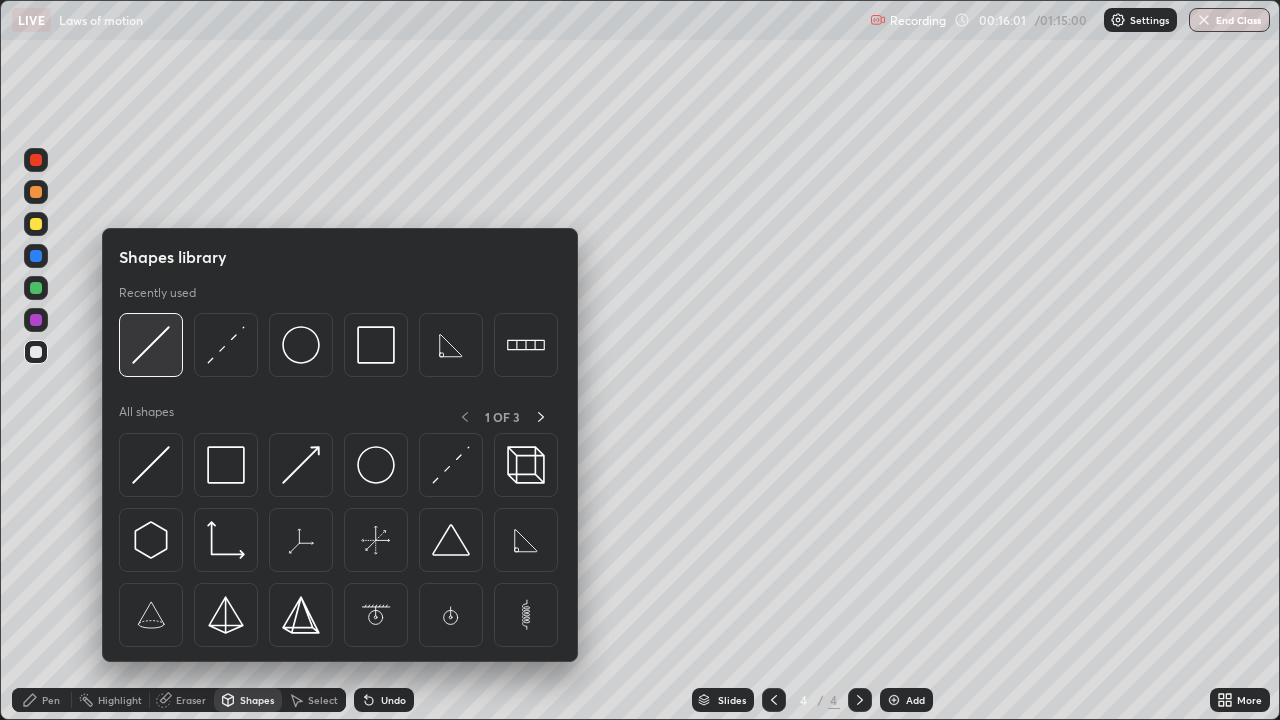 click at bounding box center [151, 345] 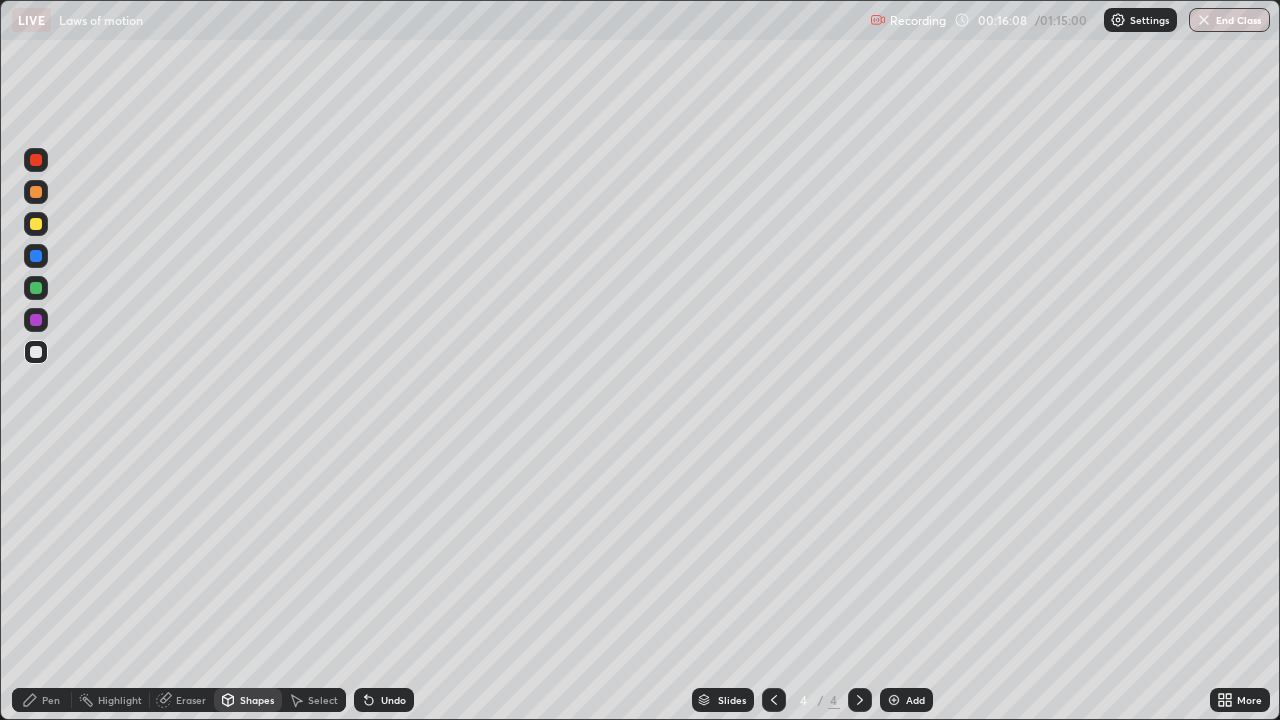 click on "Shapes" at bounding box center (248, 700) 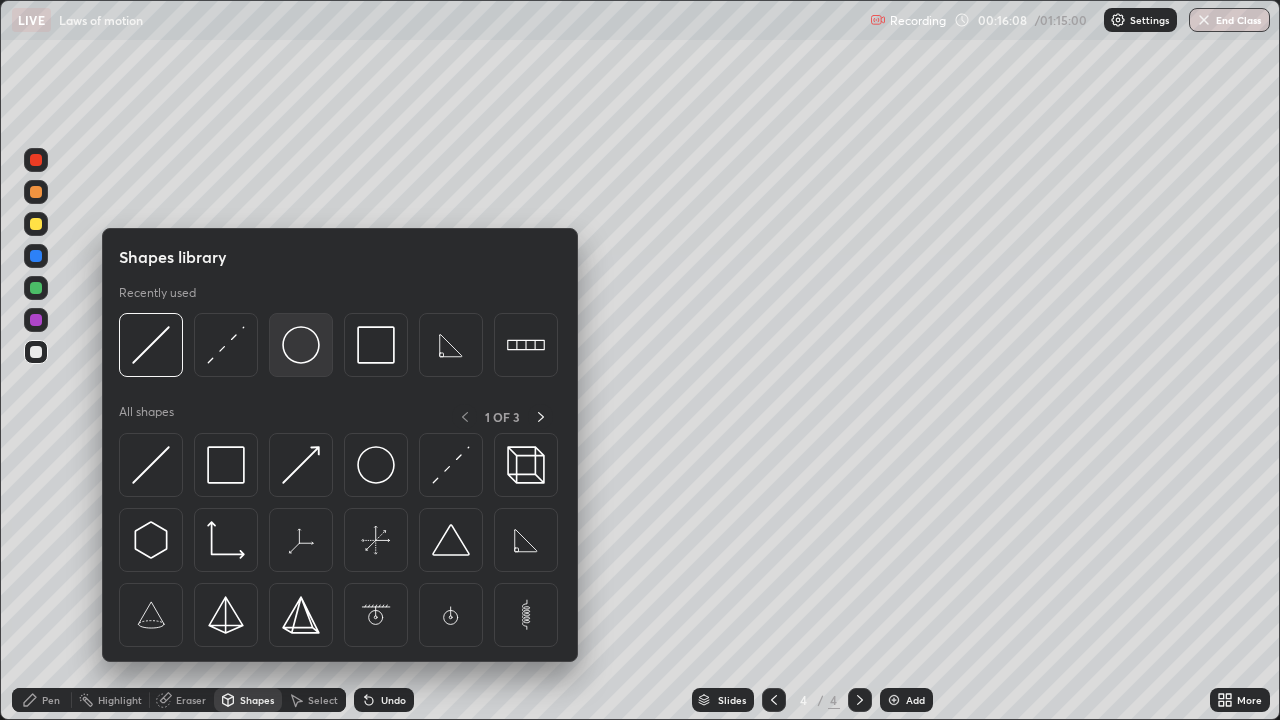 click at bounding box center (301, 345) 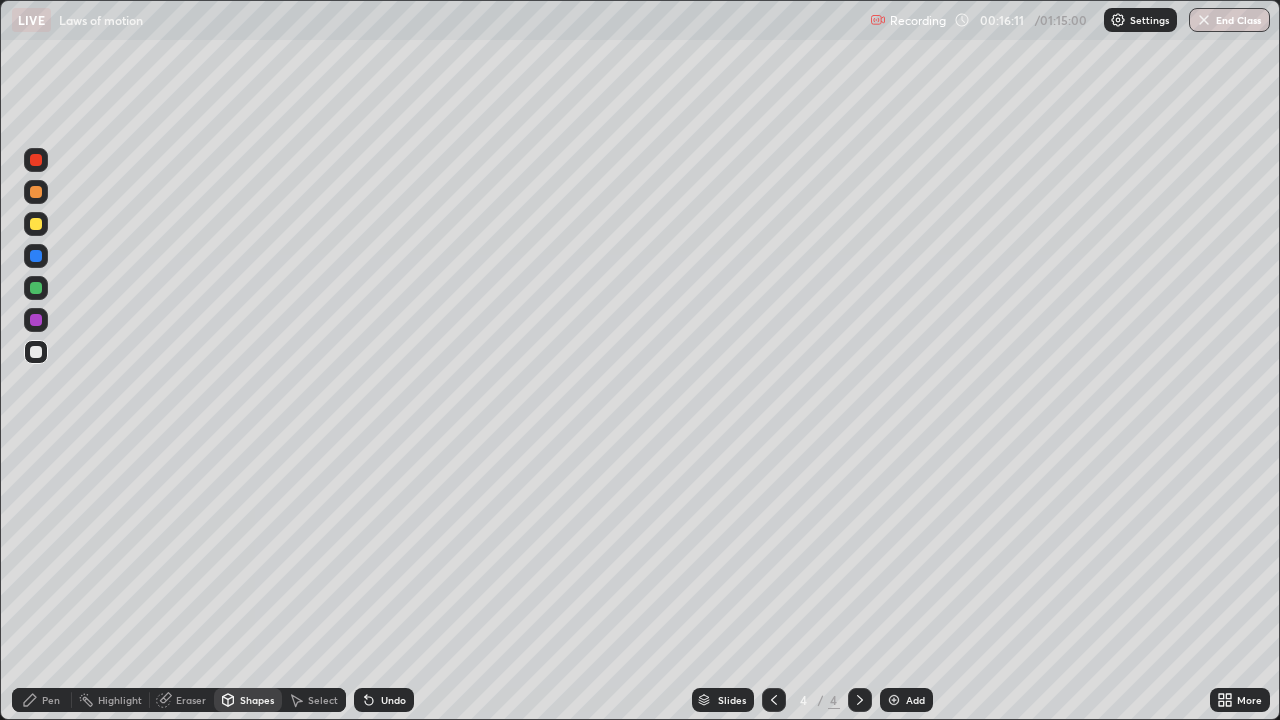 click on "Shapes" at bounding box center [257, 700] 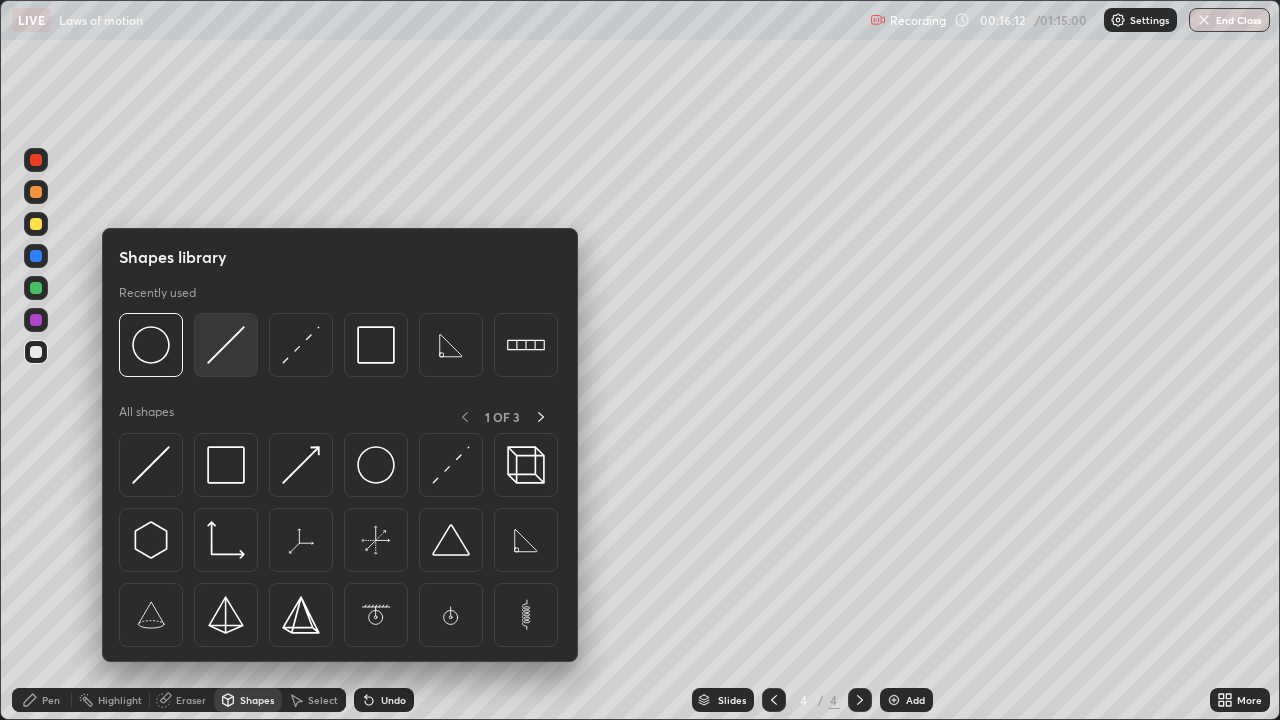 click at bounding box center (226, 345) 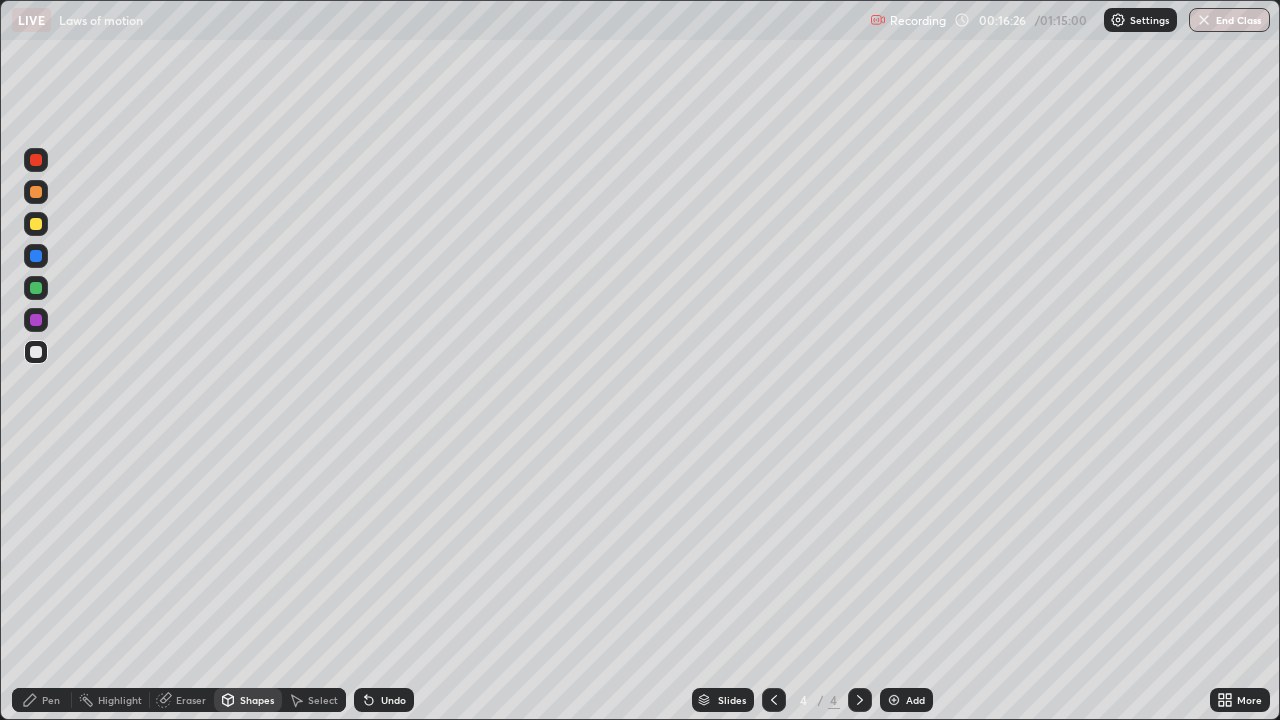 click on "Pen" at bounding box center (42, 700) 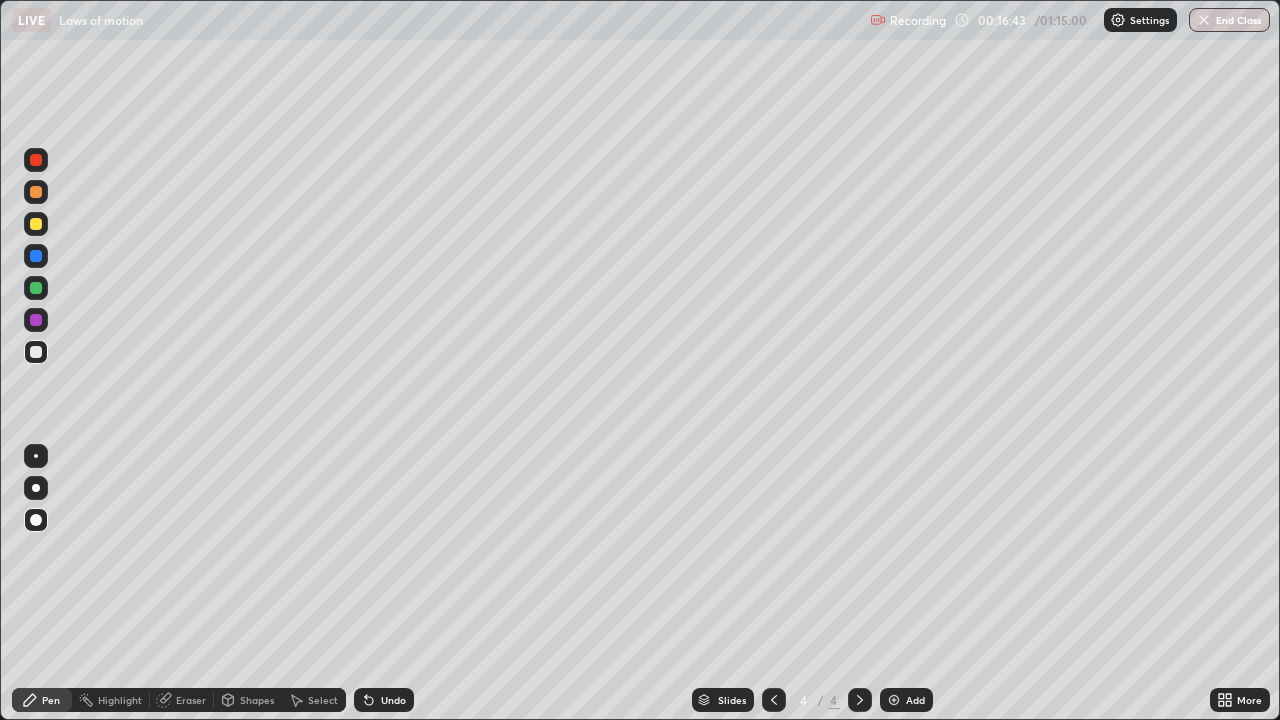 click at bounding box center [36, 224] 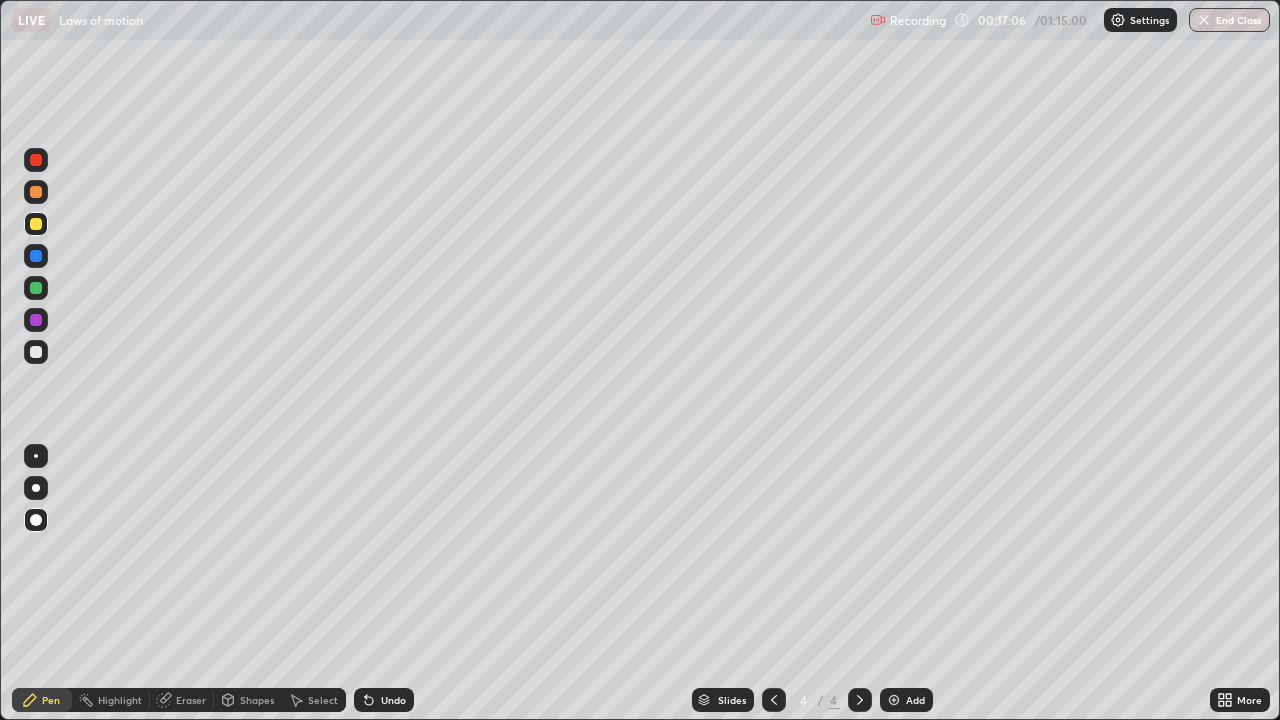 click on "Shapes" at bounding box center (257, 700) 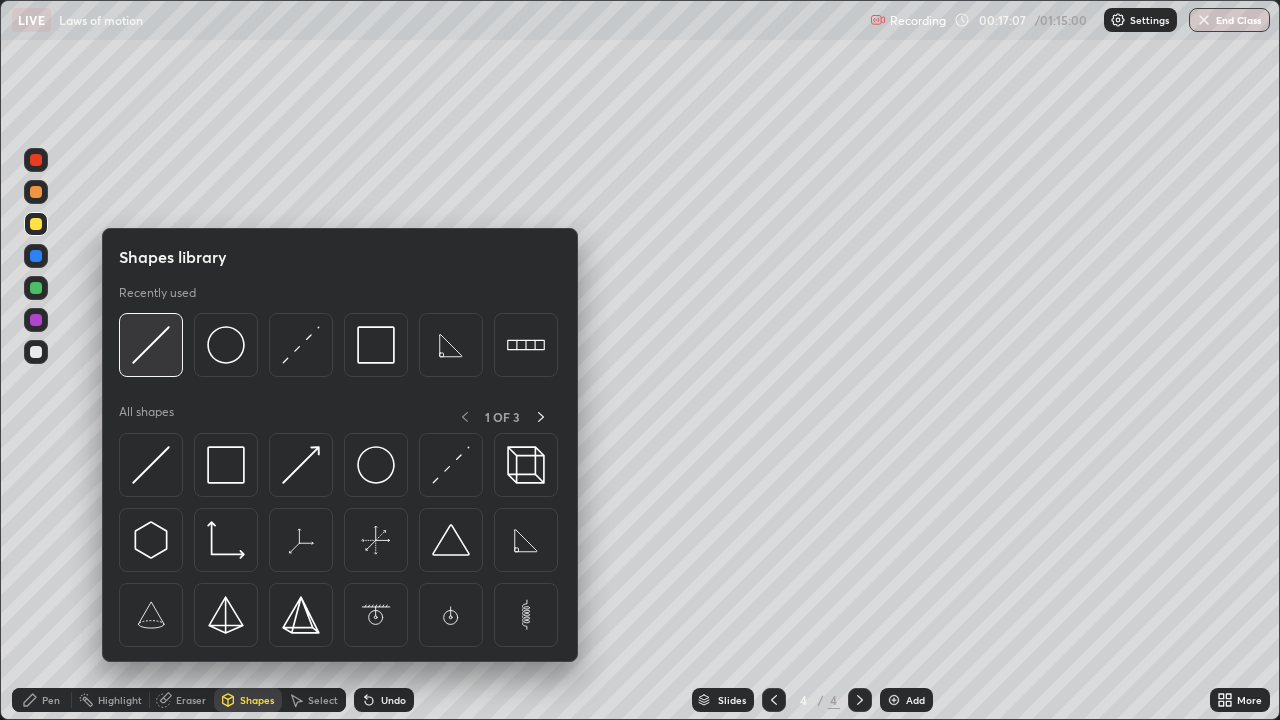 click at bounding box center (151, 345) 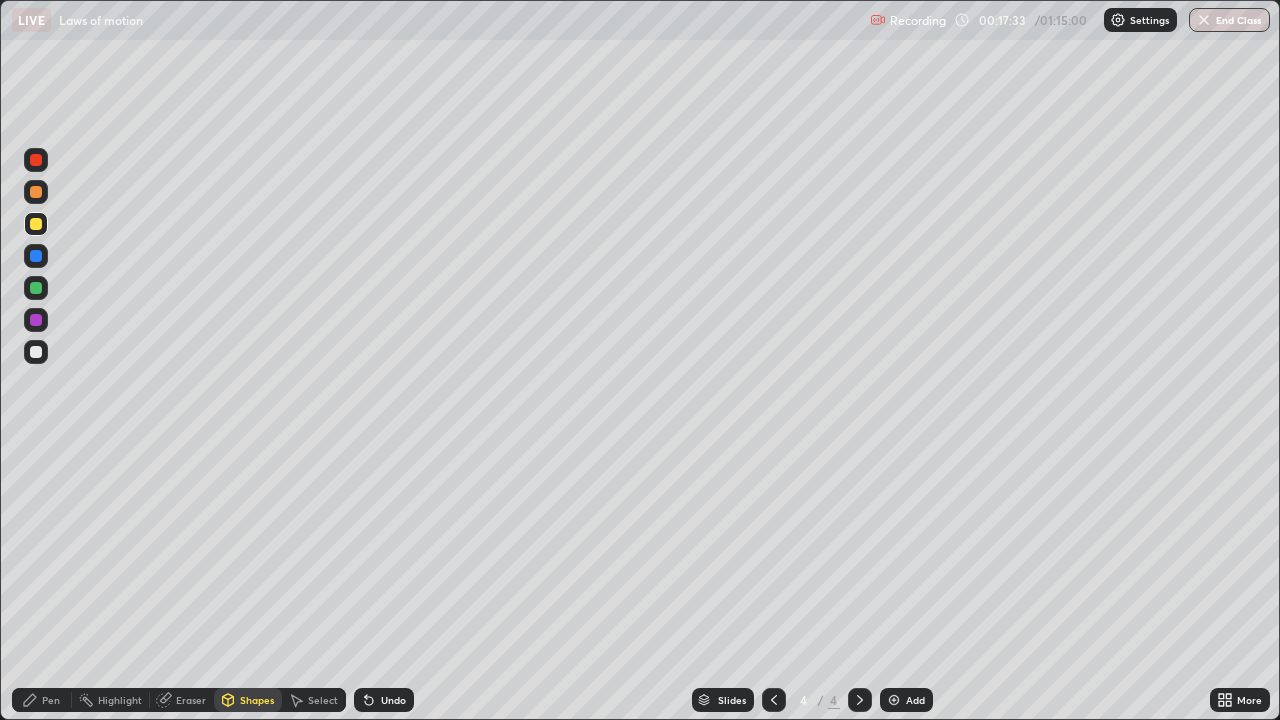 click on "Shapes" at bounding box center (248, 700) 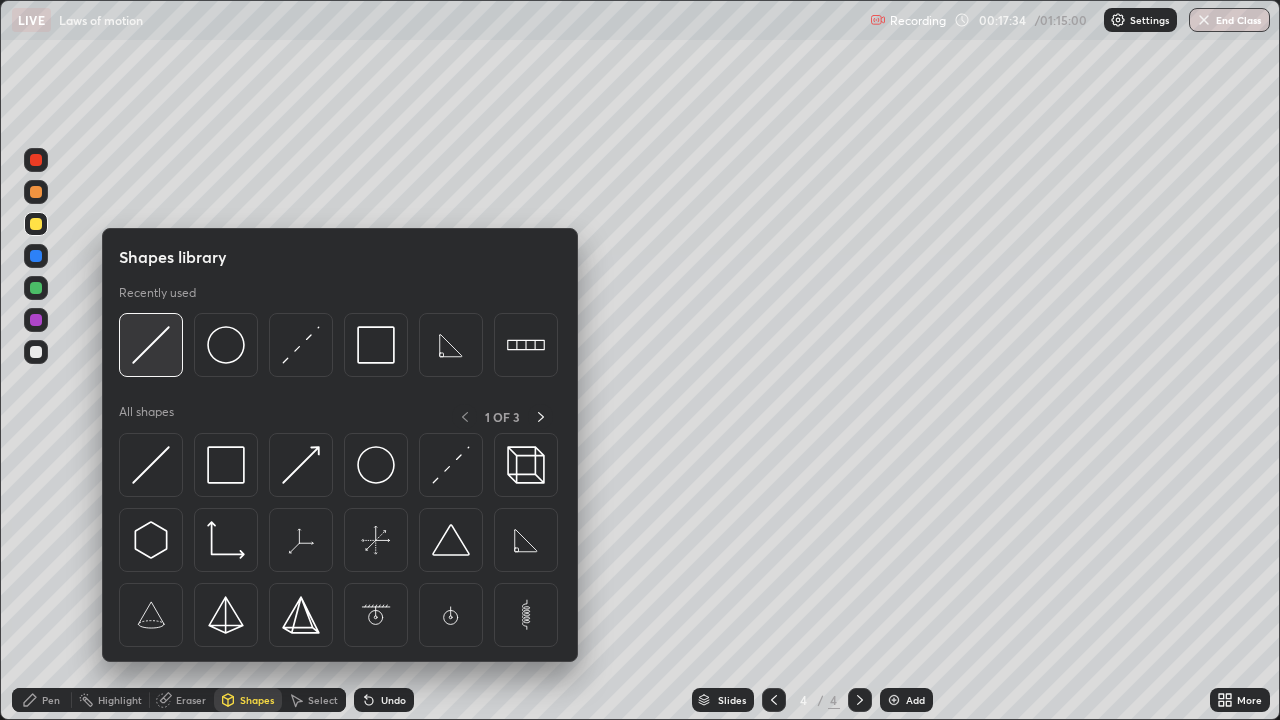 click at bounding box center (151, 345) 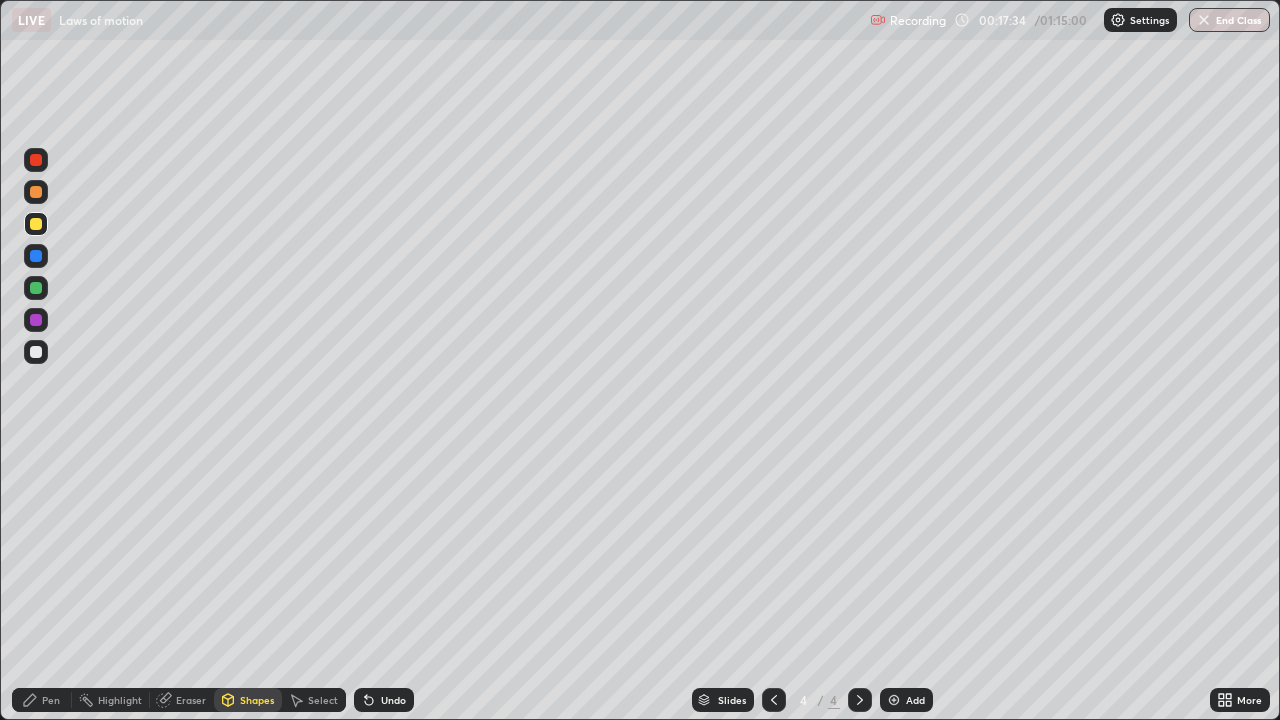 click at bounding box center (36, 352) 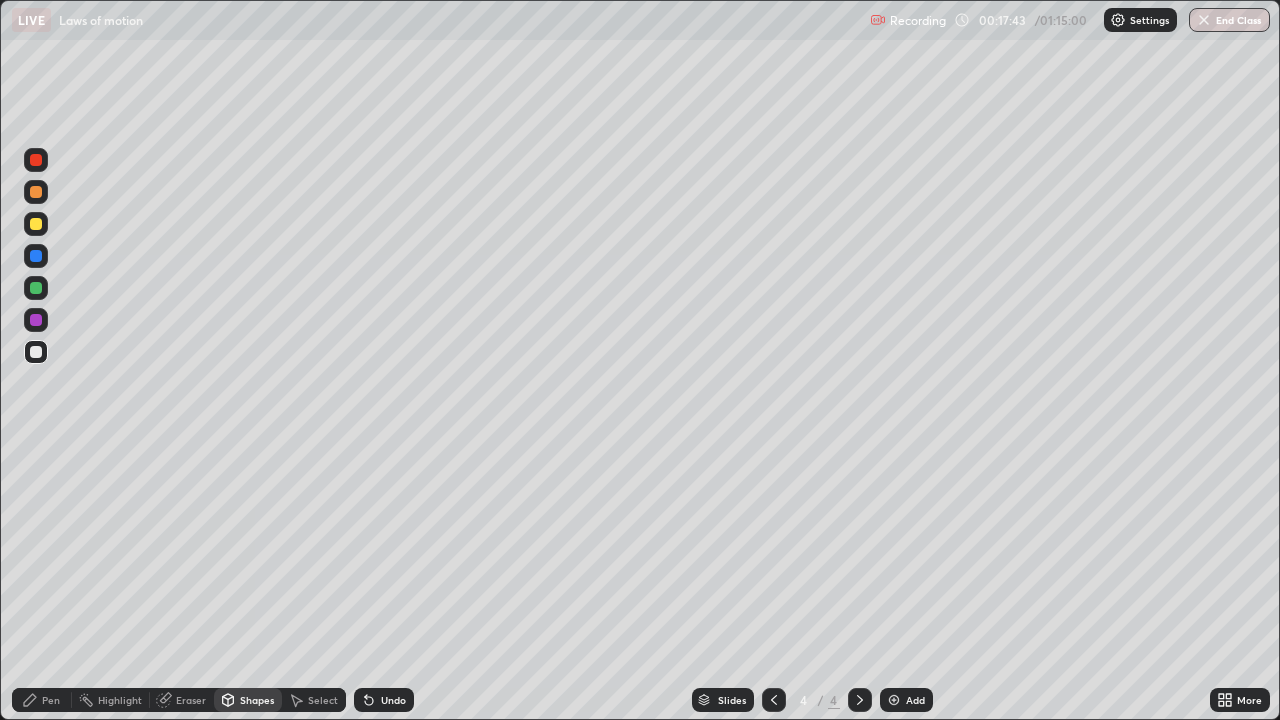 click on "Pen" at bounding box center (42, 700) 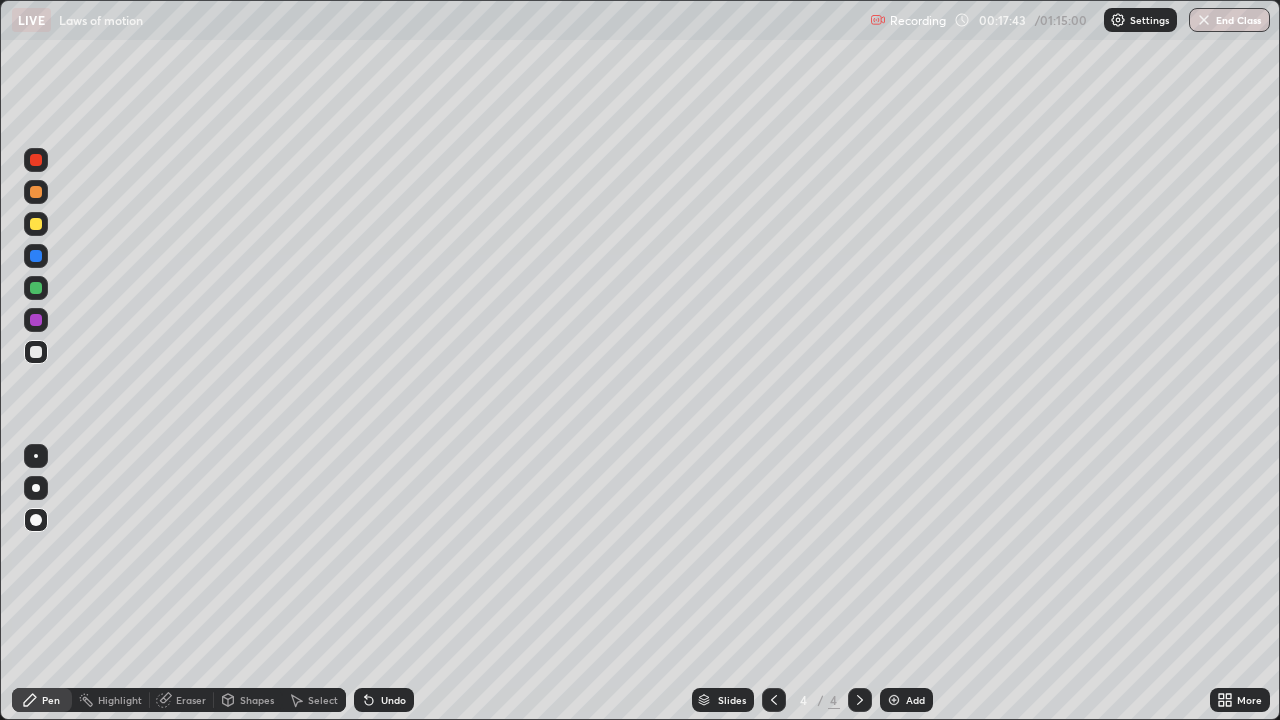 click on "Shapes" at bounding box center [257, 700] 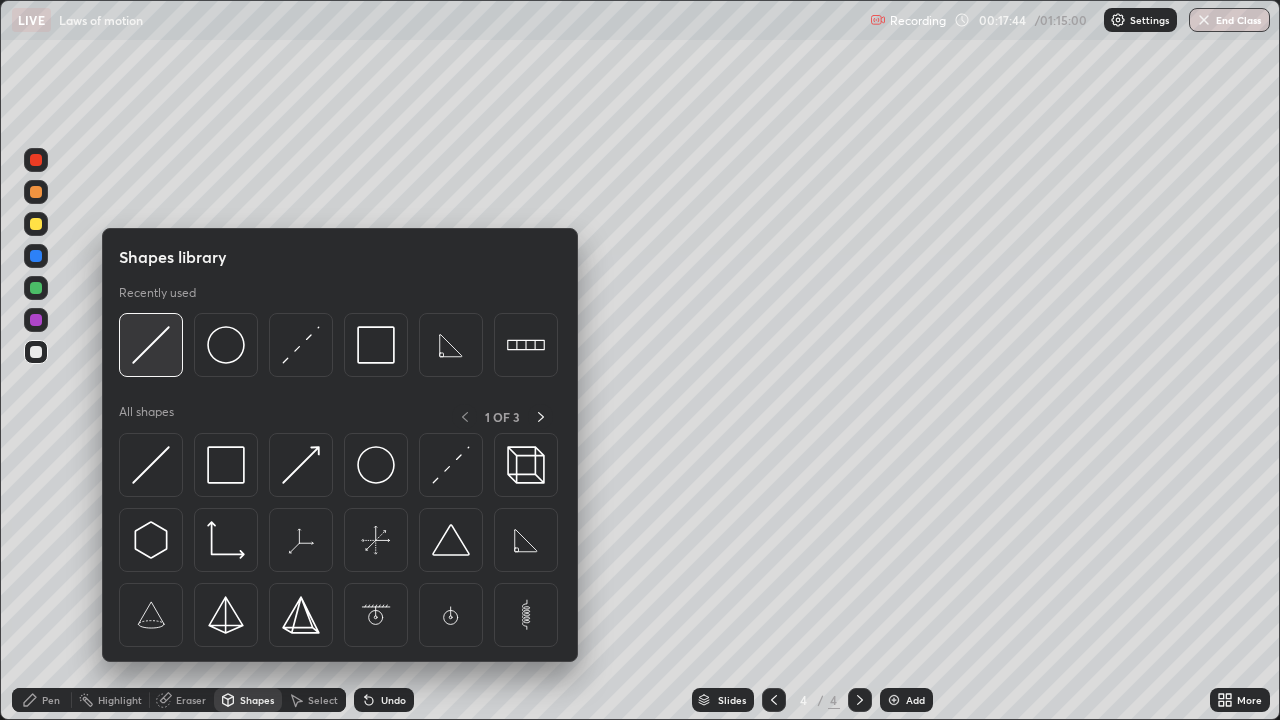 click at bounding box center (151, 345) 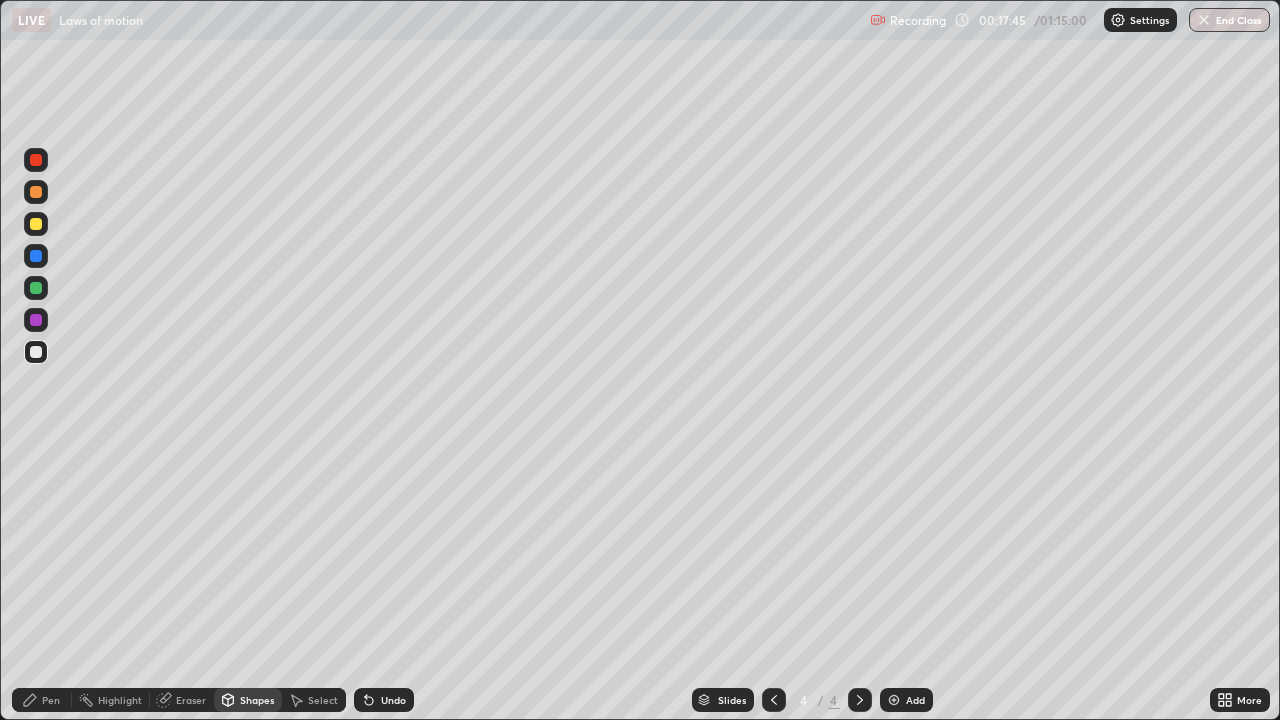 click at bounding box center (36, 224) 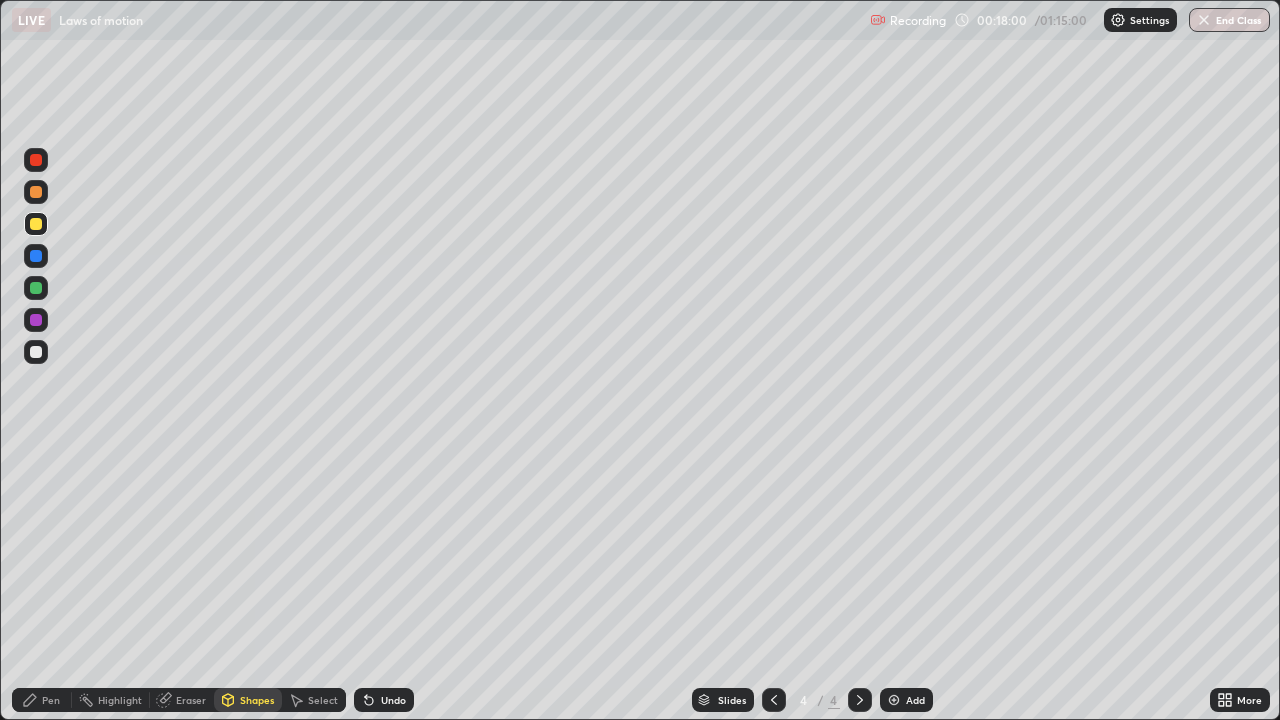 click on "Pen" at bounding box center [51, 700] 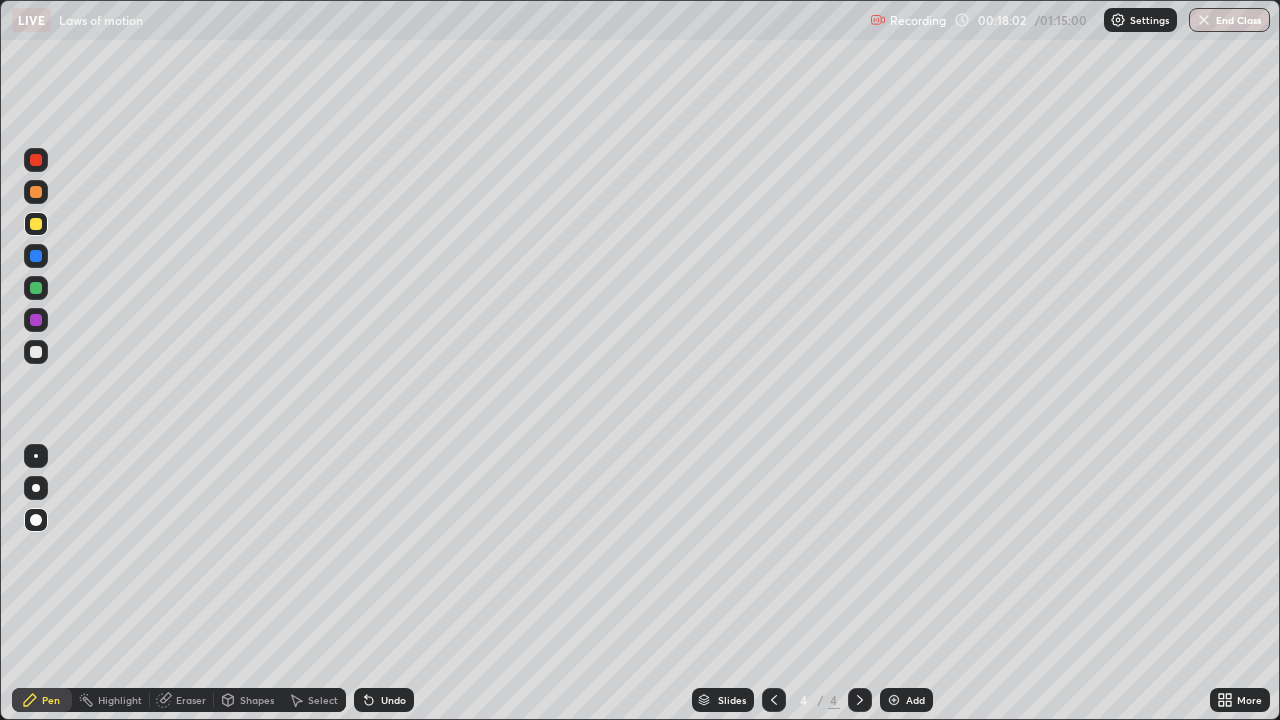click on "Shapes" at bounding box center [257, 700] 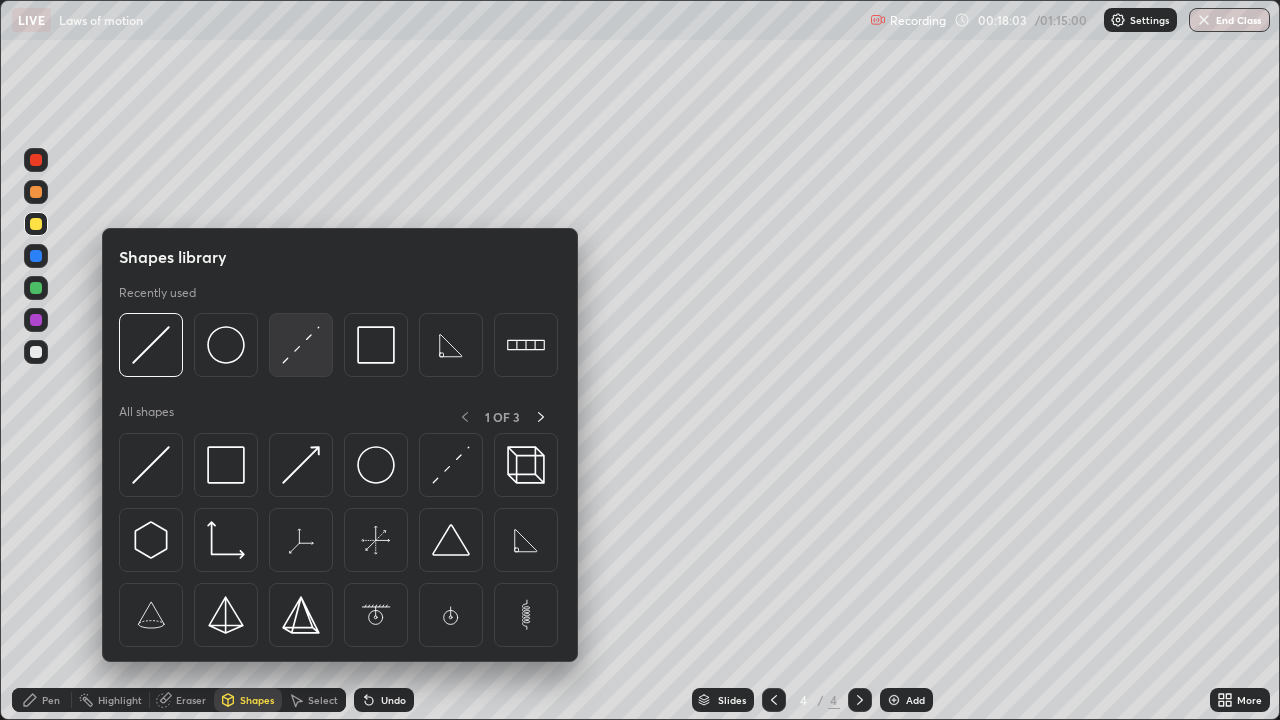 click at bounding box center (301, 345) 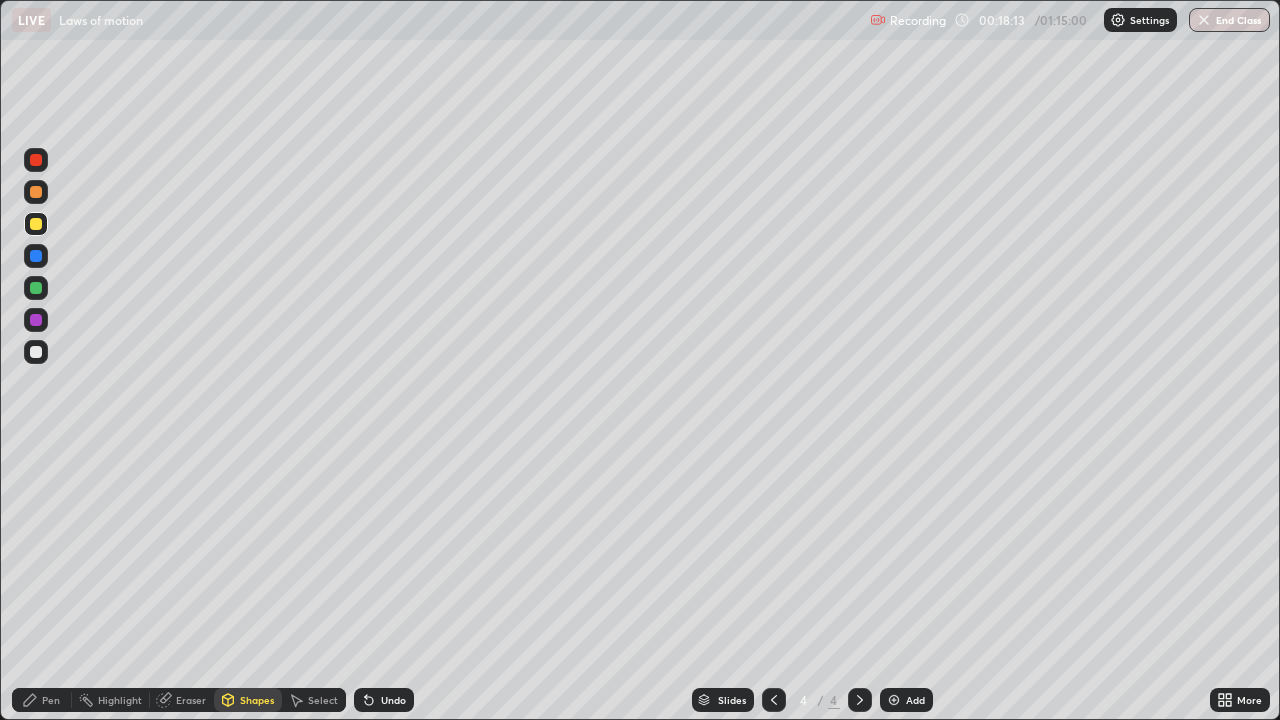 click on "Pen" at bounding box center (42, 700) 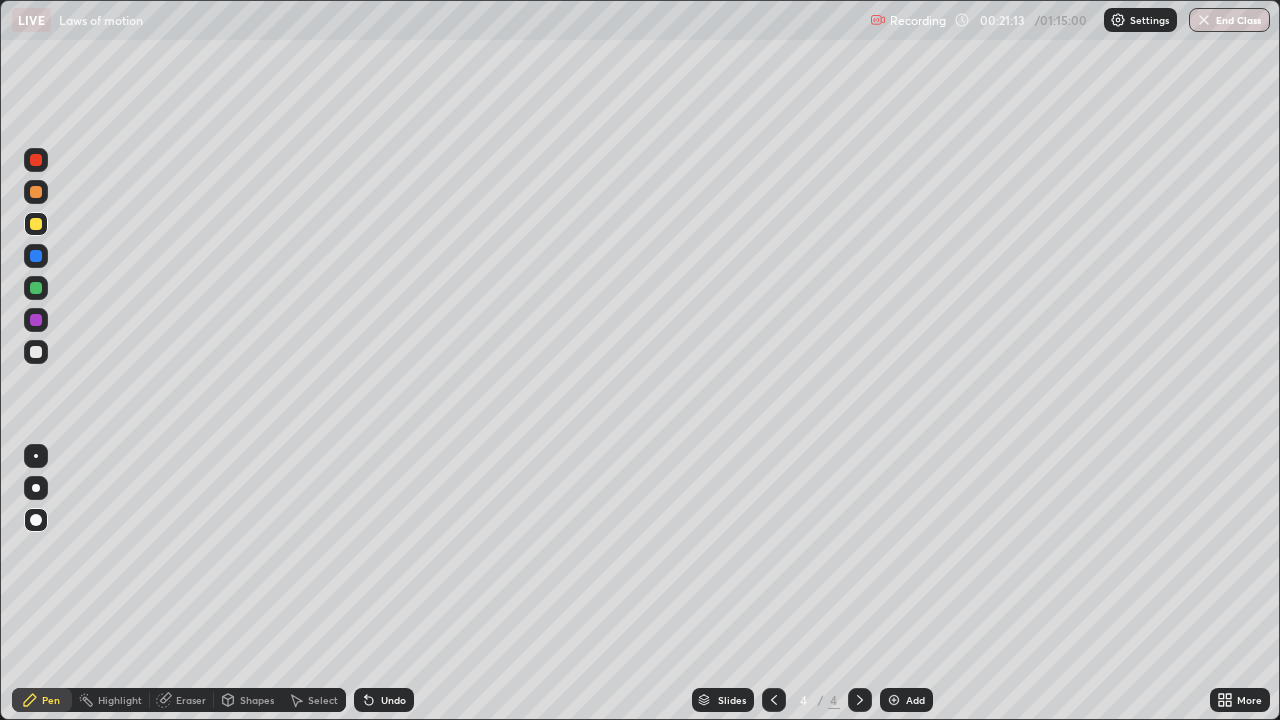 click on "Shapes" at bounding box center (248, 700) 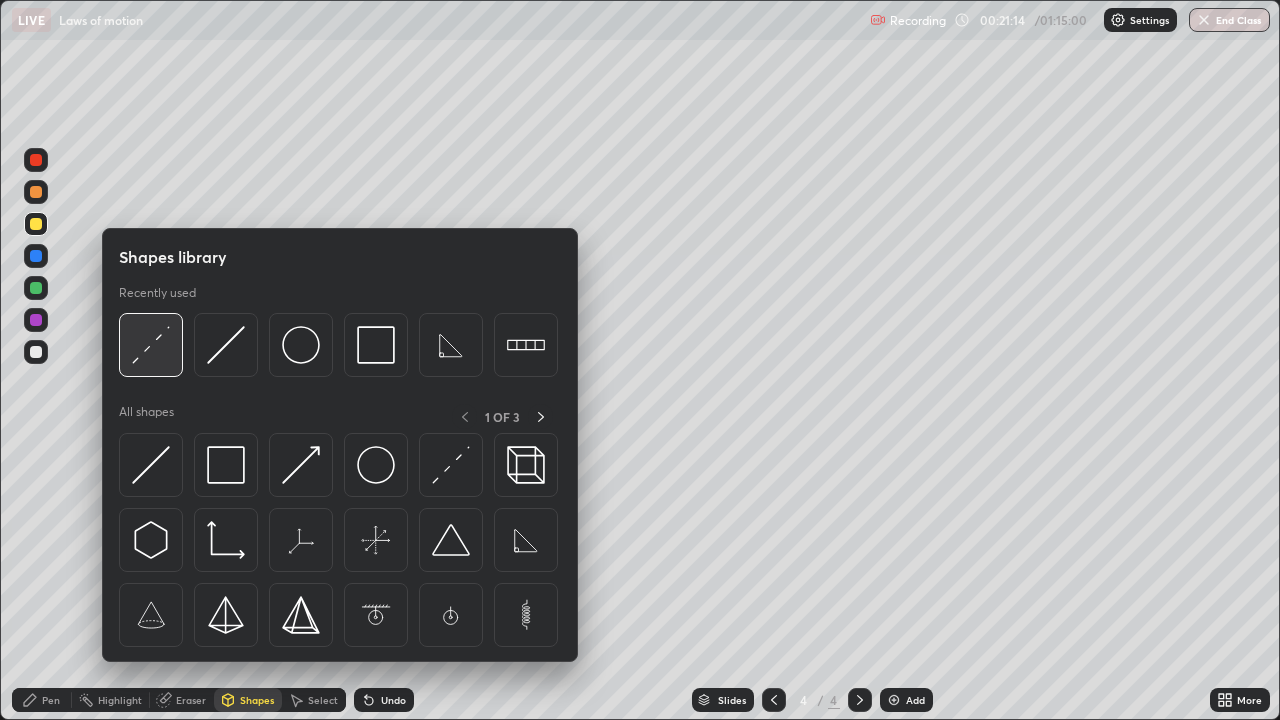 click at bounding box center (151, 345) 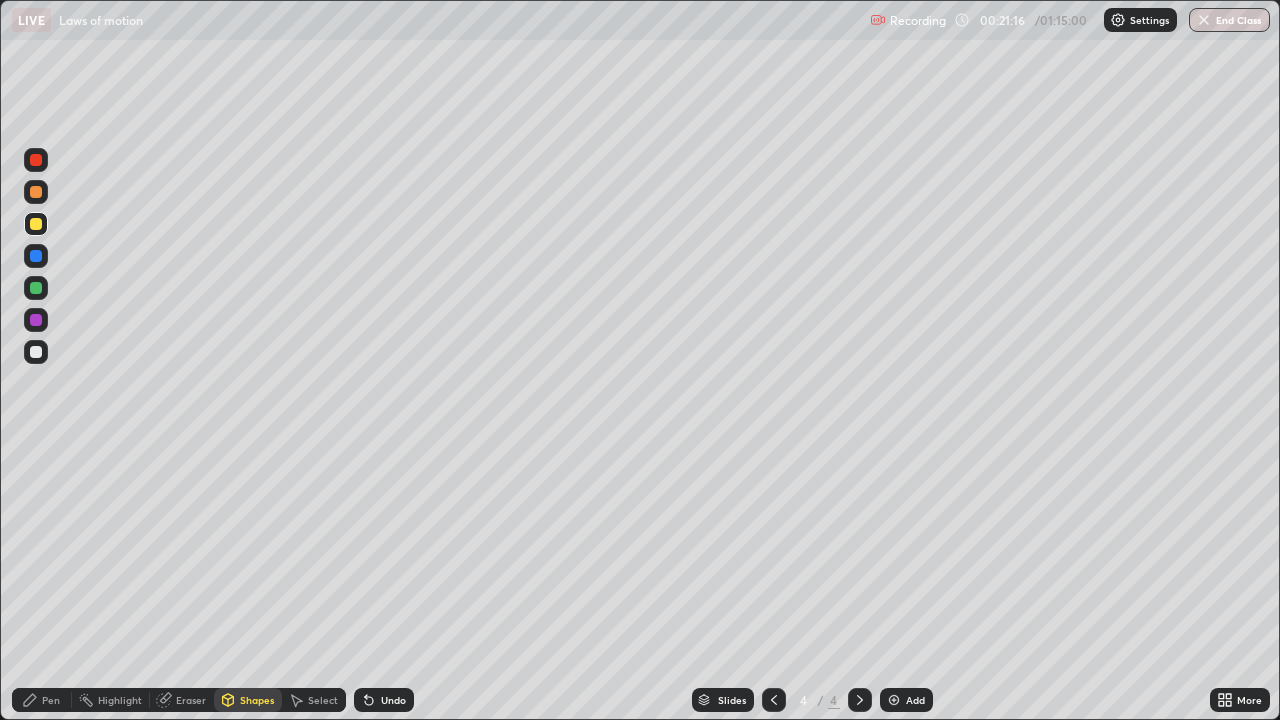 click on "Slides 4 / 4 Add" at bounding box center (812, 700) 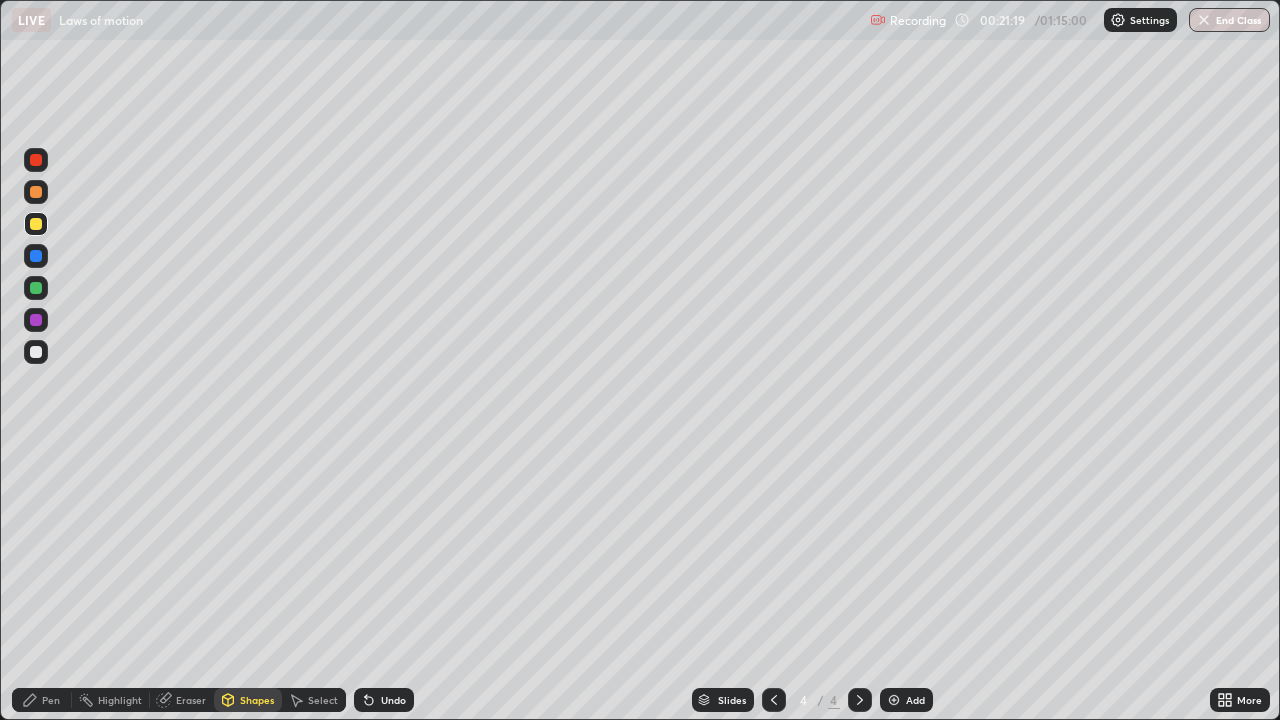 click on "Pen" at bounding box center [42, 700] 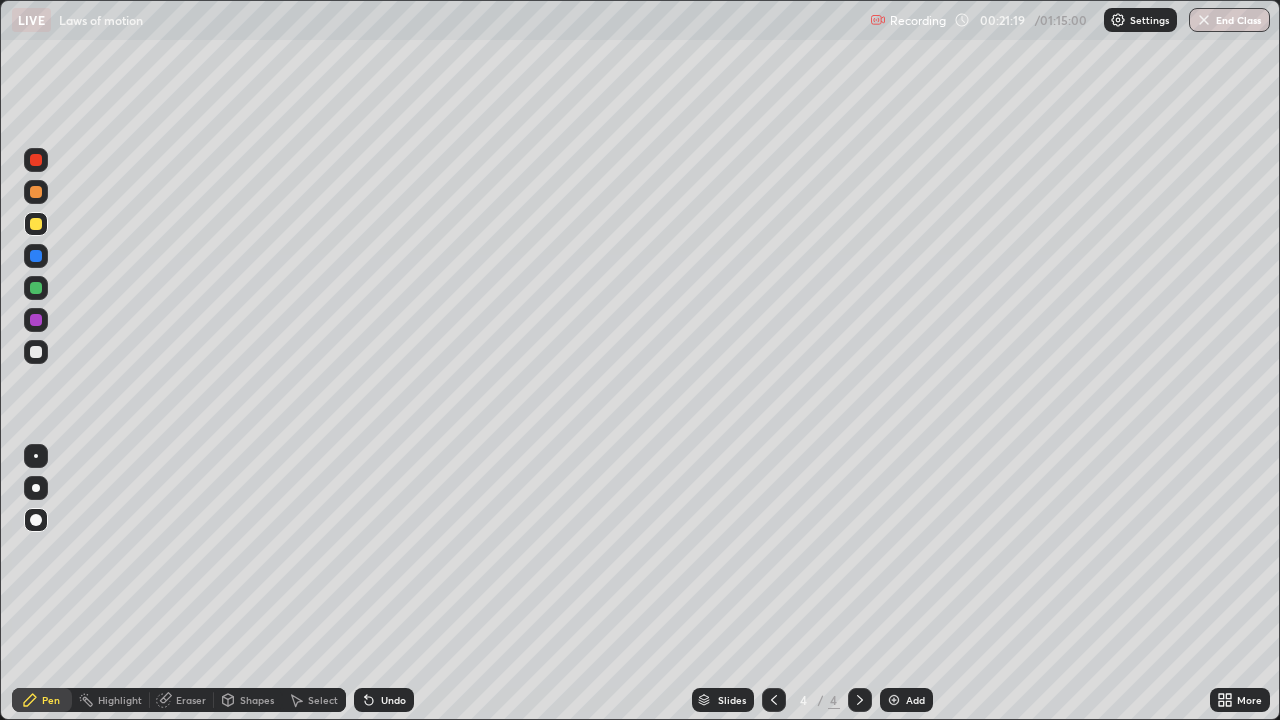 click at bounding box center (36, 352) 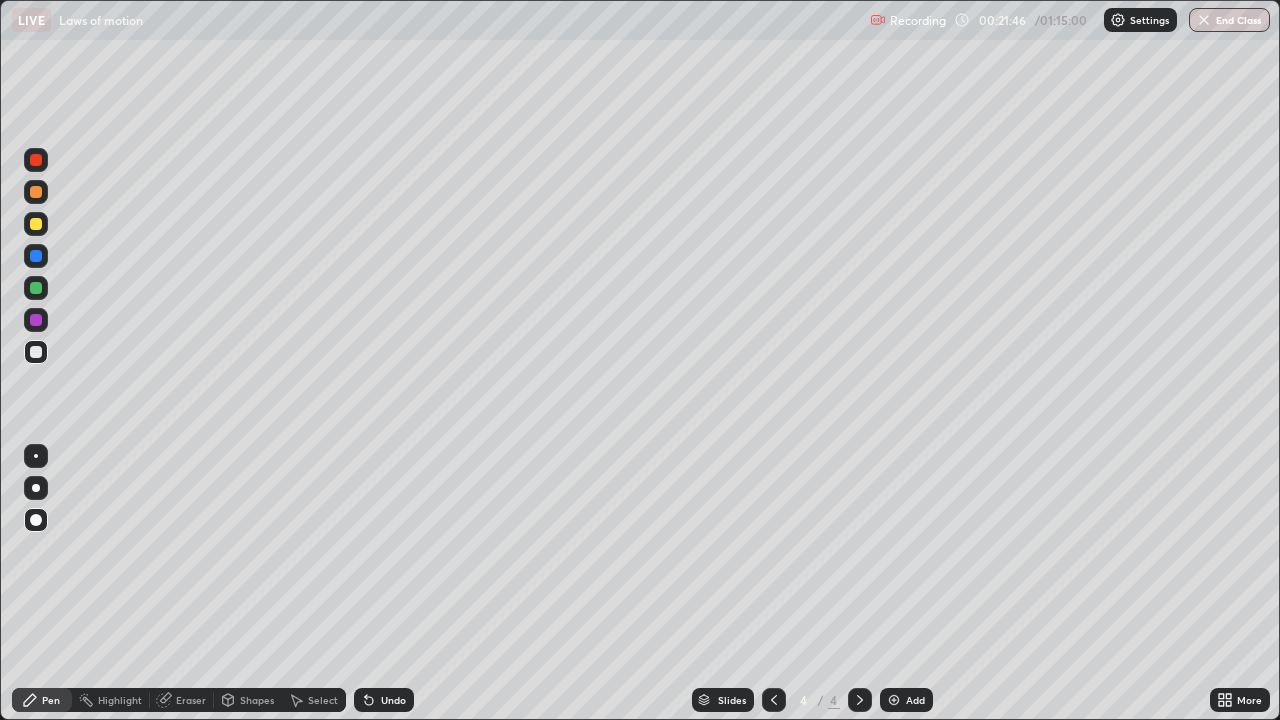 click on "Shapes" at bounding box center (248, 700) 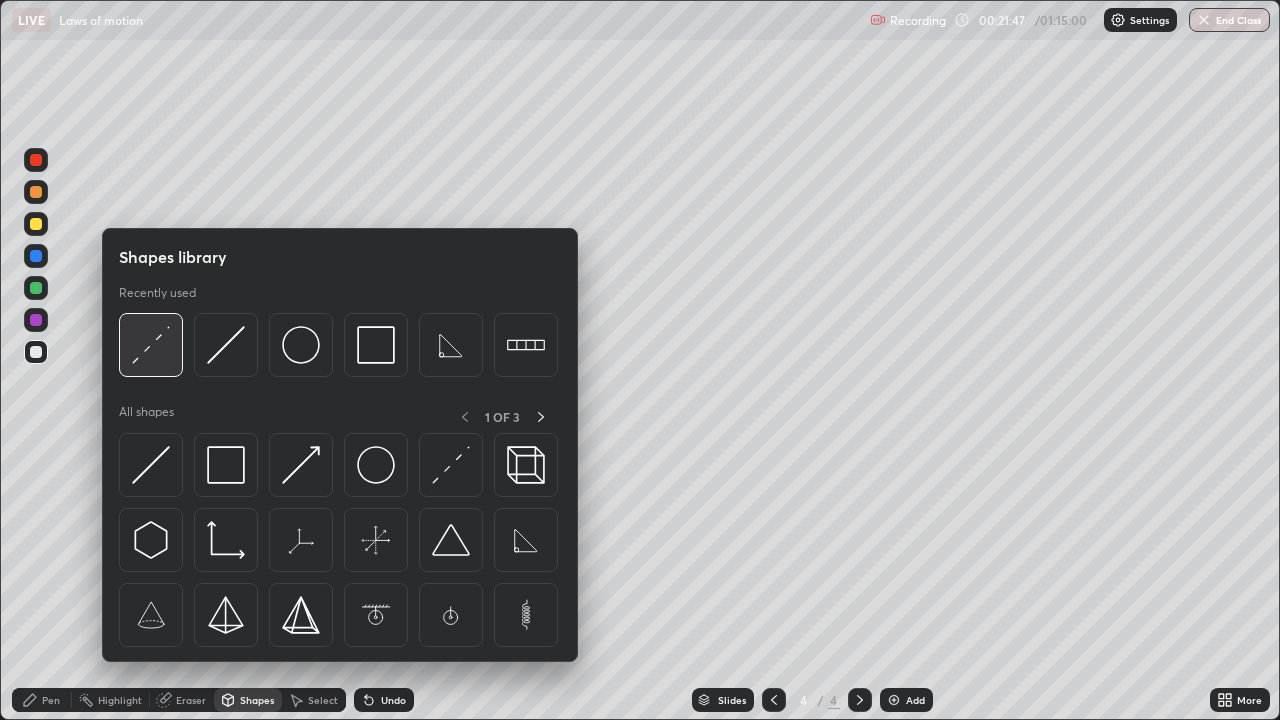 click at bounding box center (151, 345) 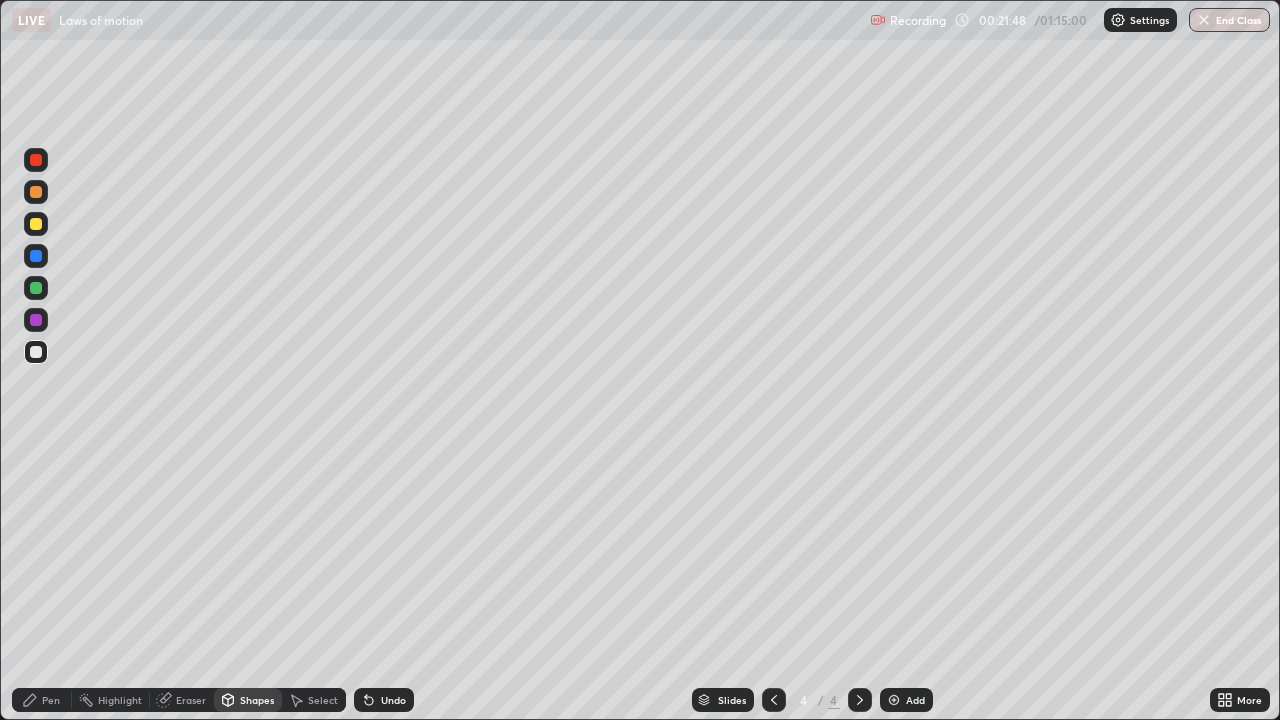 click at bounding box center (36, 224) 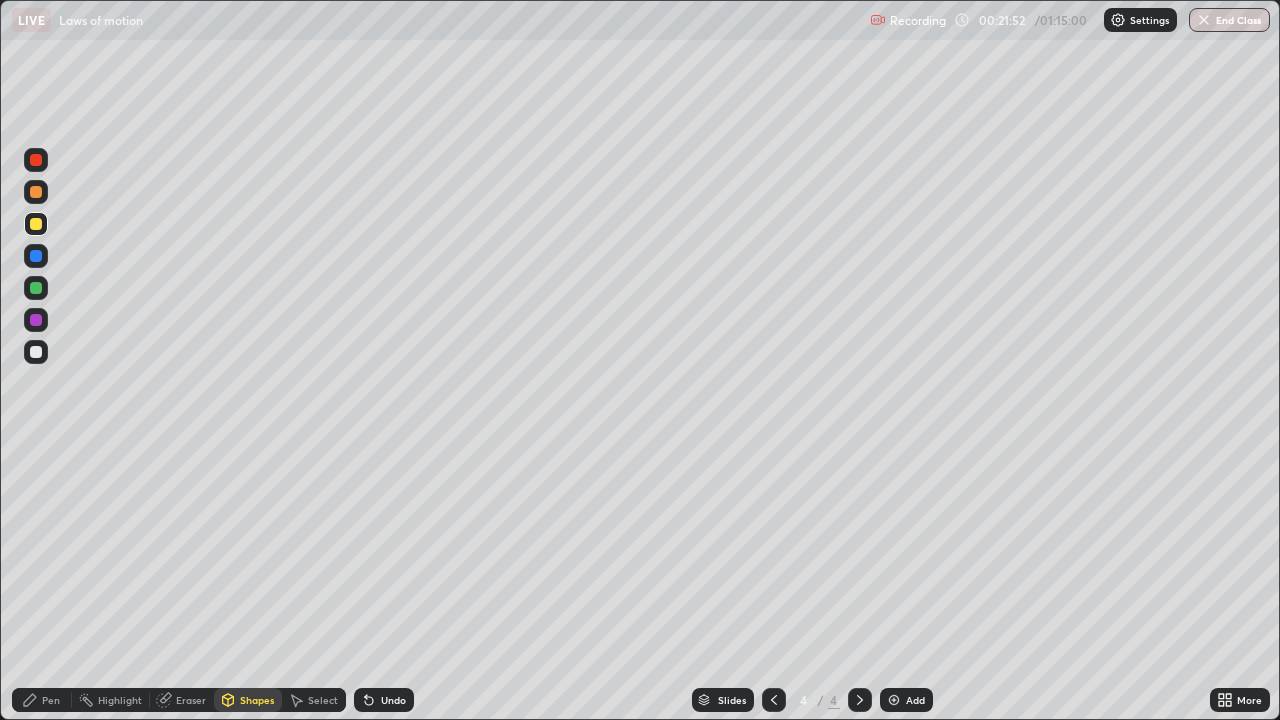 click on "Shapes" at bounding box center [248, 700] 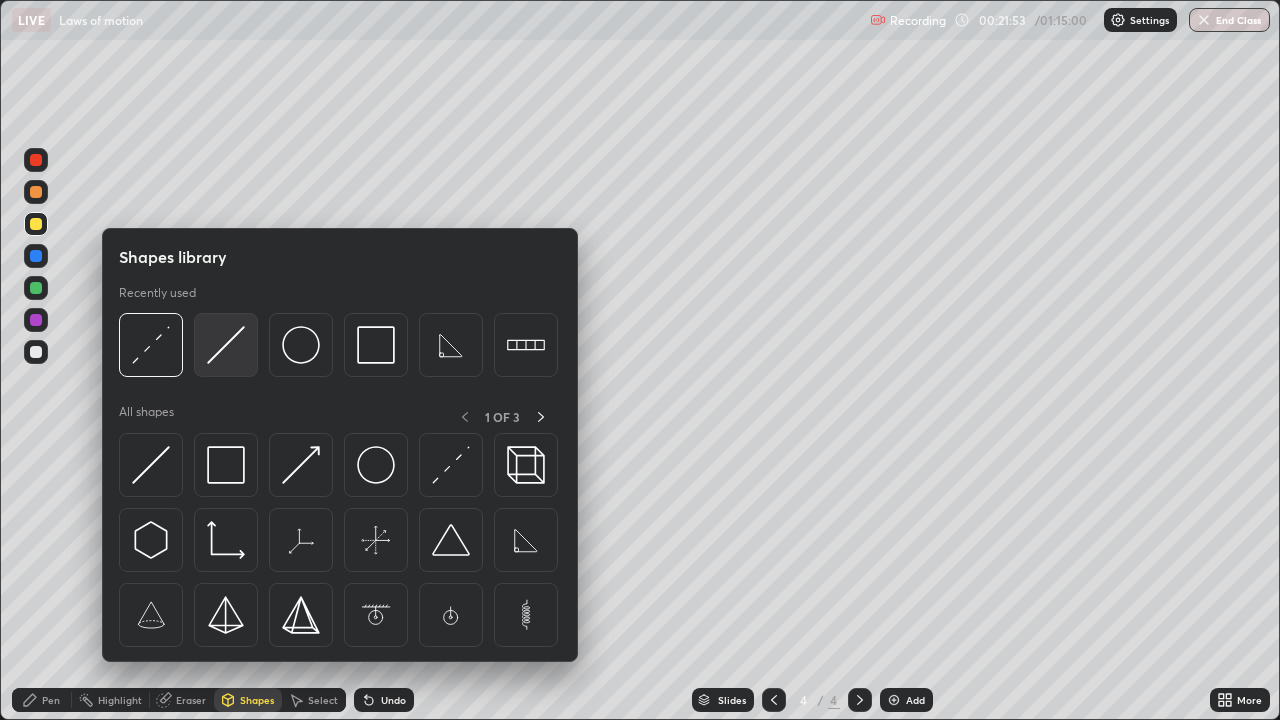 click at bounding box center (226, 345) 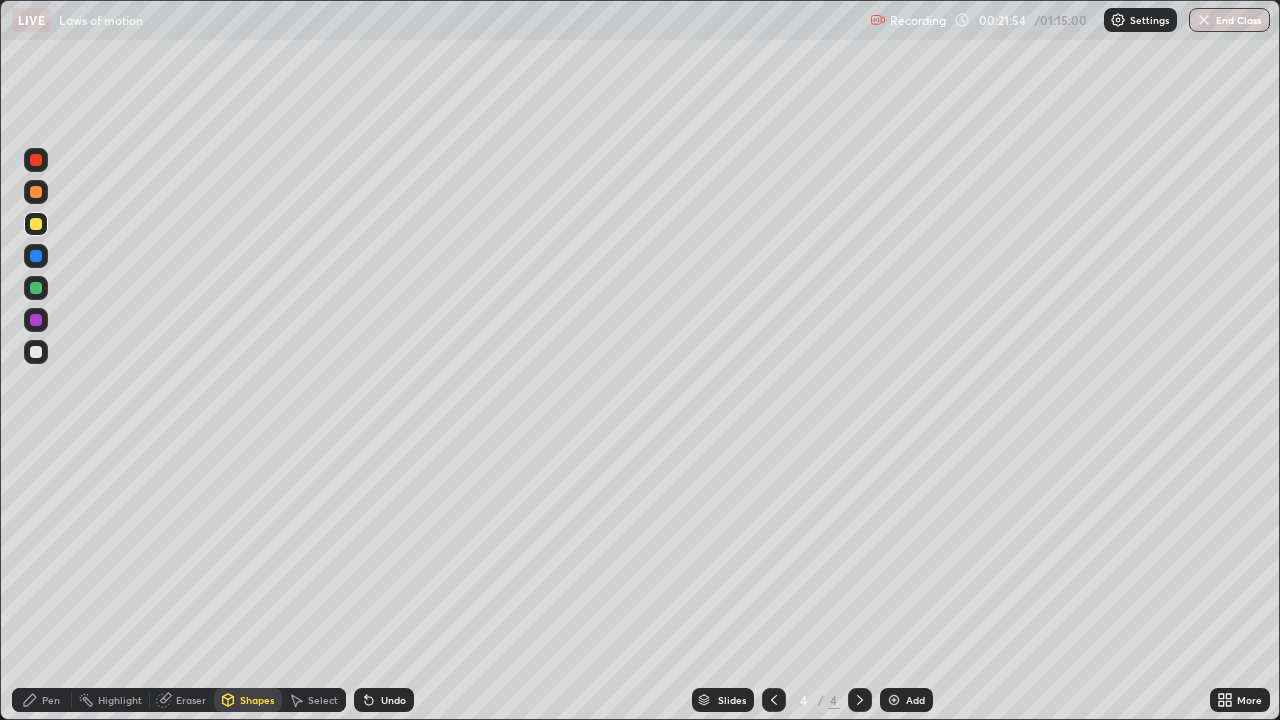 click at bounding box center [36, 352] 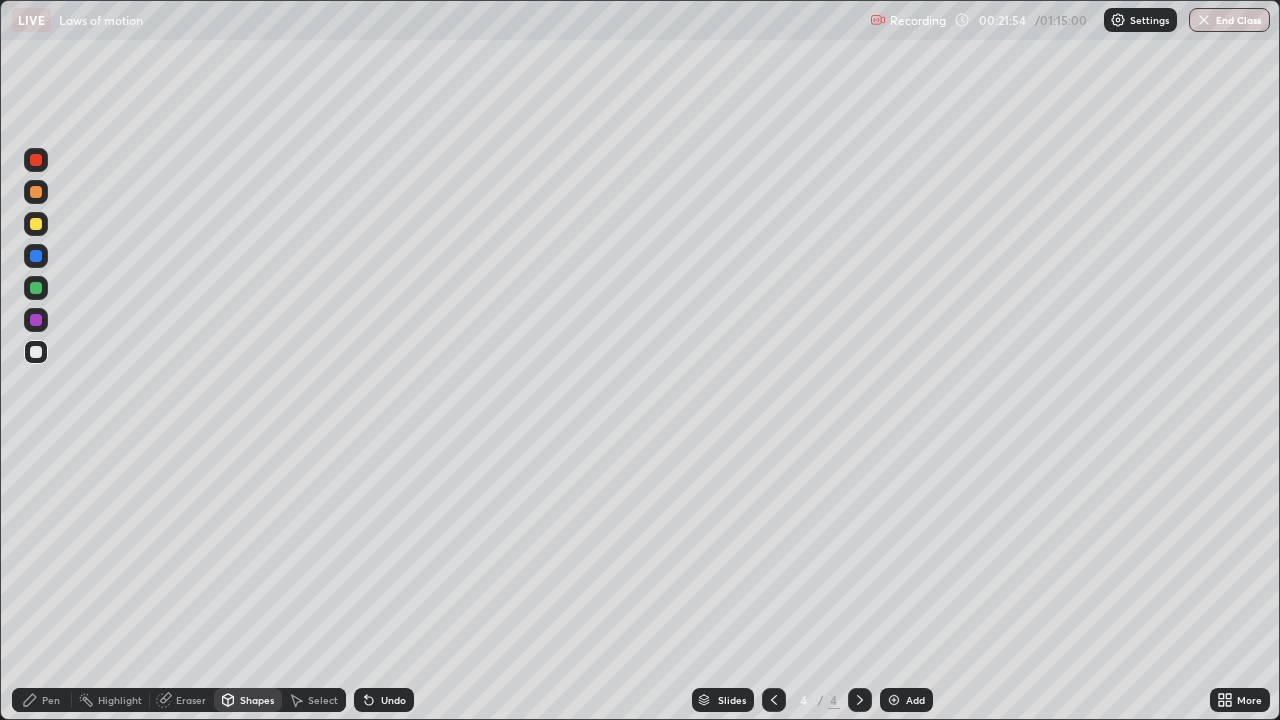 click on "Shapes" at bounding box center (257, 700) 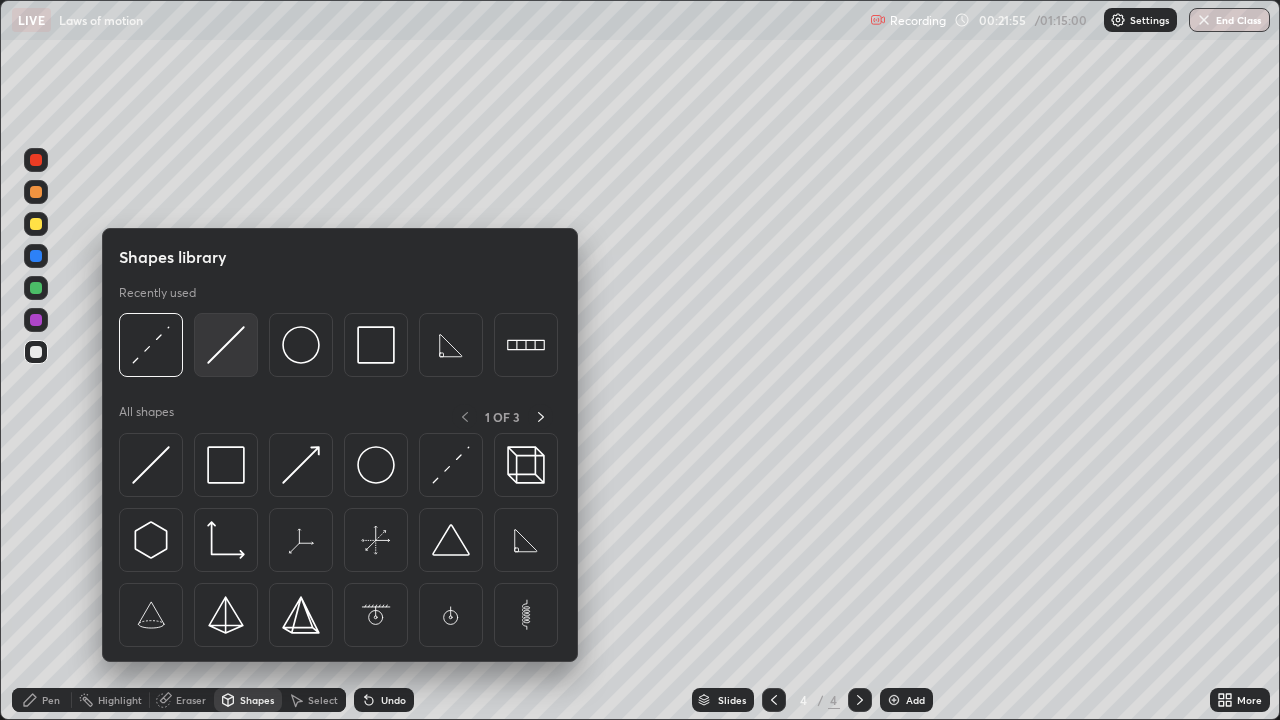 click at bounding box center (226, 345) 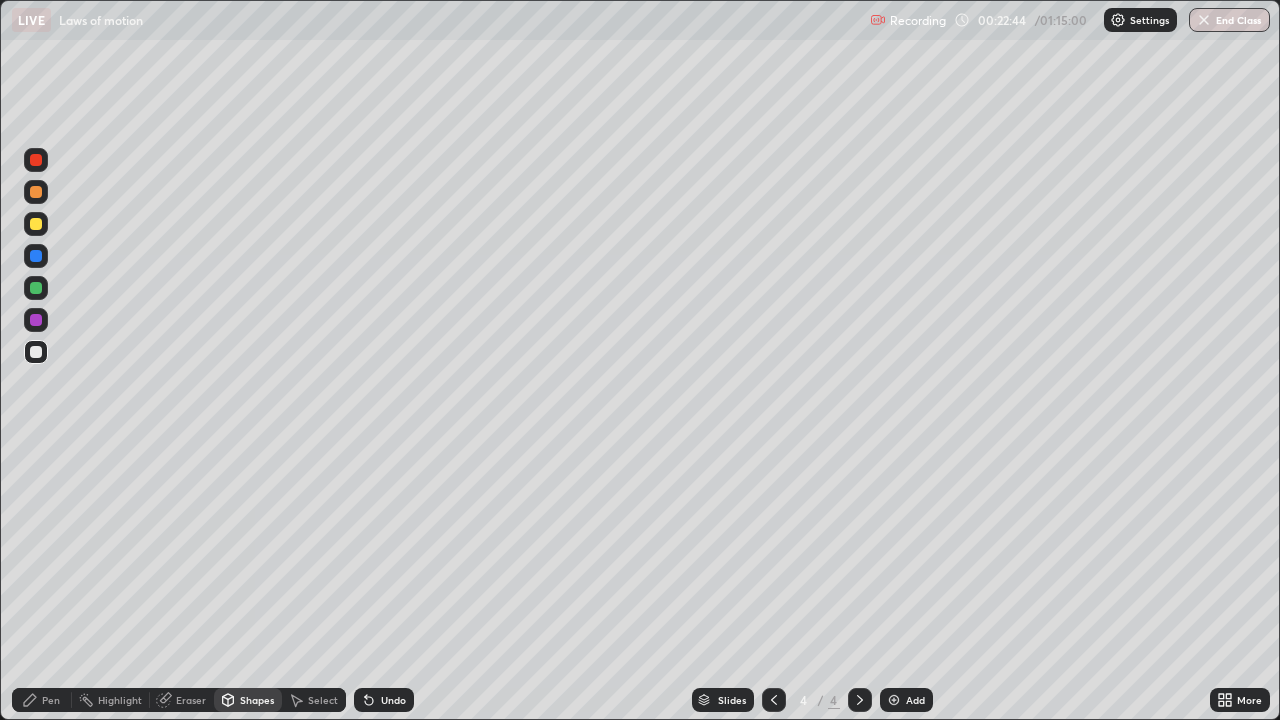 click on "Pen" at bounding box center (51, 700) 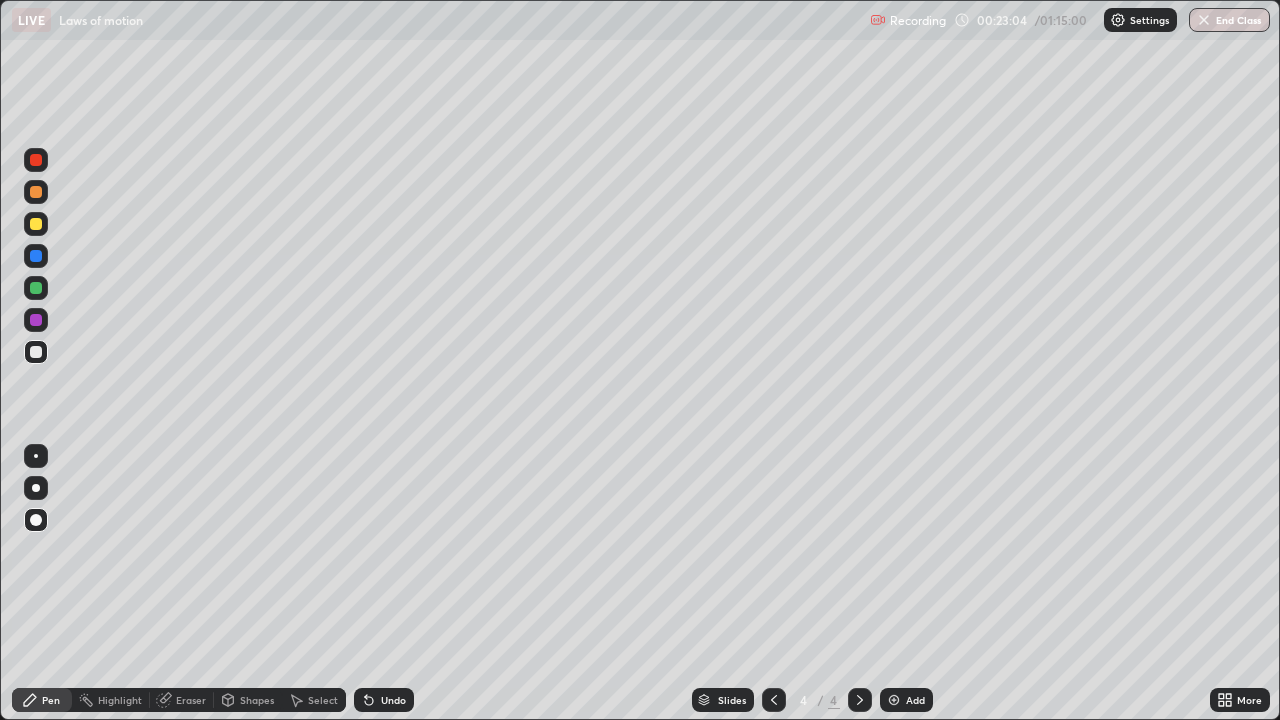 click on "Shapes" at bounding box center [257, 700] 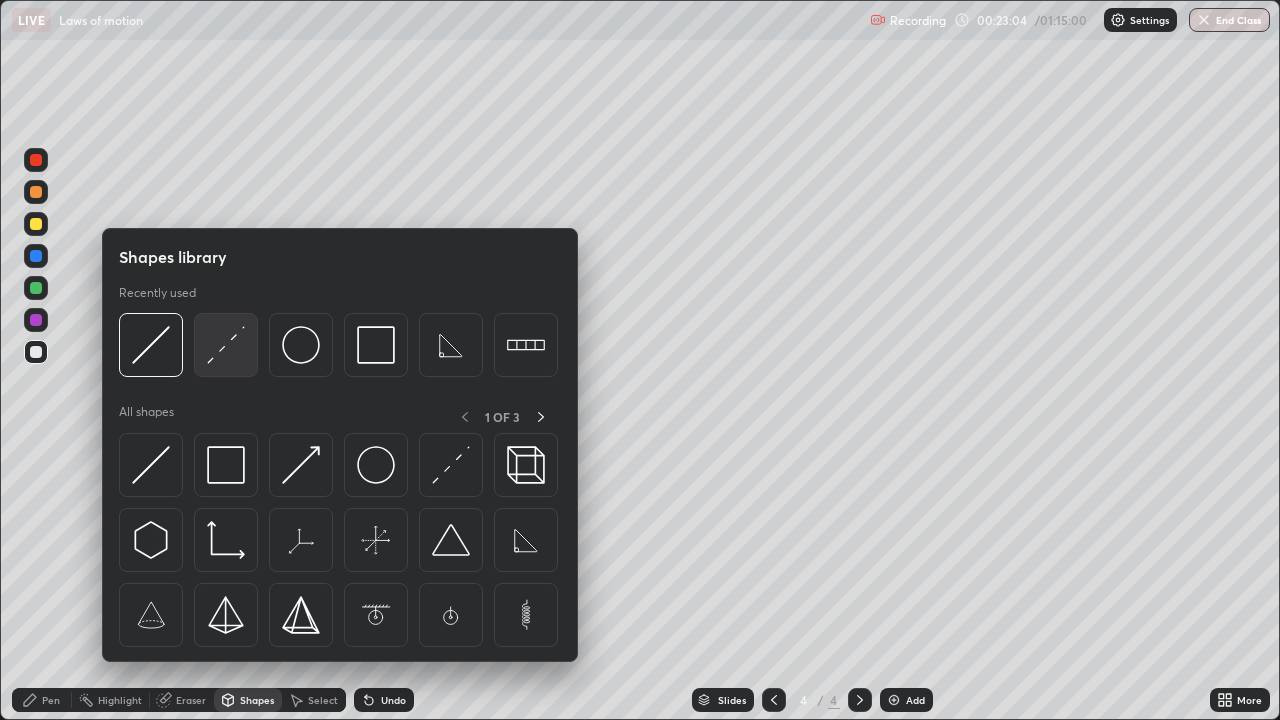 click at bounding box center (226, 345) 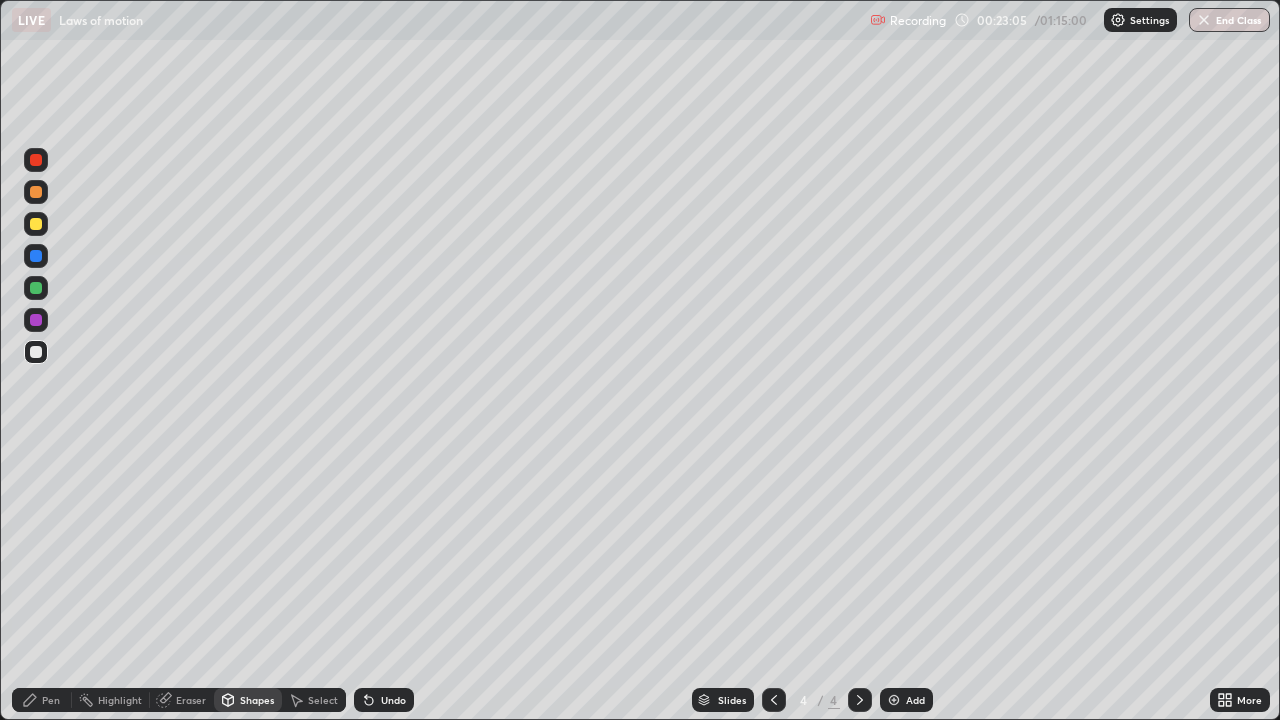 click at bounding box center (36, 224) 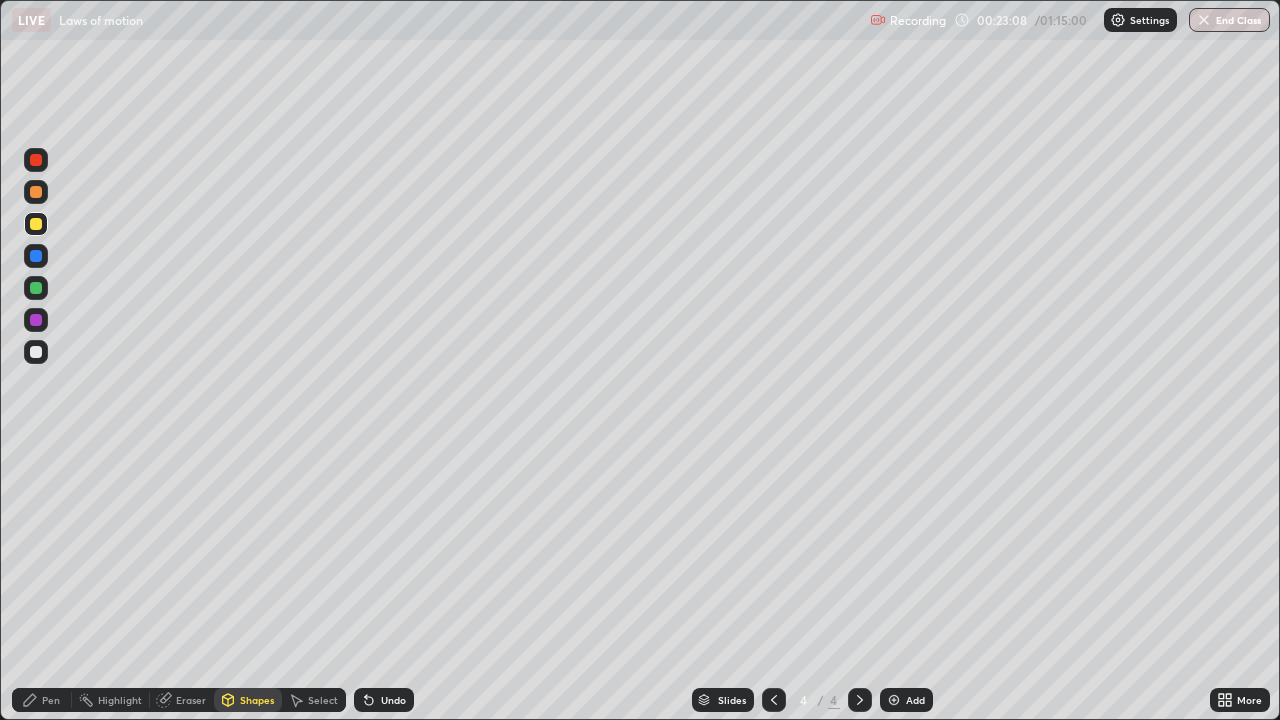 click on "Pen" at bounding box center (51, 700) 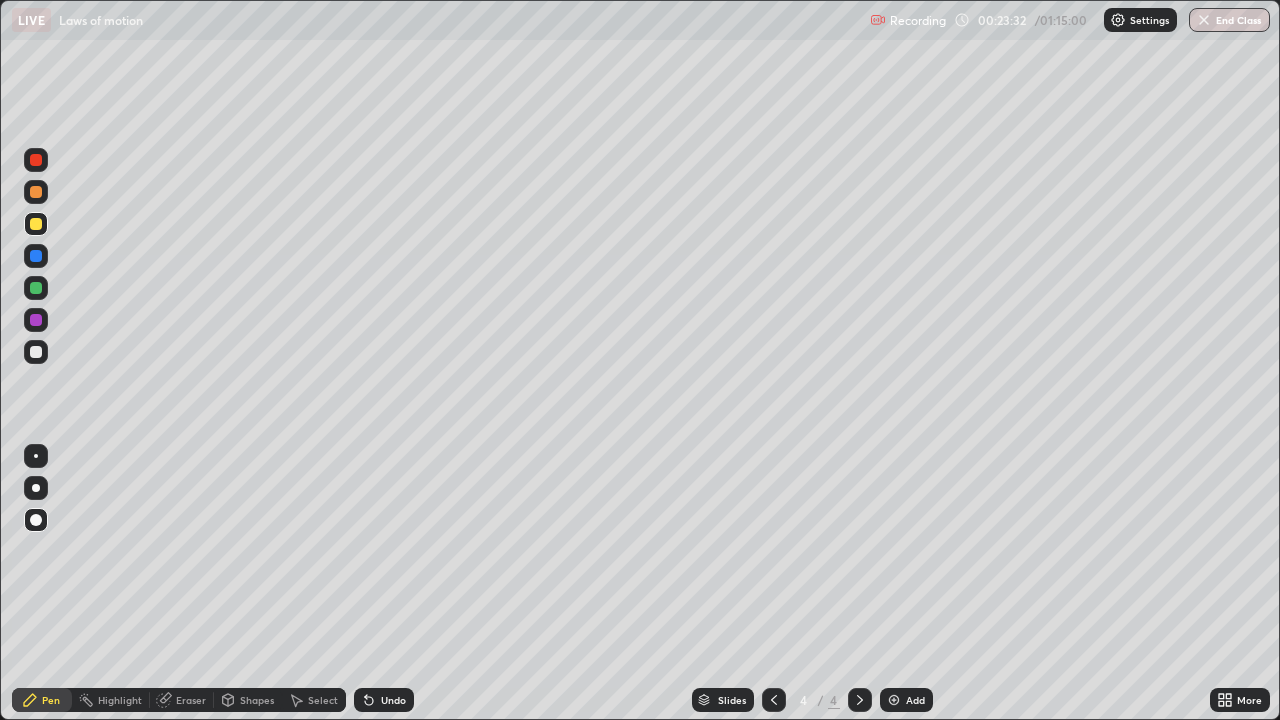 click on "Undo" at bounding box center (384, 700) 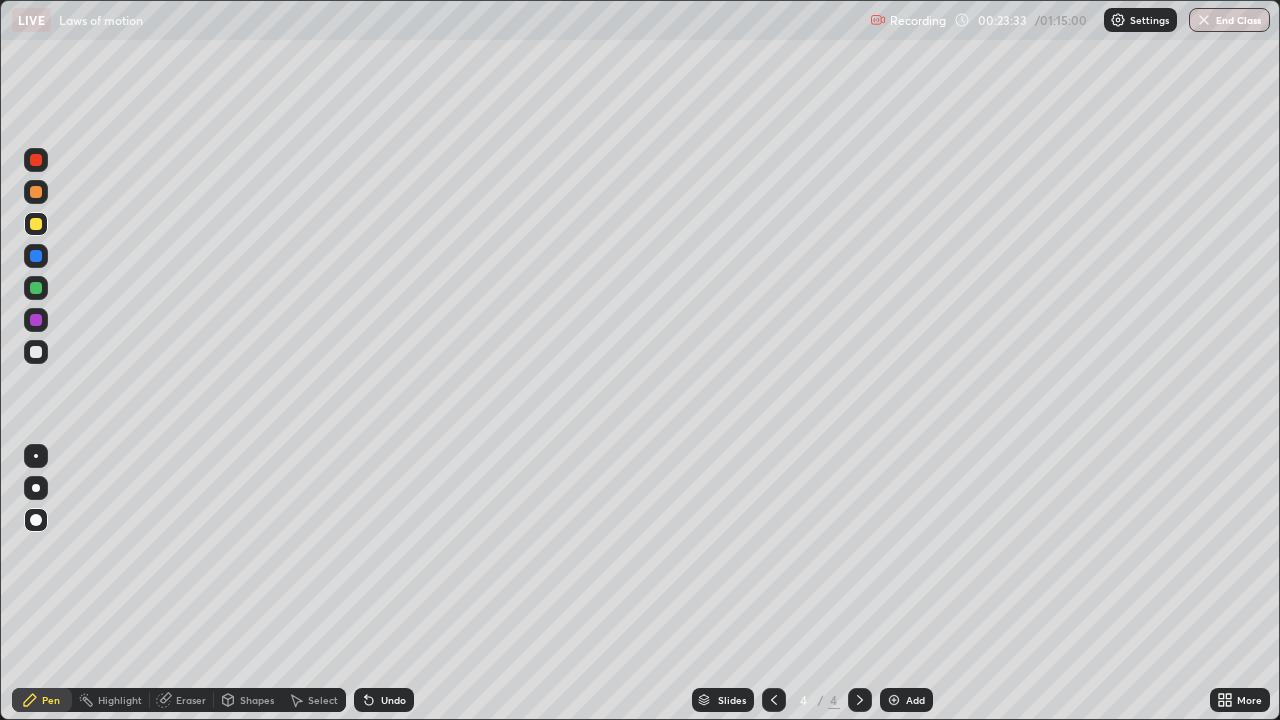 click on "Undo" at bounding box center (393, 700) 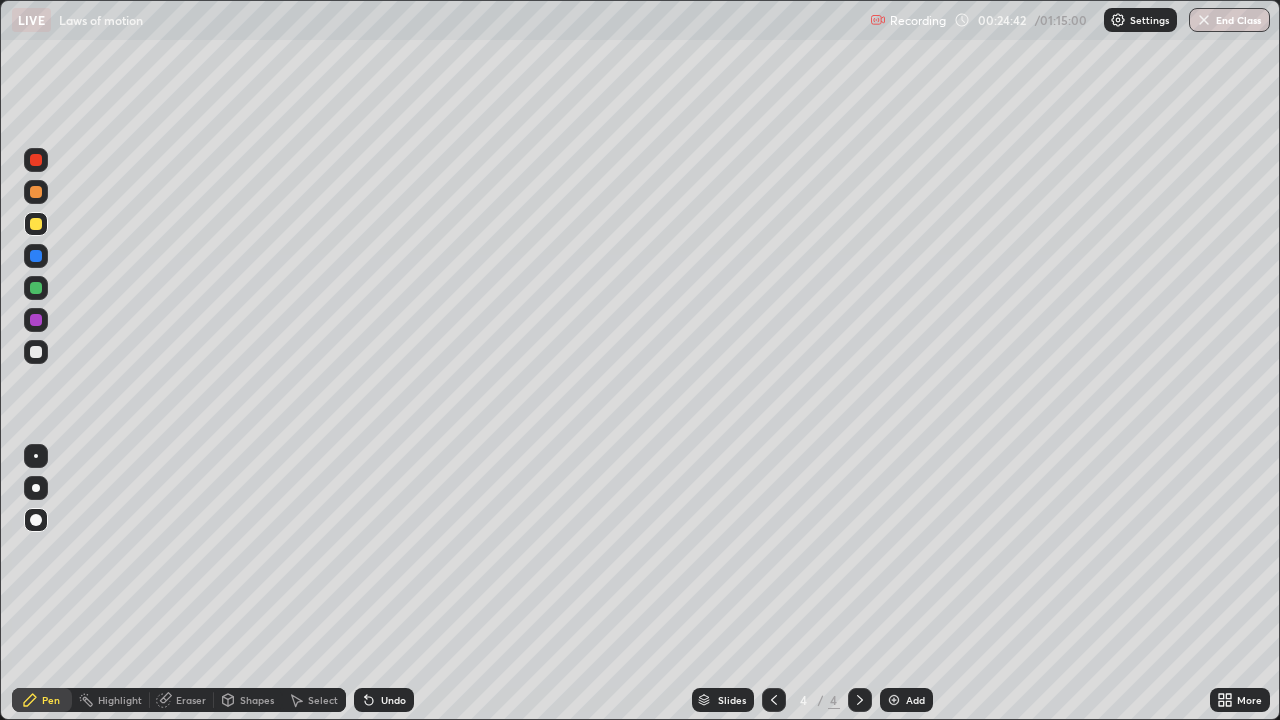 click on "Shapes" at bounding box center [257, 700] 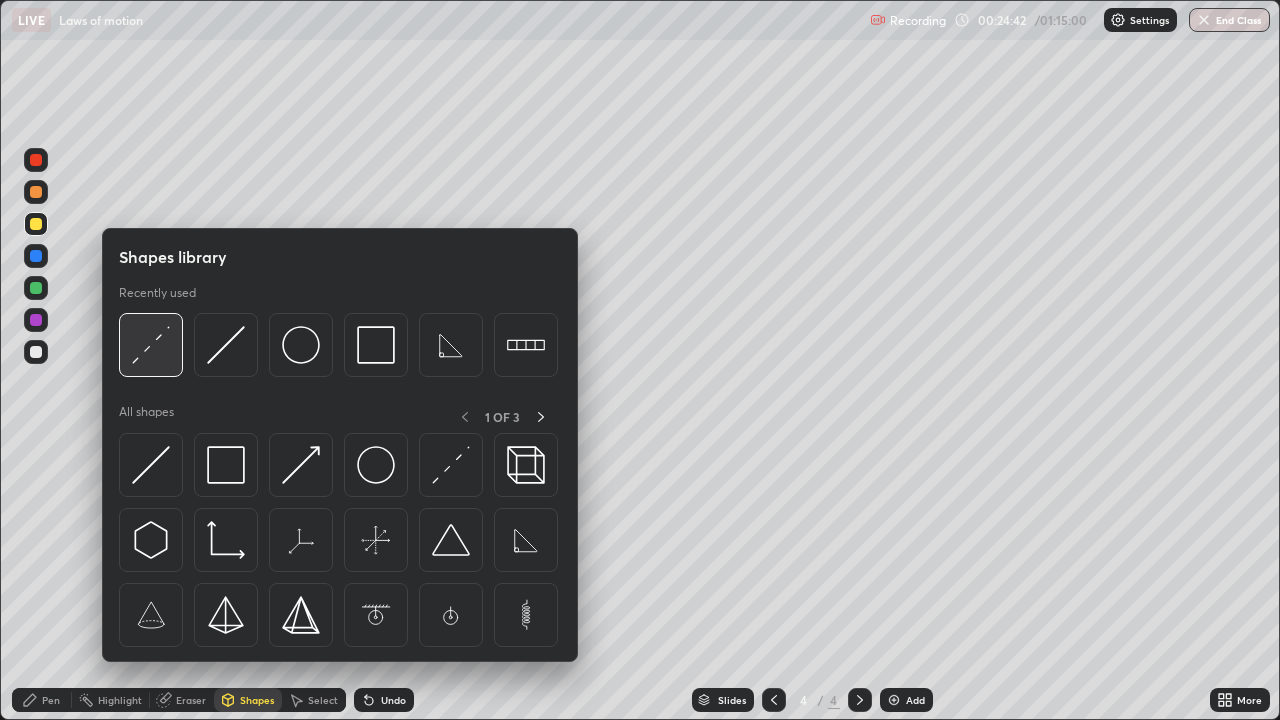 click at bounding box center [151, 345] 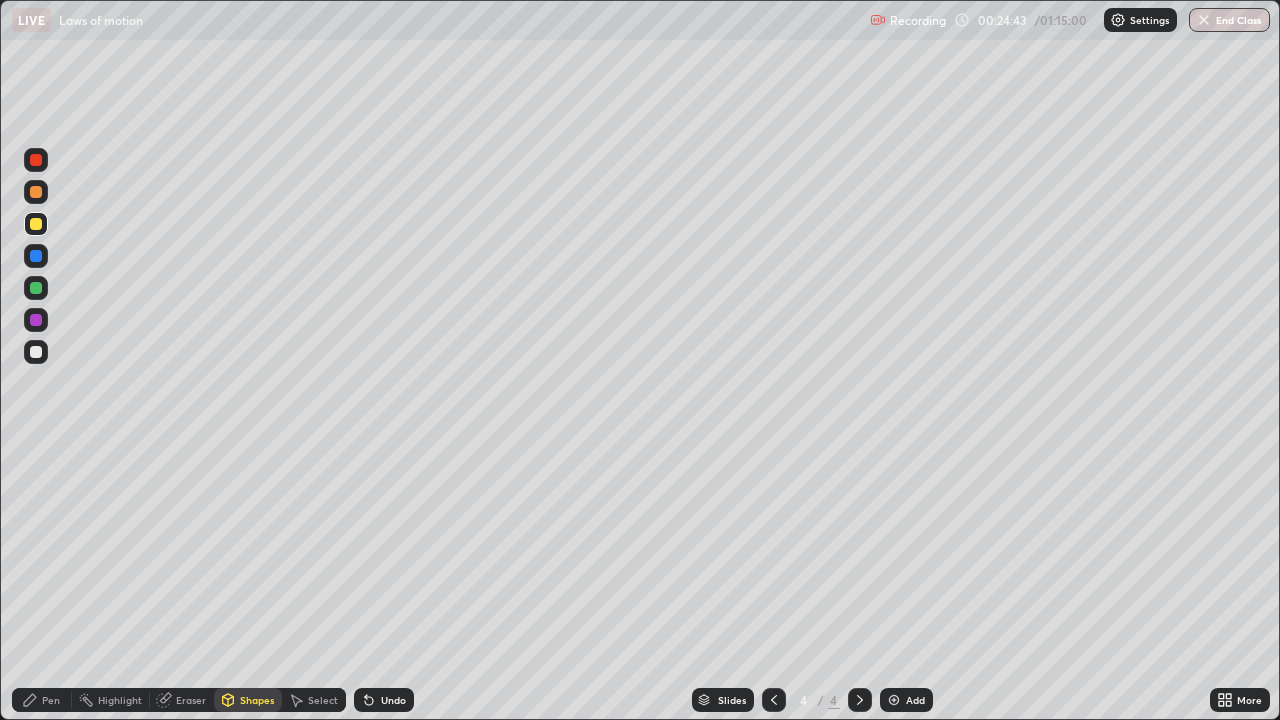 click at bounding box center (36, 352) 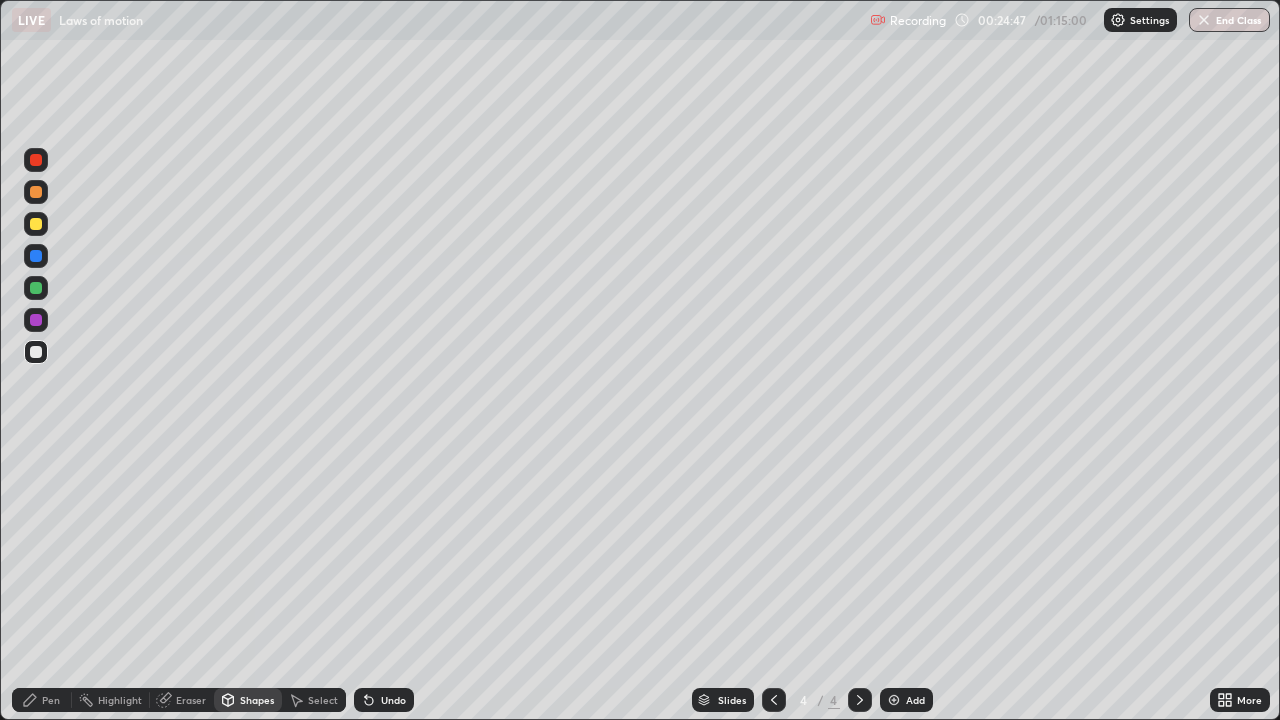 click on "Pen" at bounding box center (51, 700) 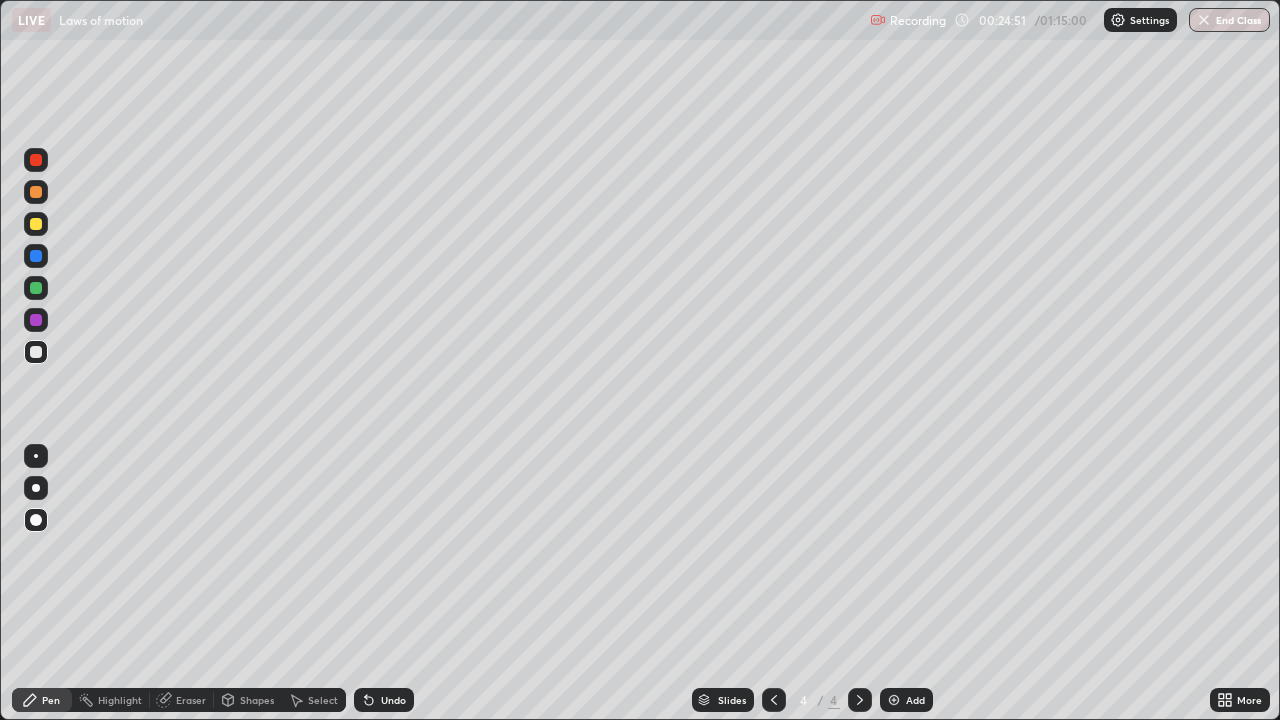 click on "Shapes" at bounding box center [257, 700] 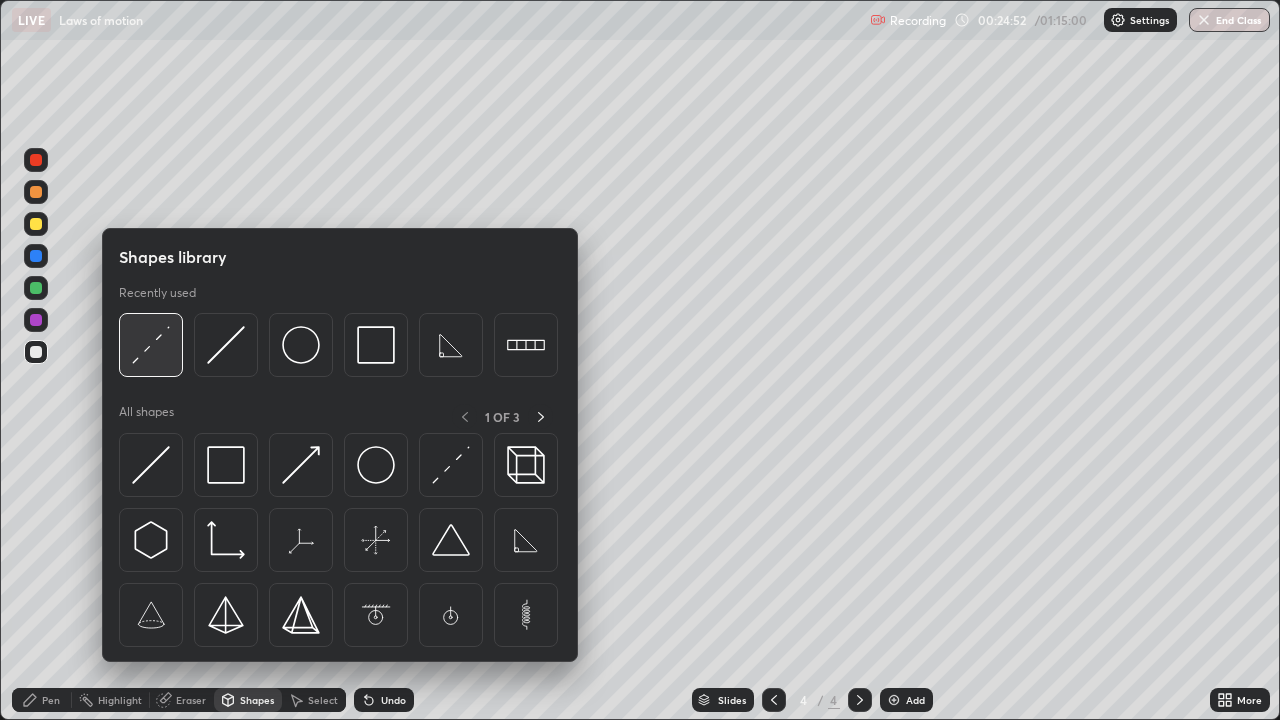 click at bounding box center [151, 345] 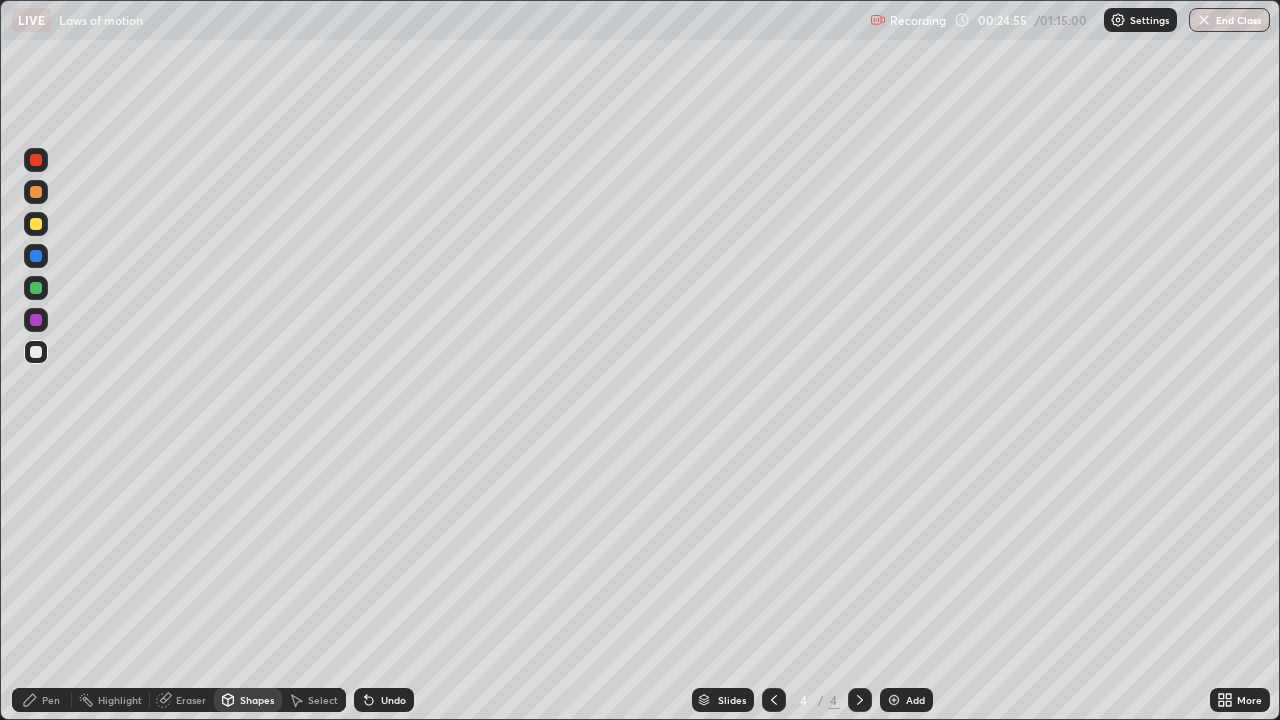 click on "Pen" at bounding box center (42, 700) 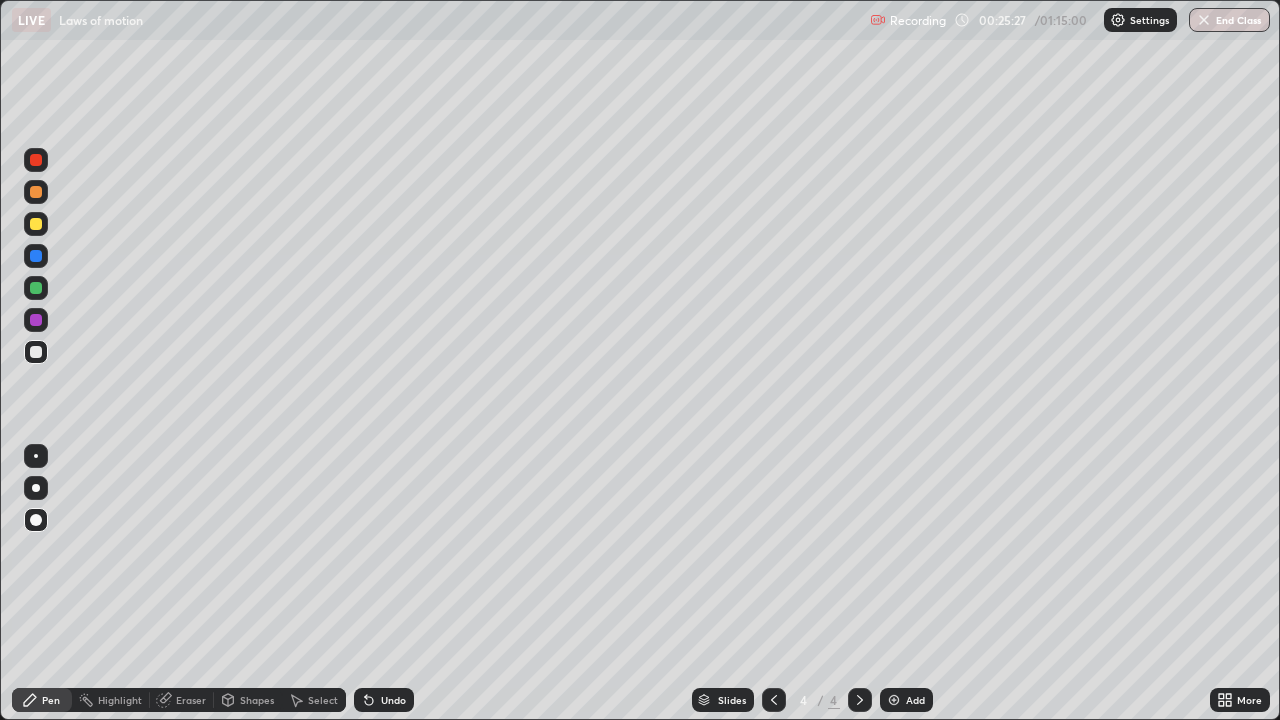 click at bounding box center (36, 224) 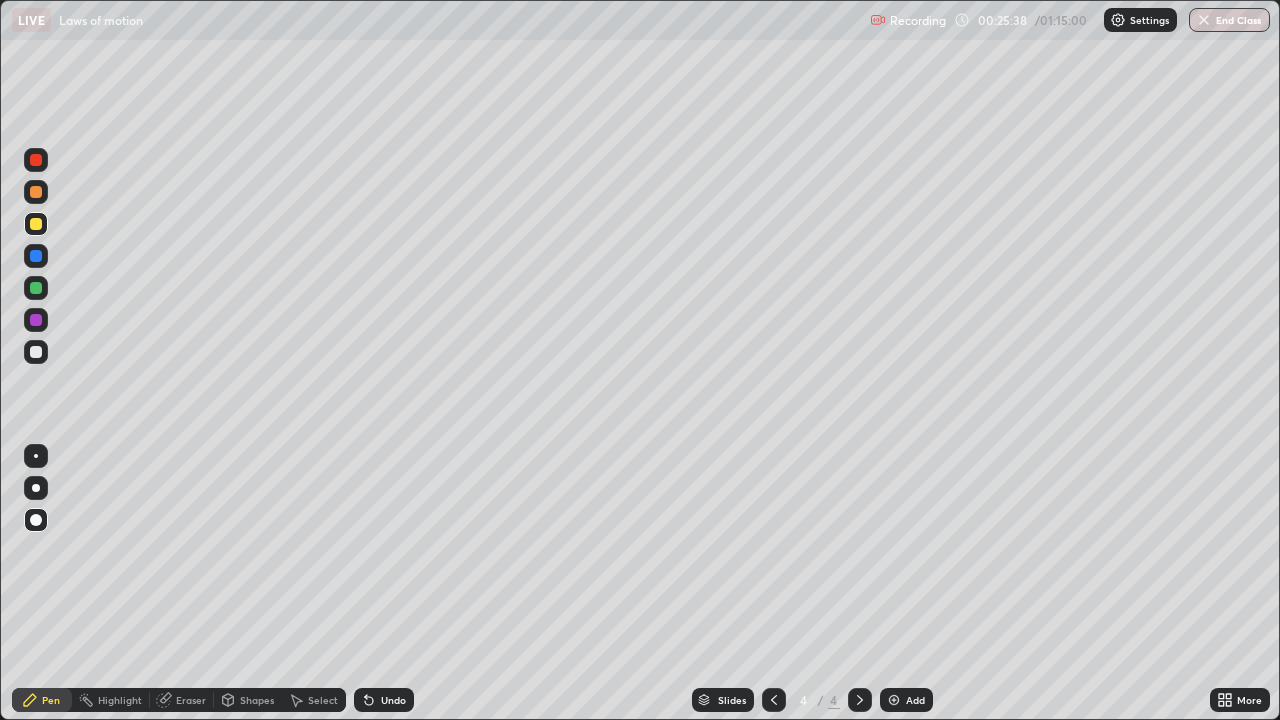 click on "Shapes" at bounding box center [248, 700] 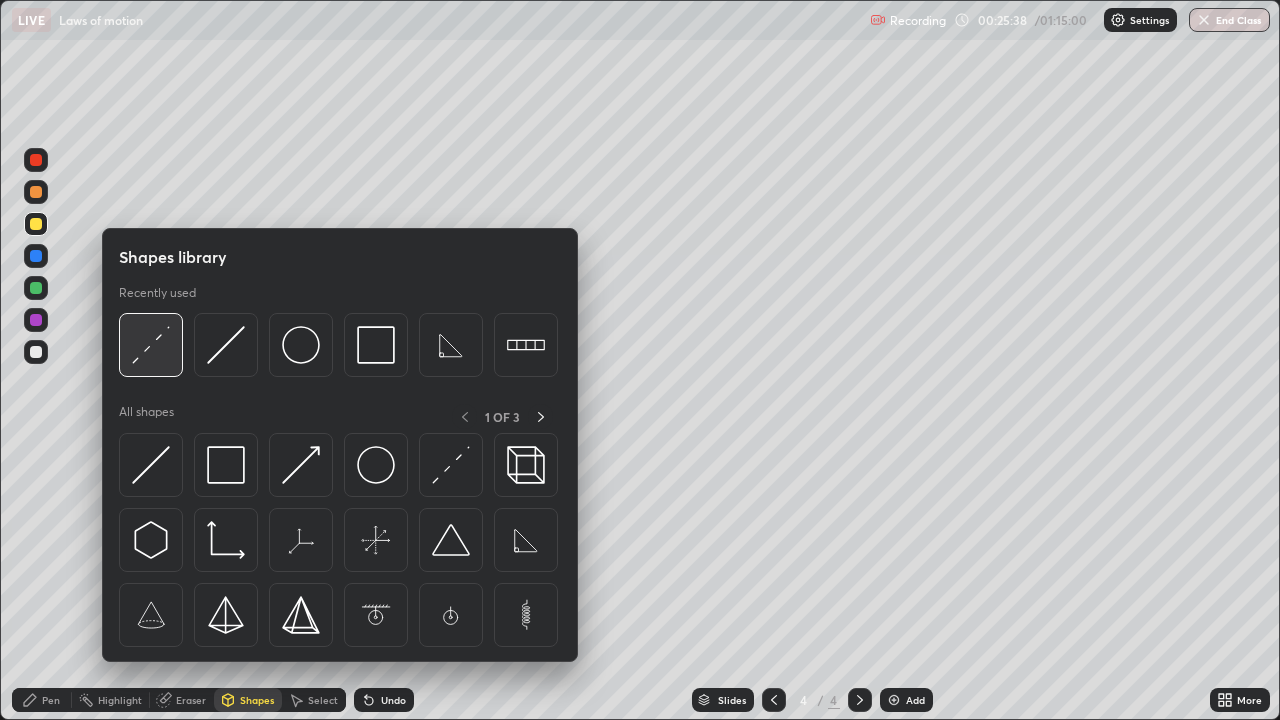 click at bounding box center (151, 345) 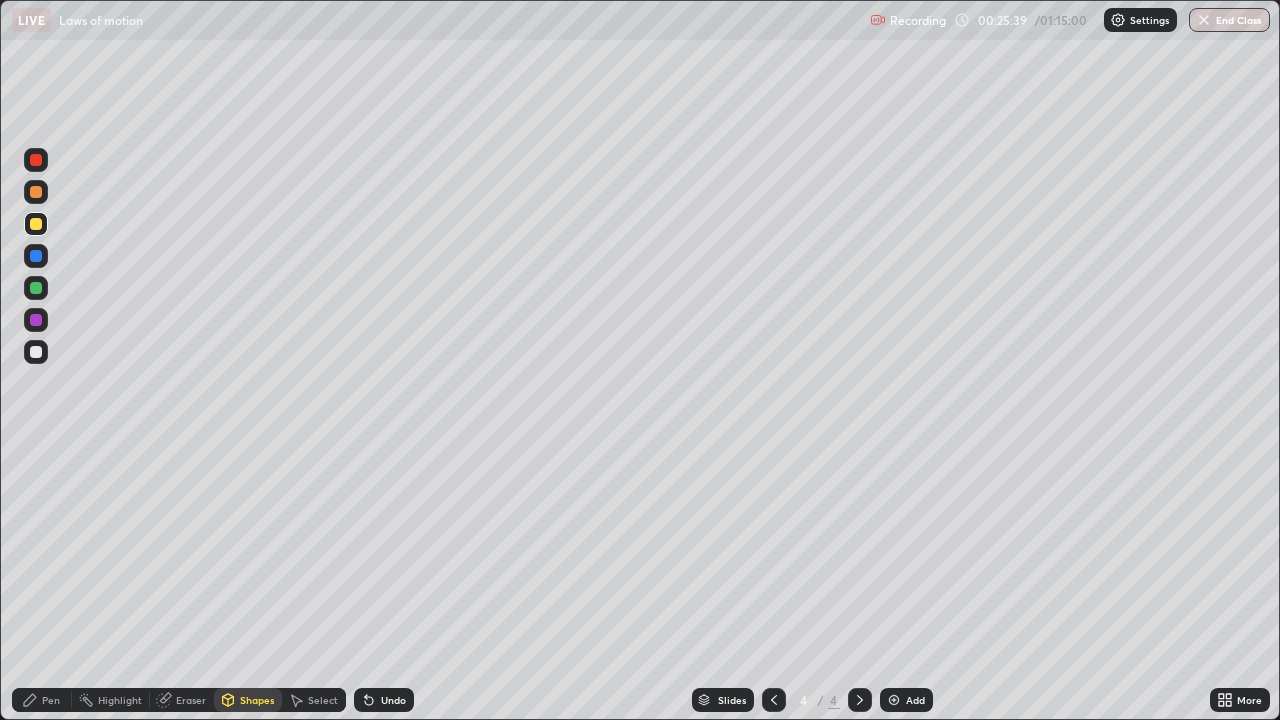 click at bounding box center (36, 352) 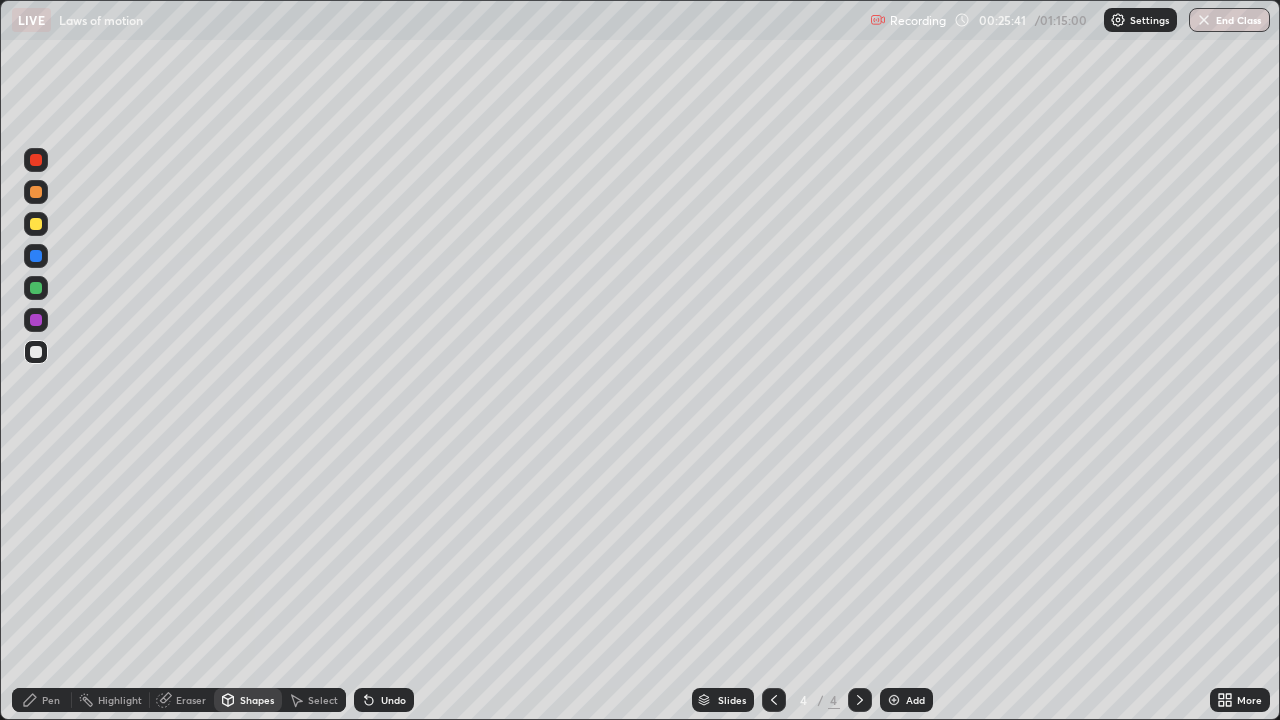click on "Pen" at bounding box center [42, 700] 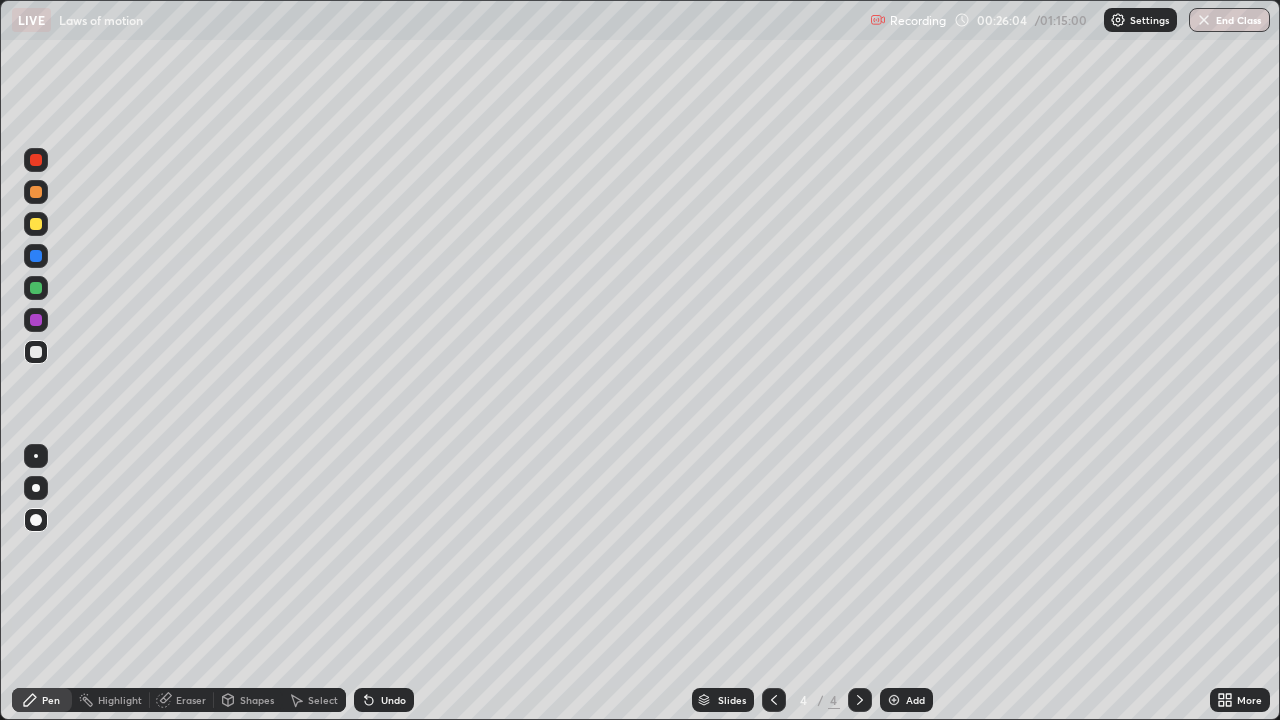 click on "Shapes" at bounding box center [257, 700] 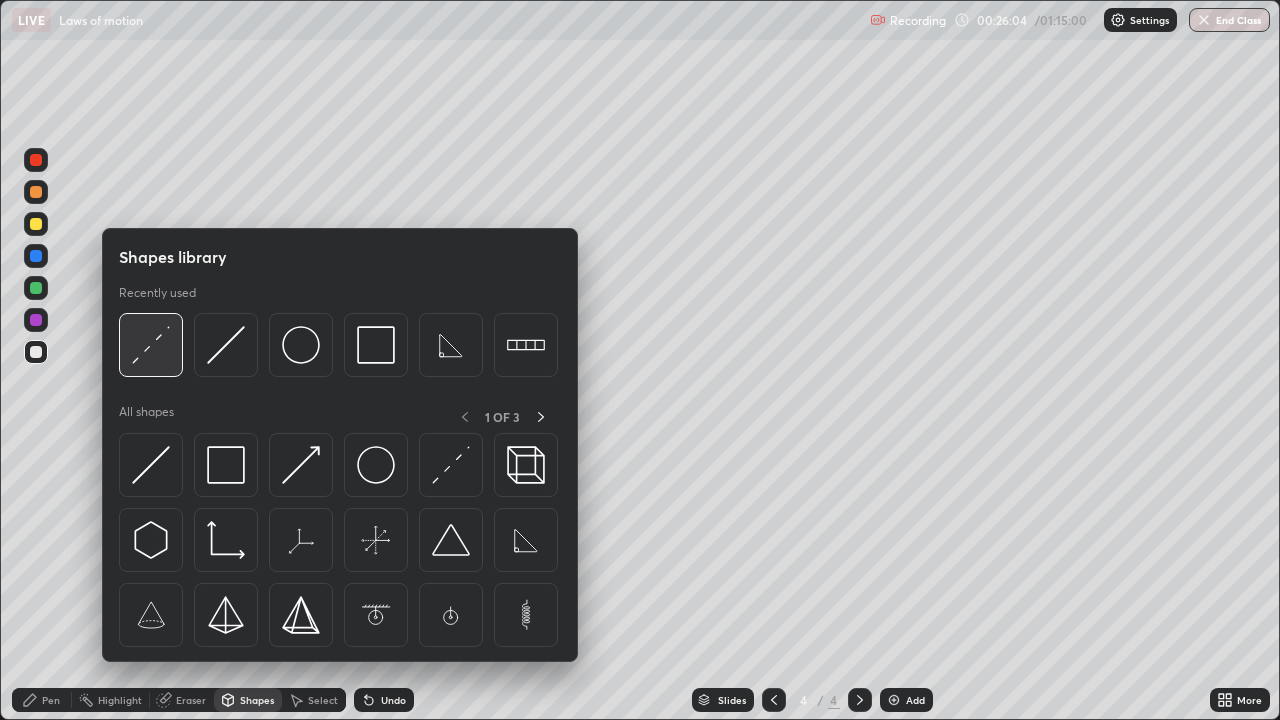 click at bounding box center [151, 345] 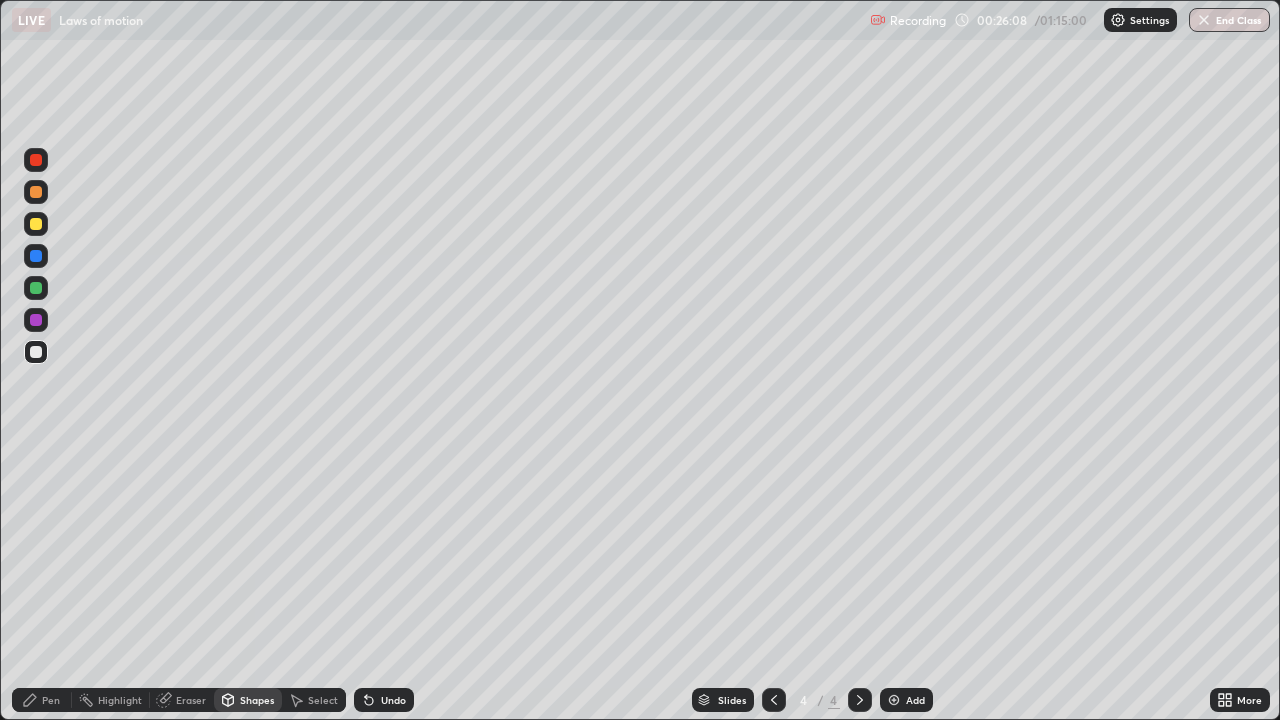 click on "Pen" at bounding box center [51, 700] 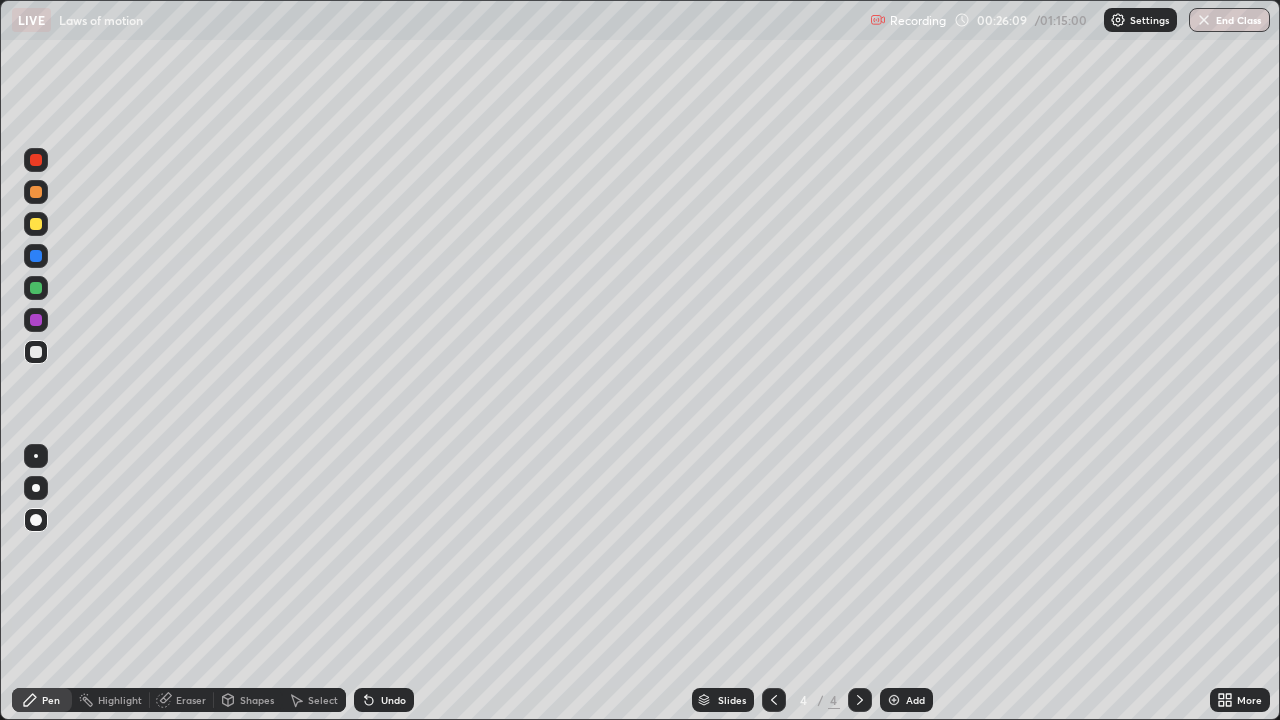 click at bounding box center (36, 224) 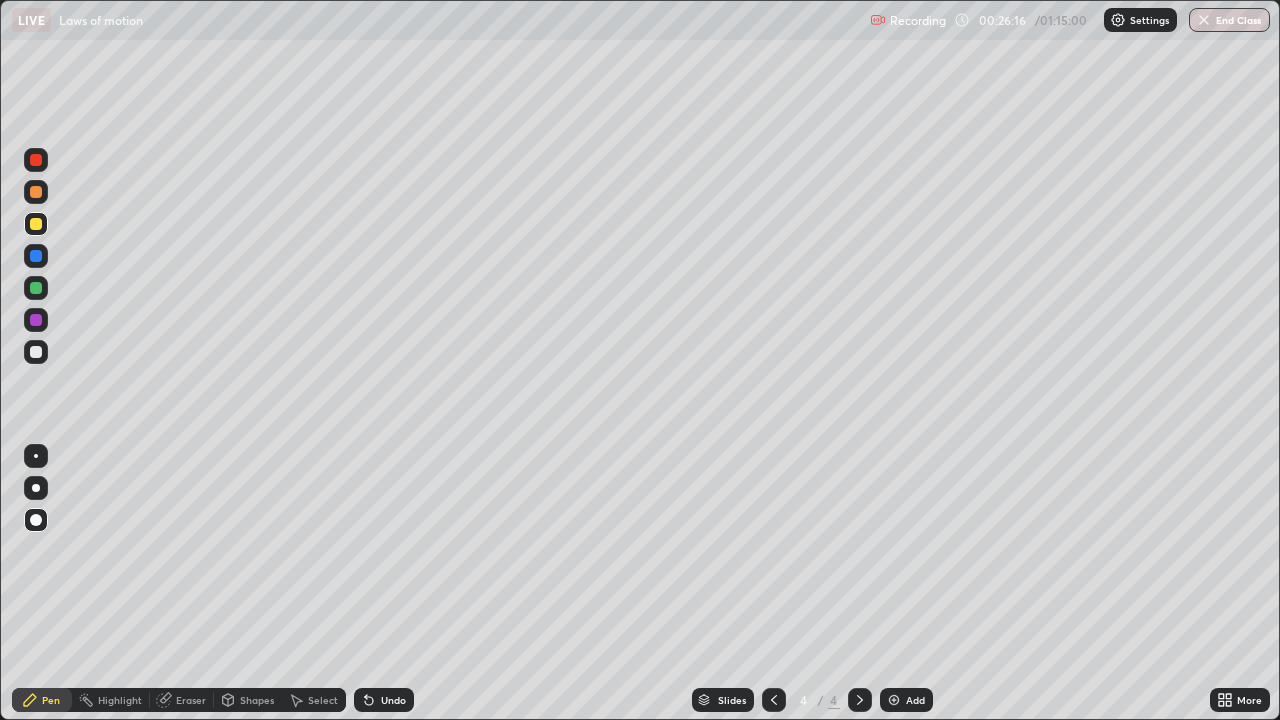 click on "Shapes" at bounding box center (257, 700) 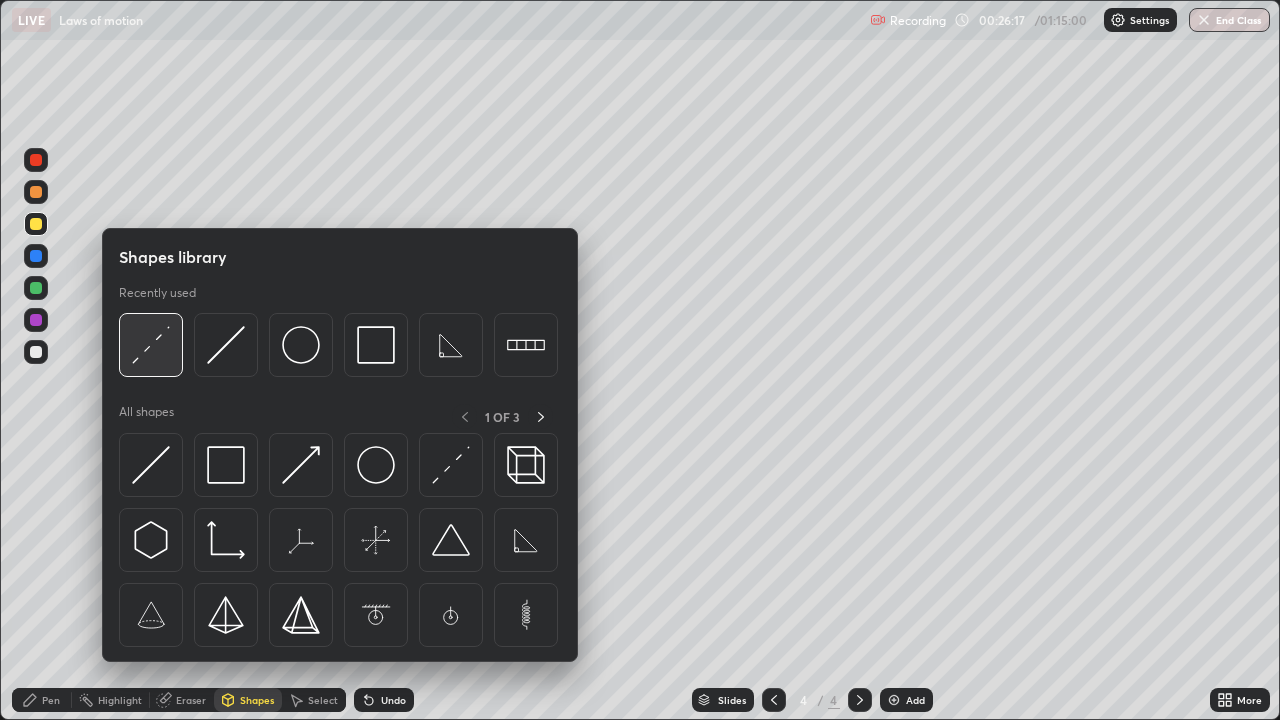 click at bounding box center (151, 345) 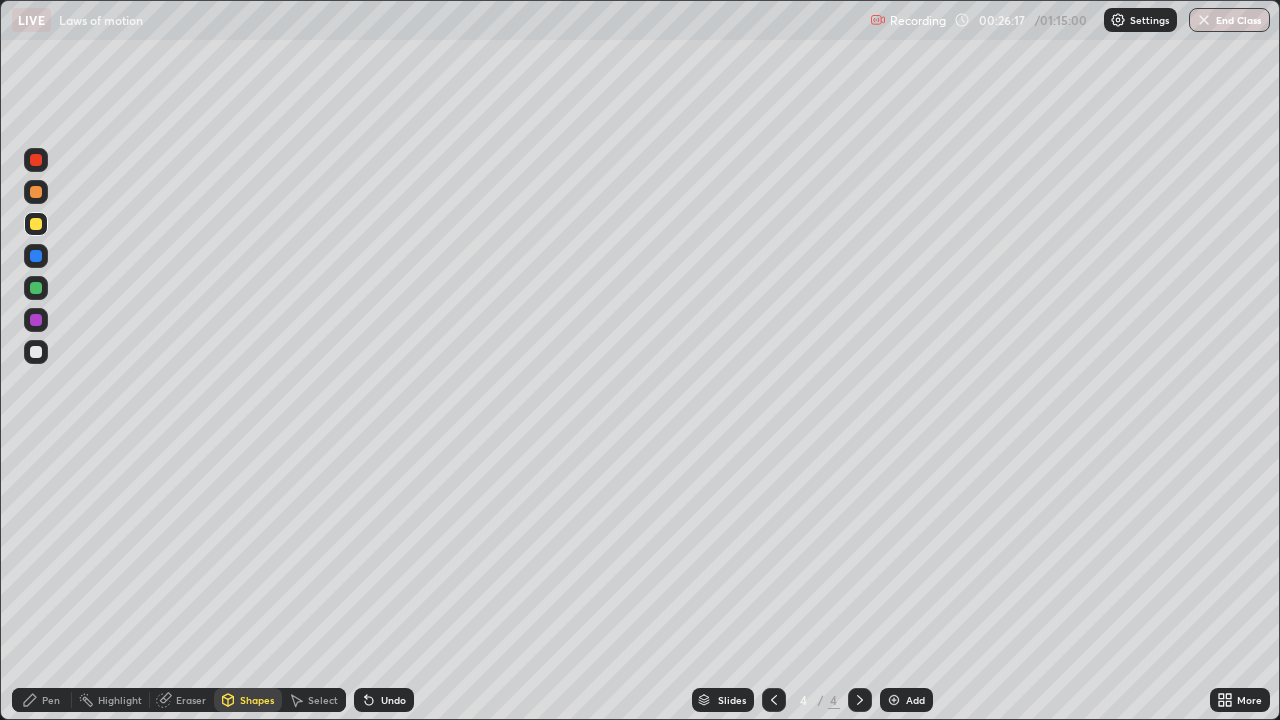 click at bounding box center (36, 352) 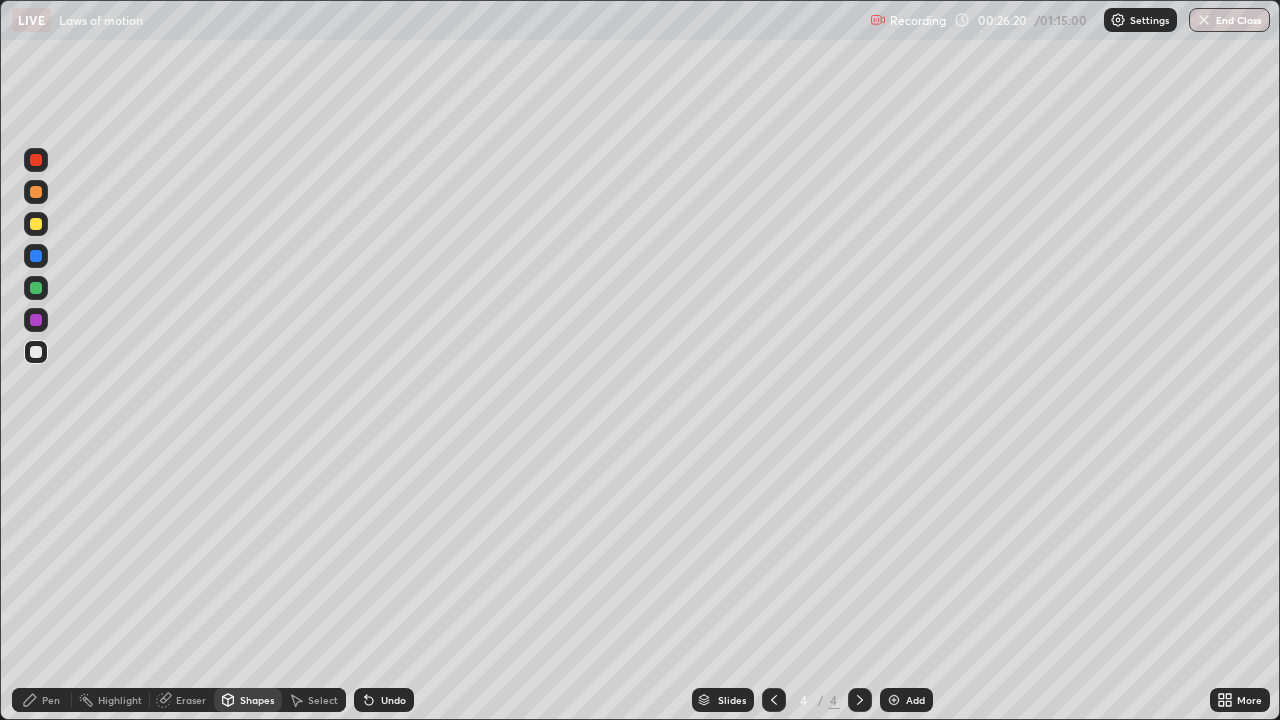 click on "Pen" at bounding box center (42, 700) 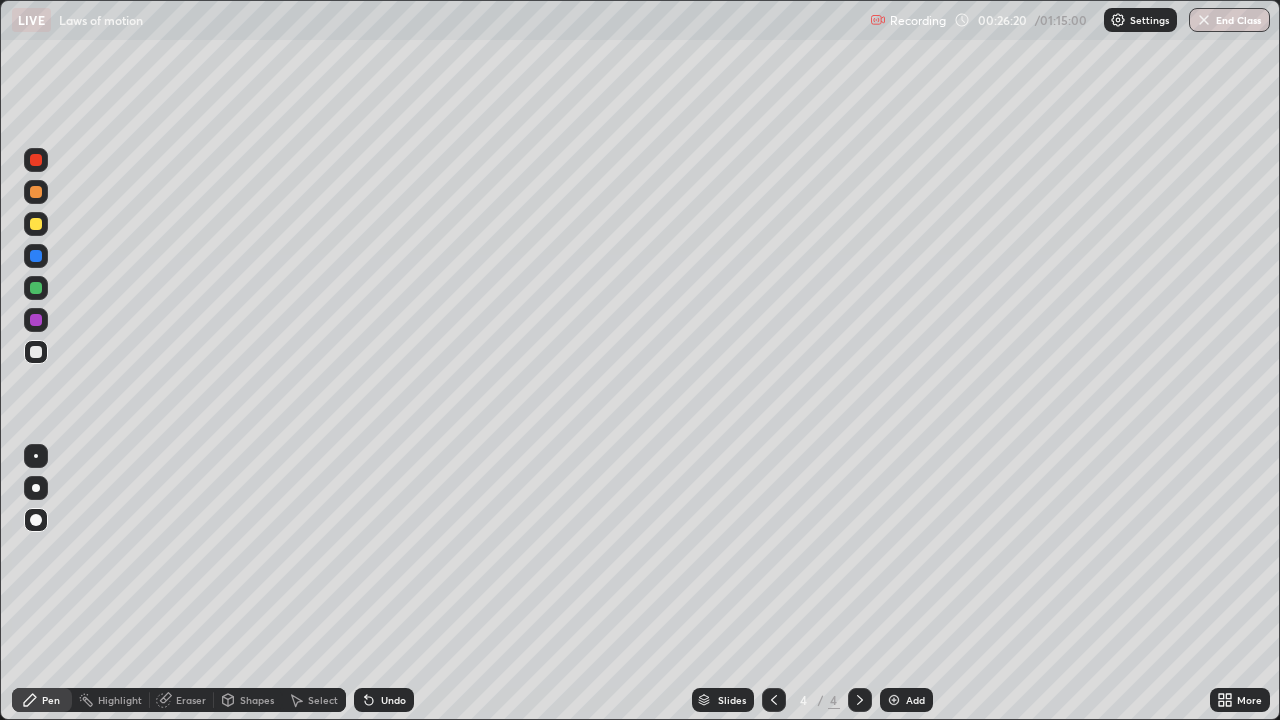 click at bounding box center (36, 352) 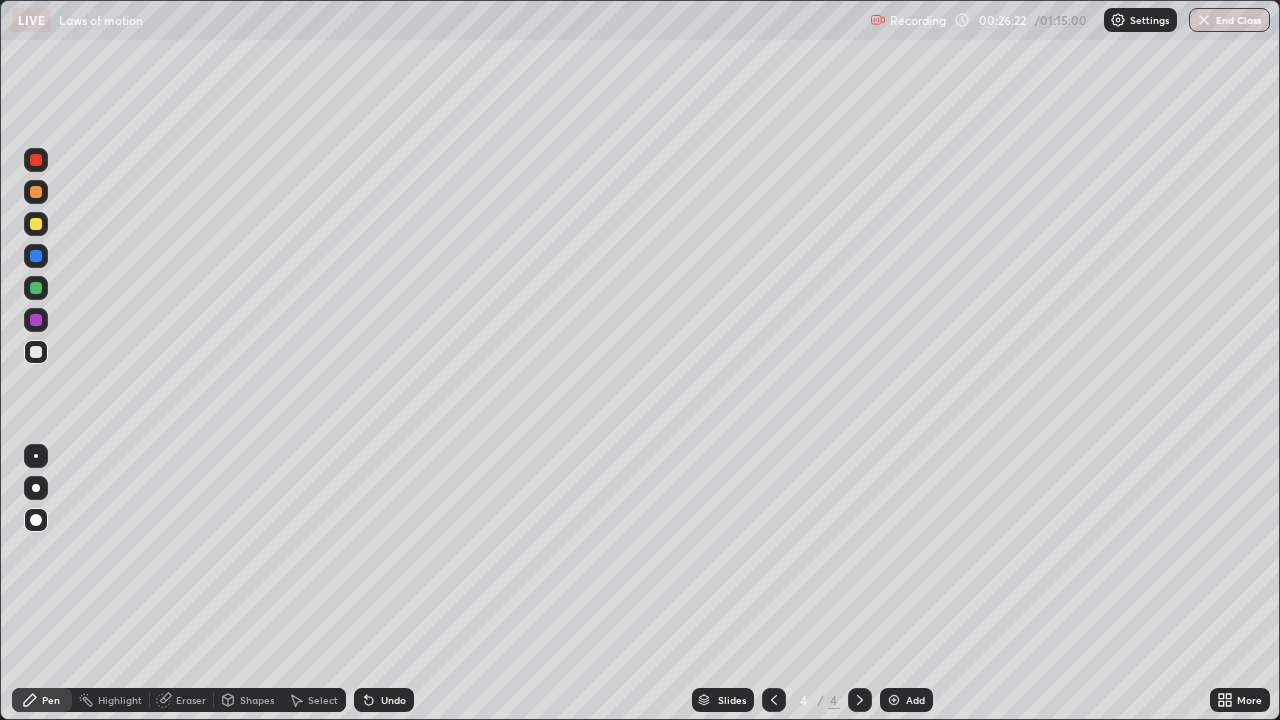 click at bounding box center [36, 224] 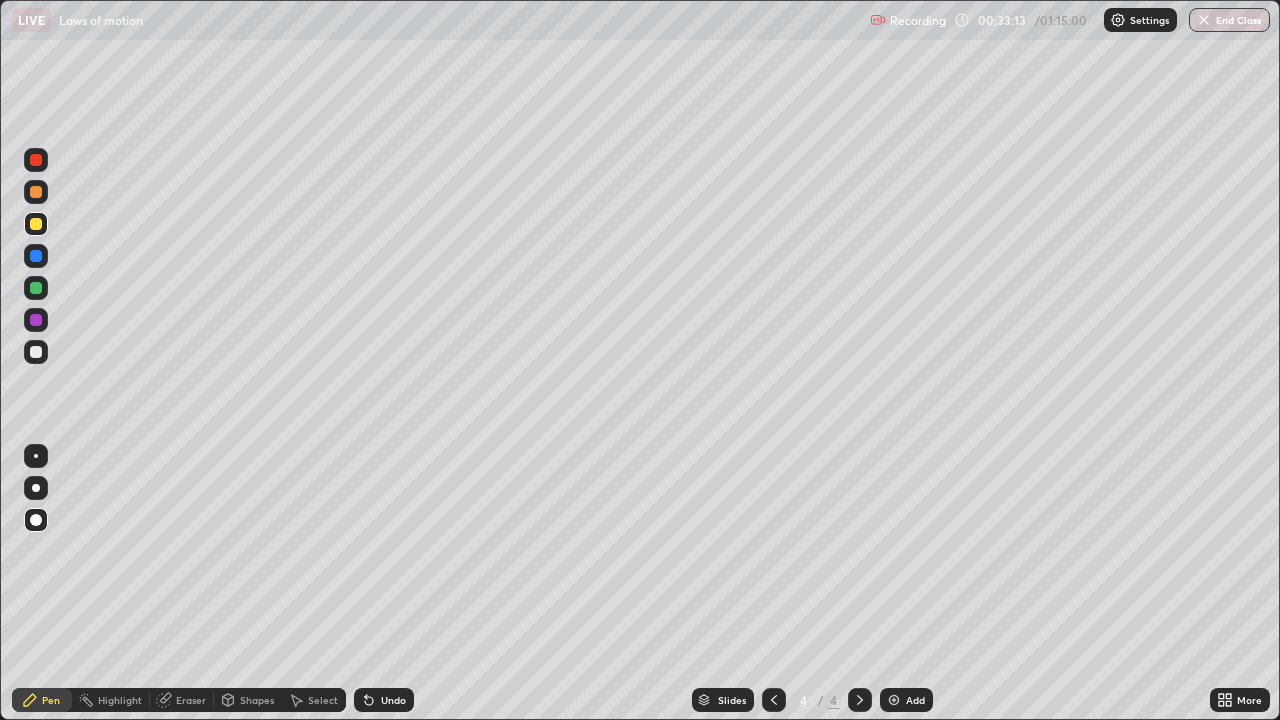 click on "Add" at bounding box center [906, 700] 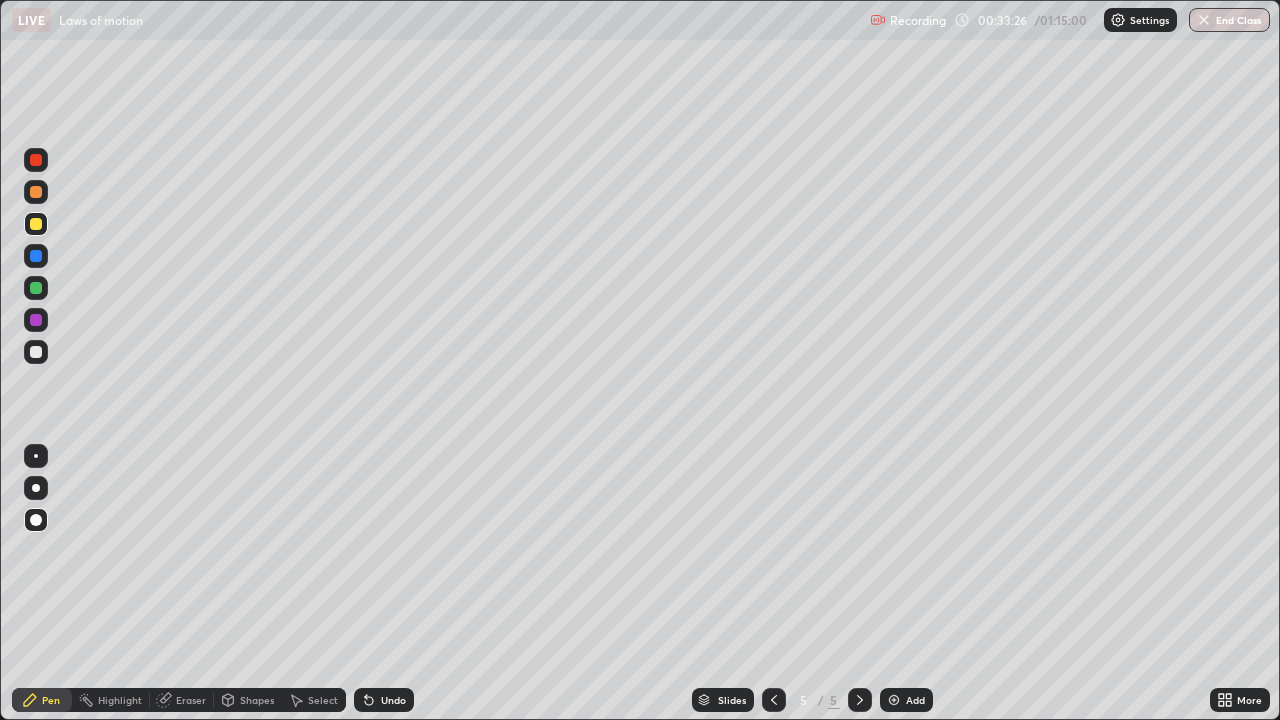 click at bounding box center [36, 352] 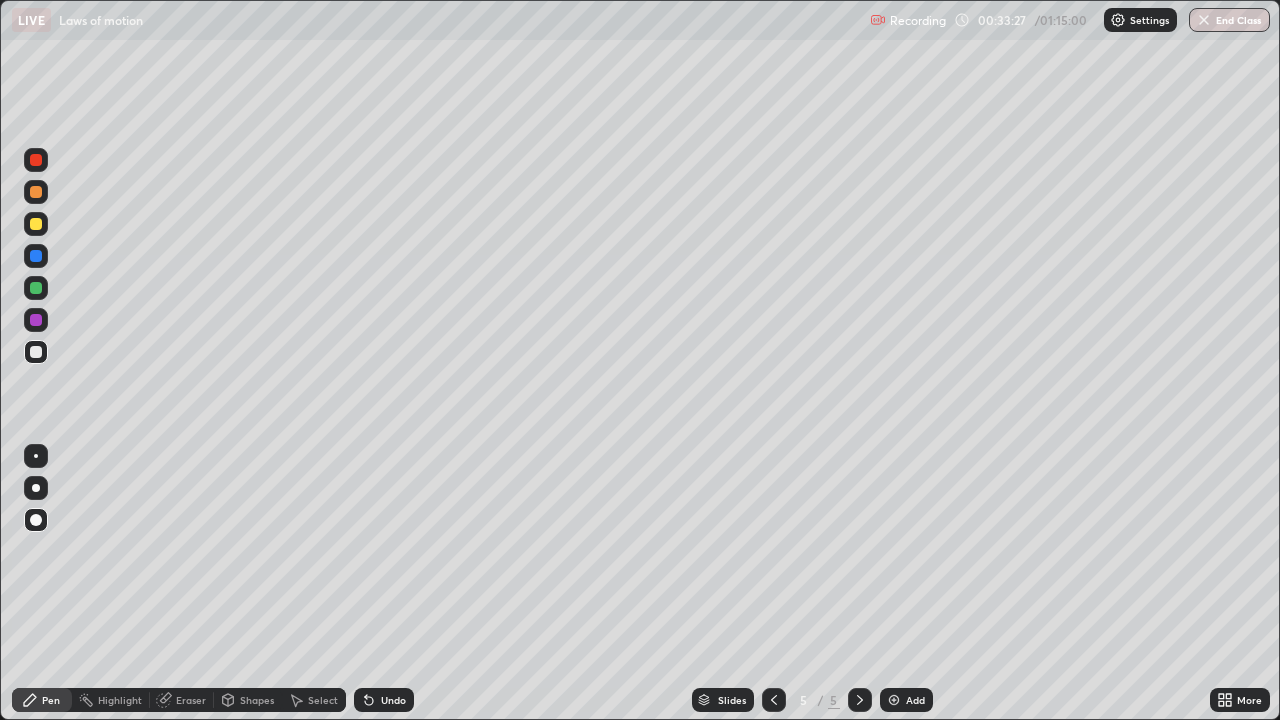 click on "Pen" at bounding box center [42, 700] 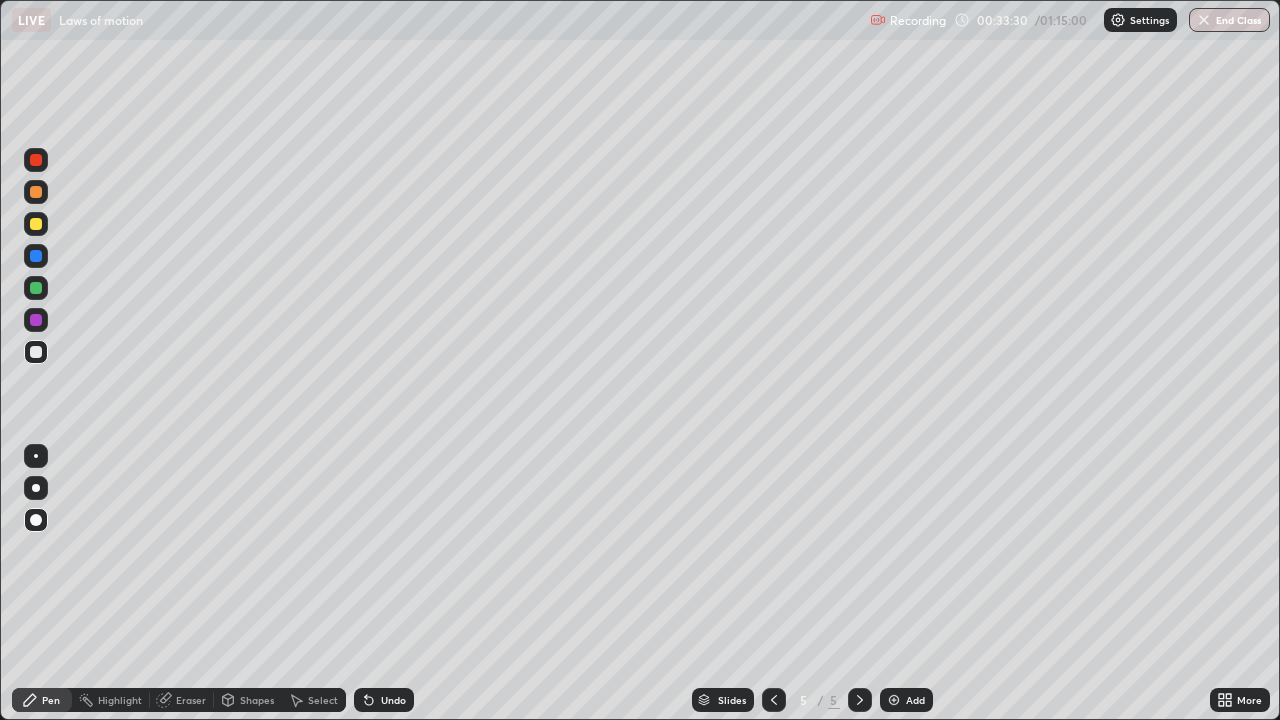 click on "Pen" at bounding box center (42, 700) 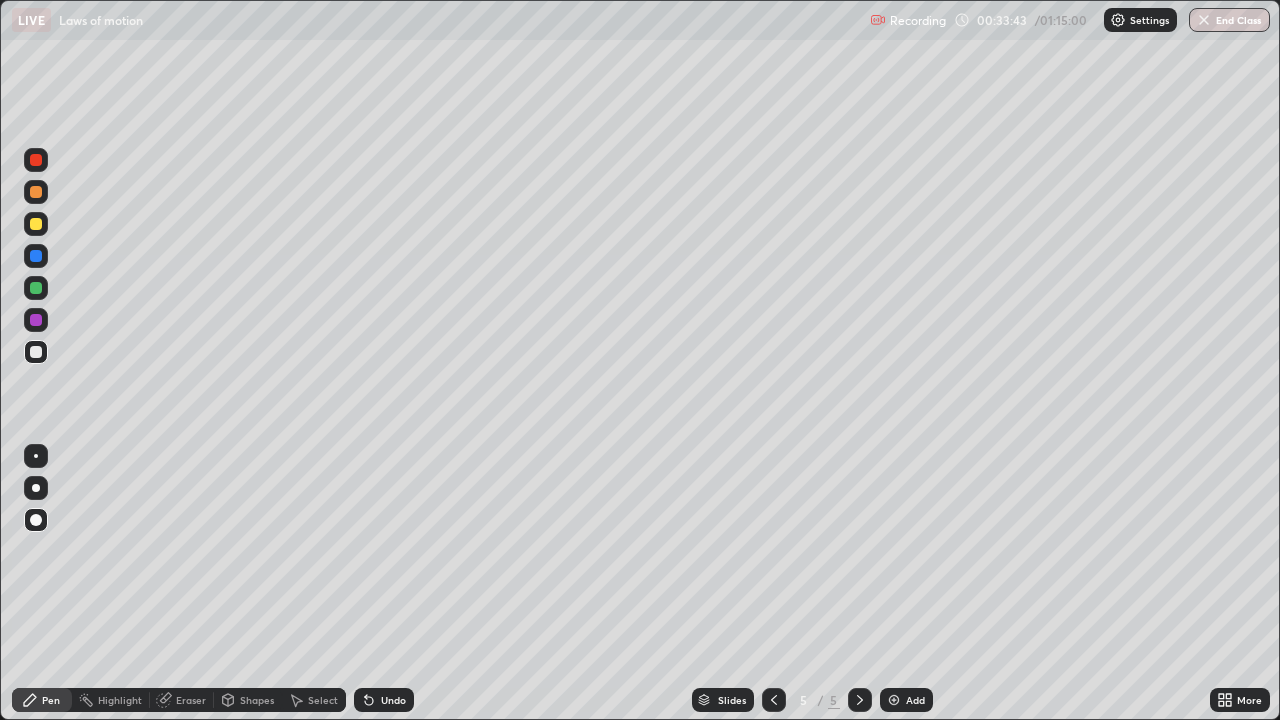 click on "Shapes" at bounding box center [257, 700] 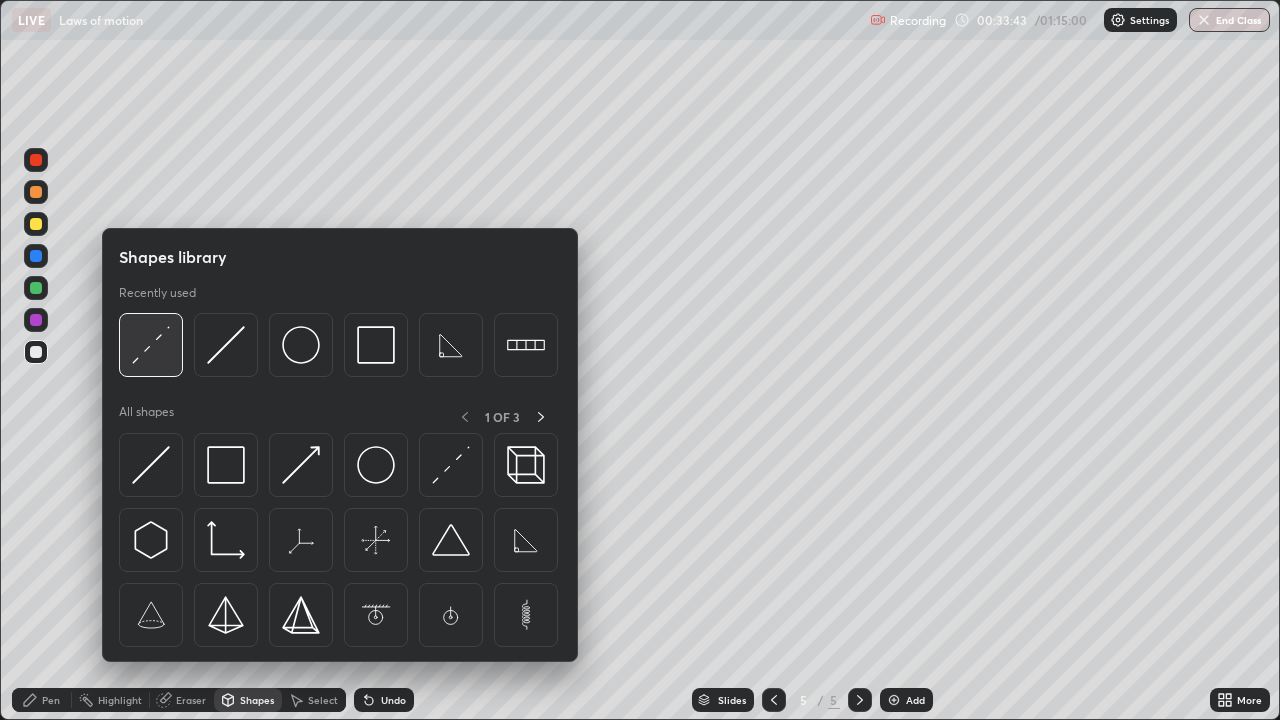 click at bounding box center [151, 345] 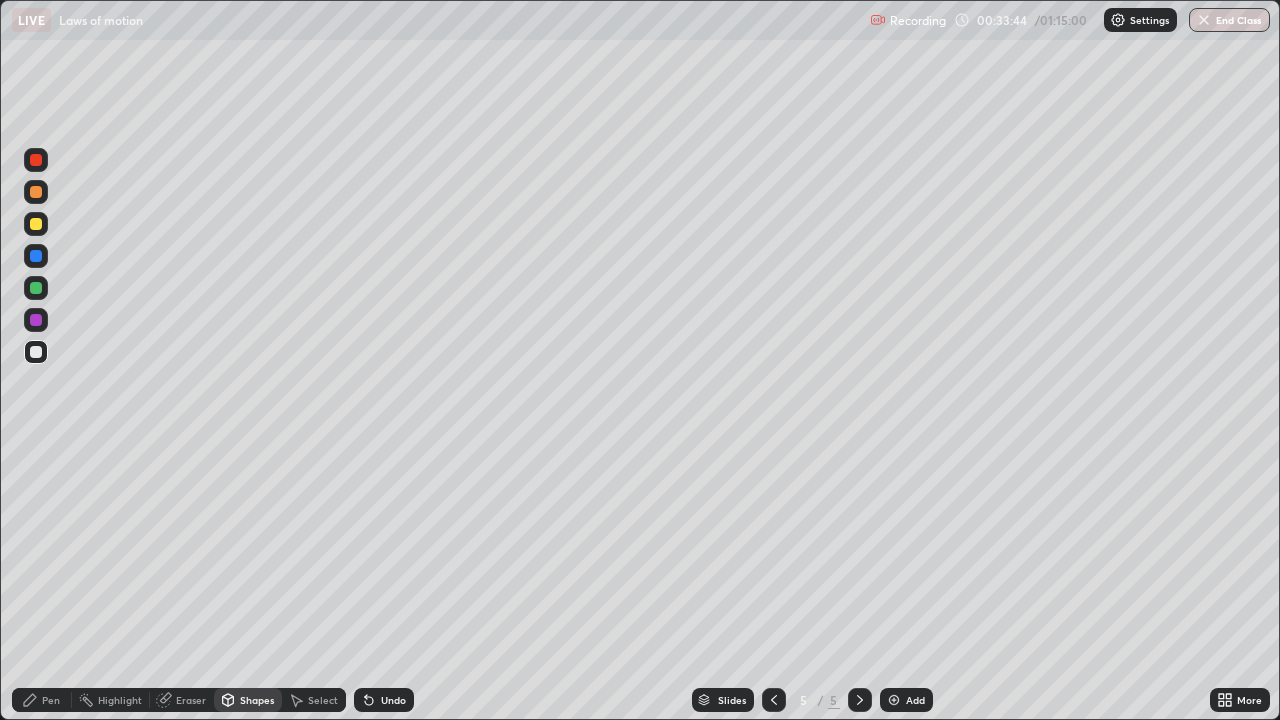 click at bounding box center [36, 224] 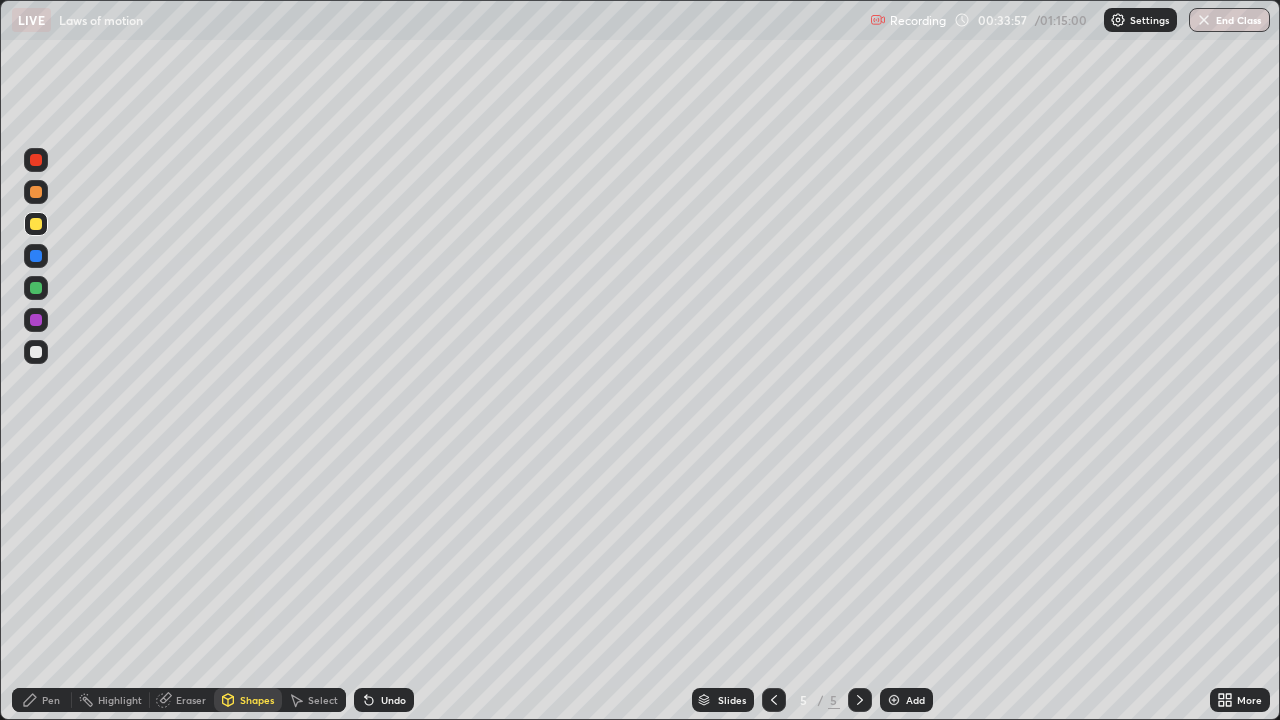 click on "Shapes" at bounding box center (248, 700) 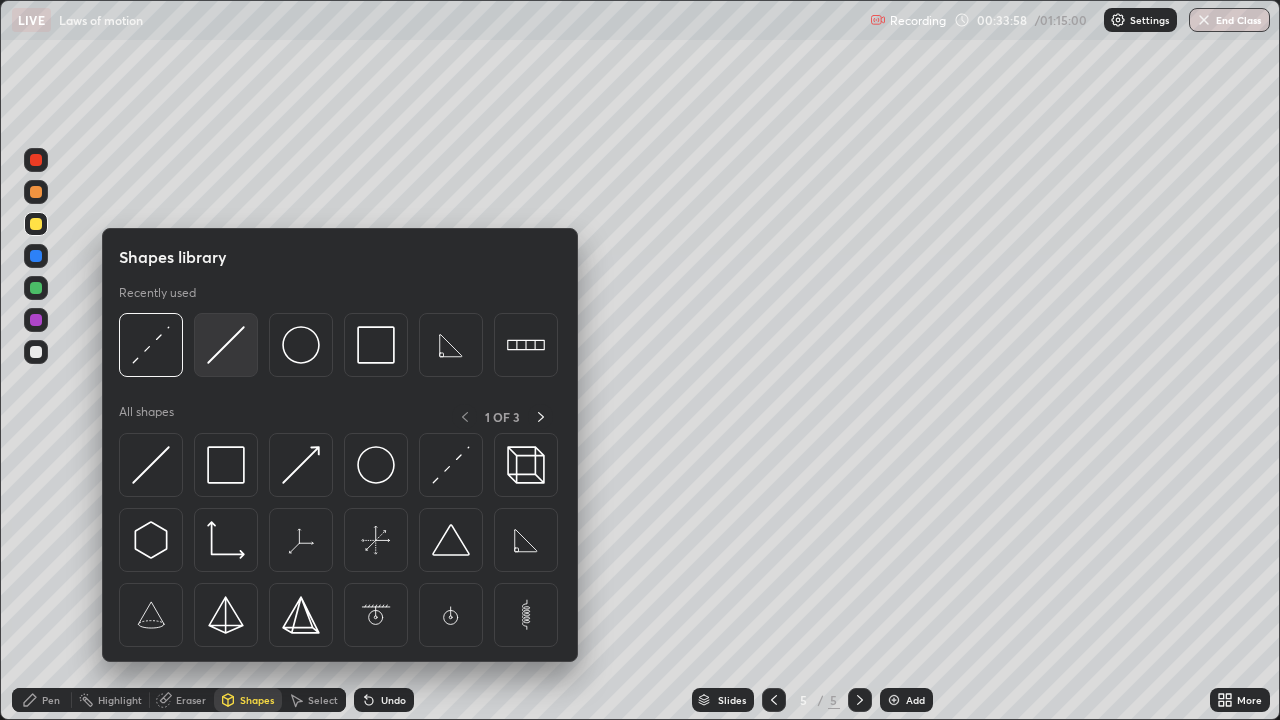 click at bounding box center [226, 345] 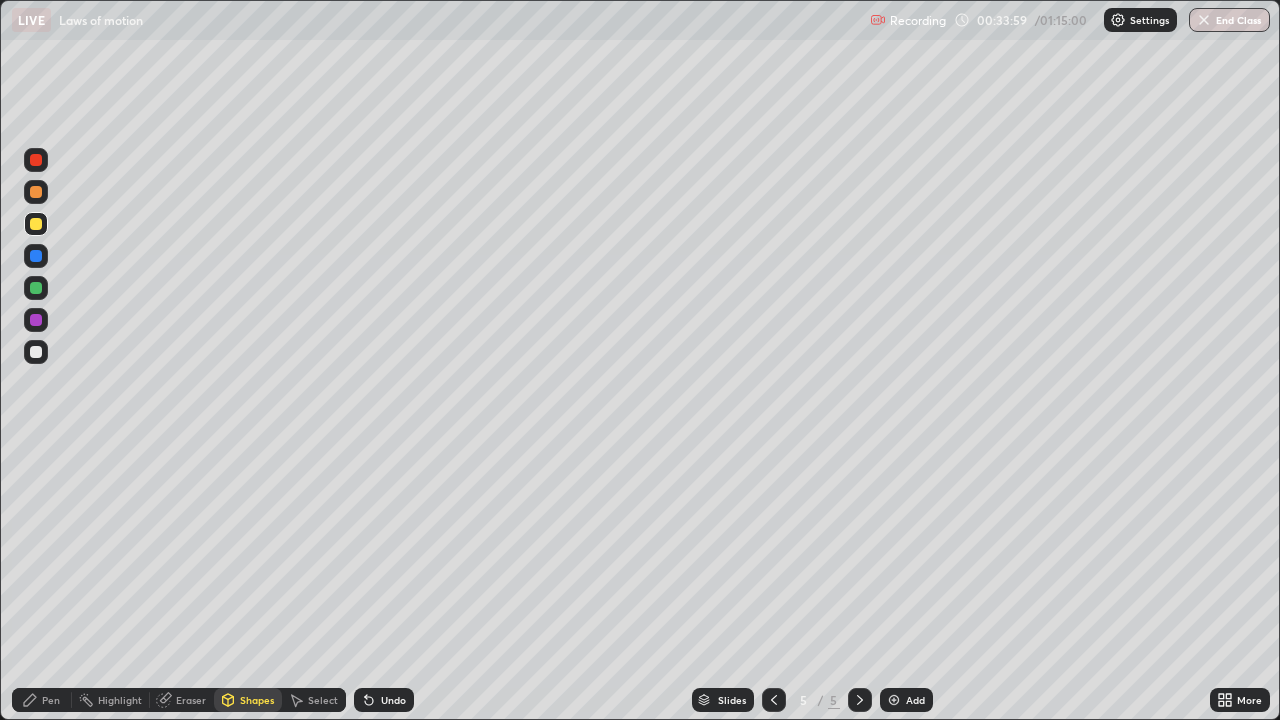 click at bounding box center [36, 352] 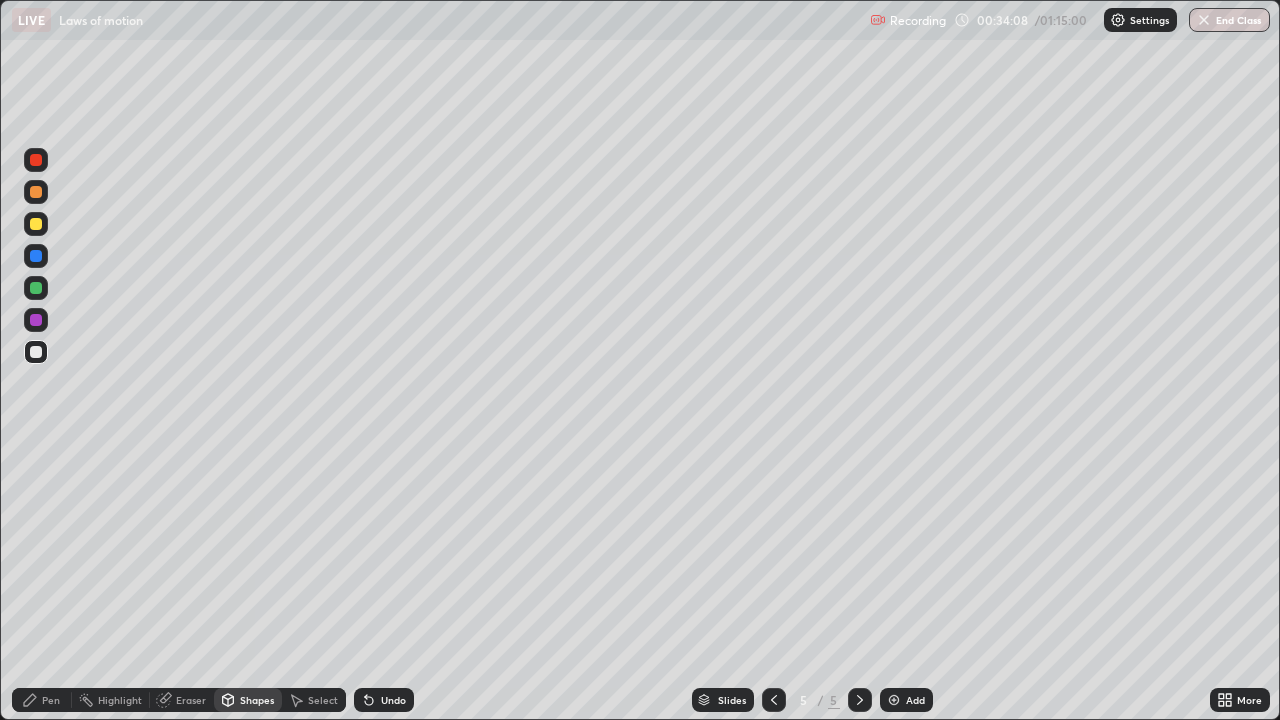 click on "Pen" at bounding box center (51, 700) 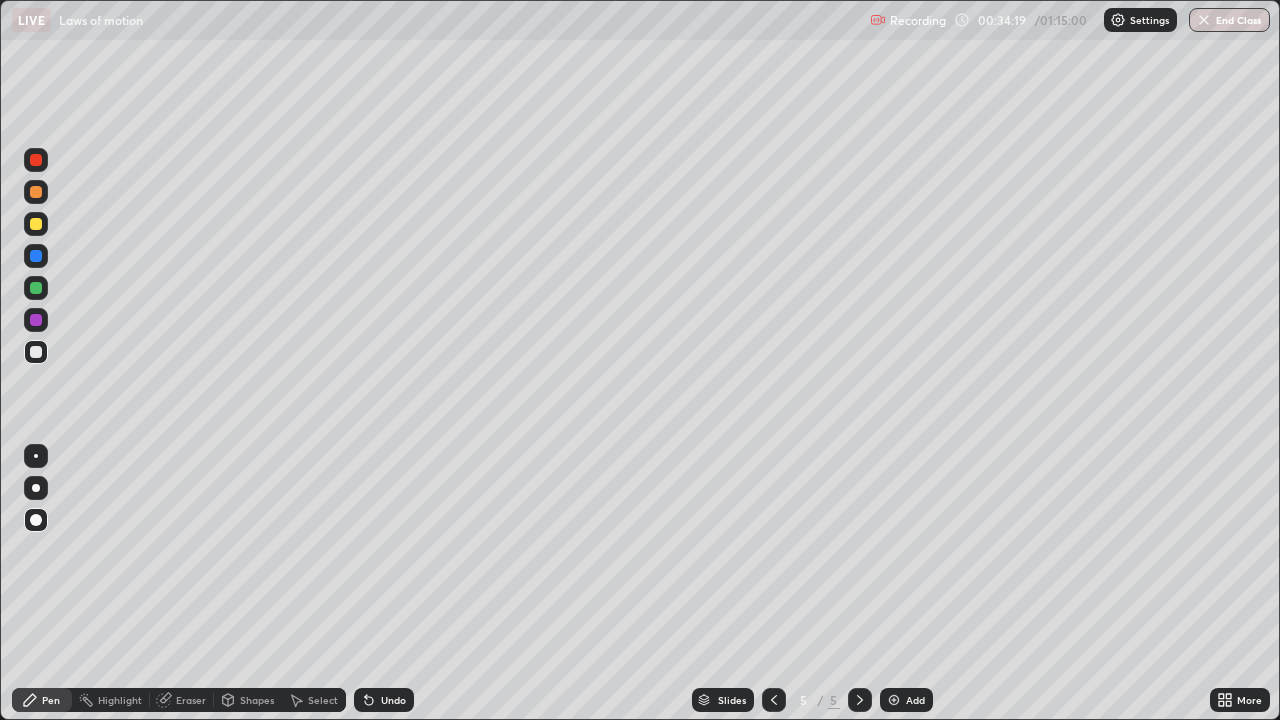 click on "Undo" at bounding box center (393, 700) 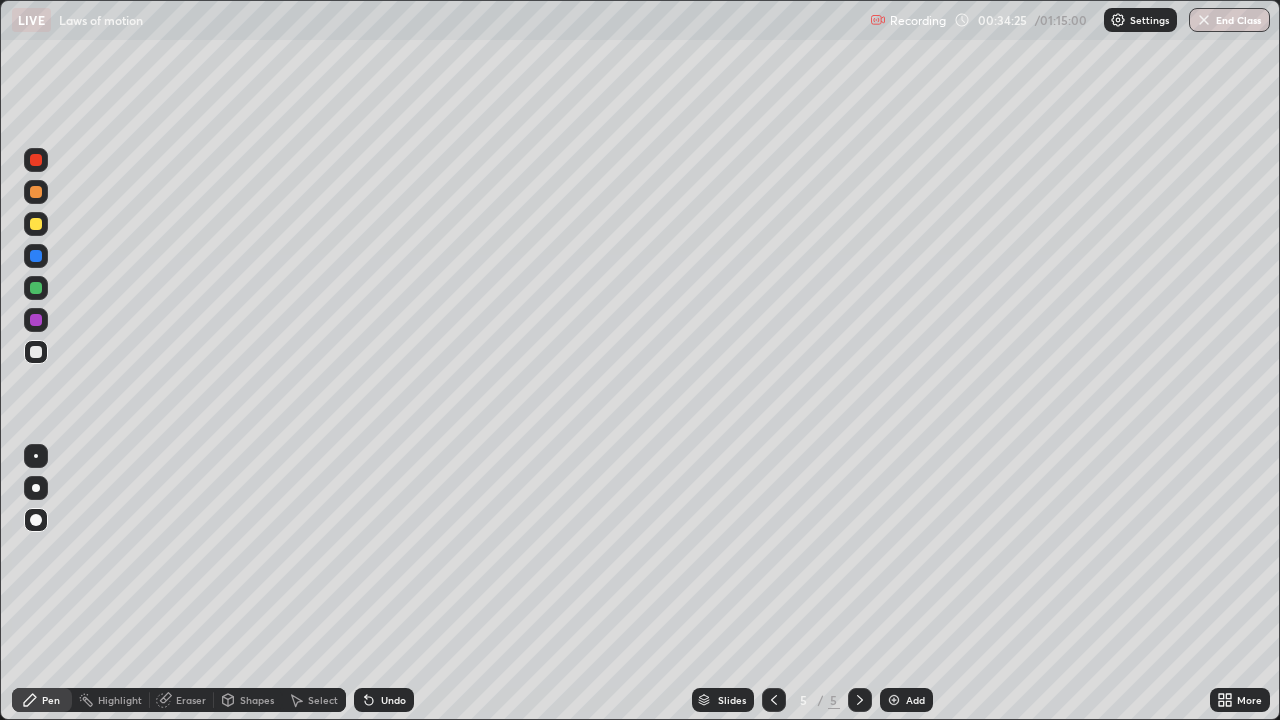click on "Shapes" at bounding box center [257, 700] 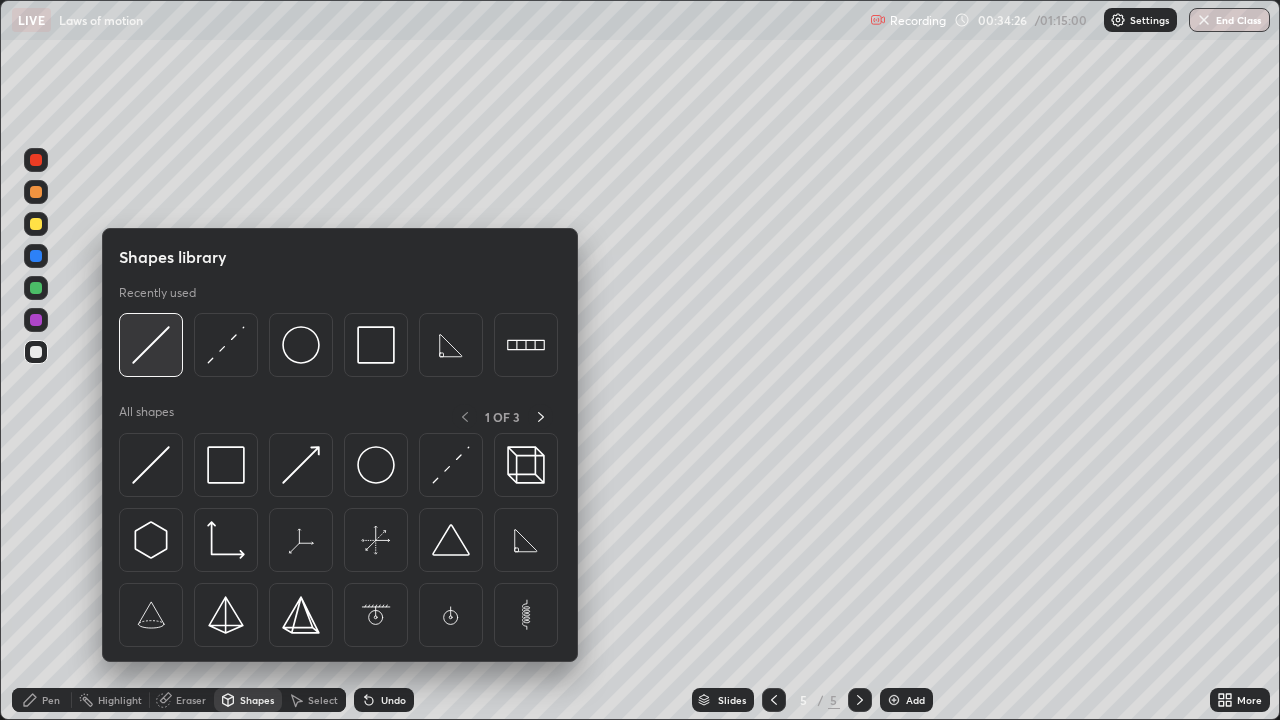 click at bounding box center [151, 345] 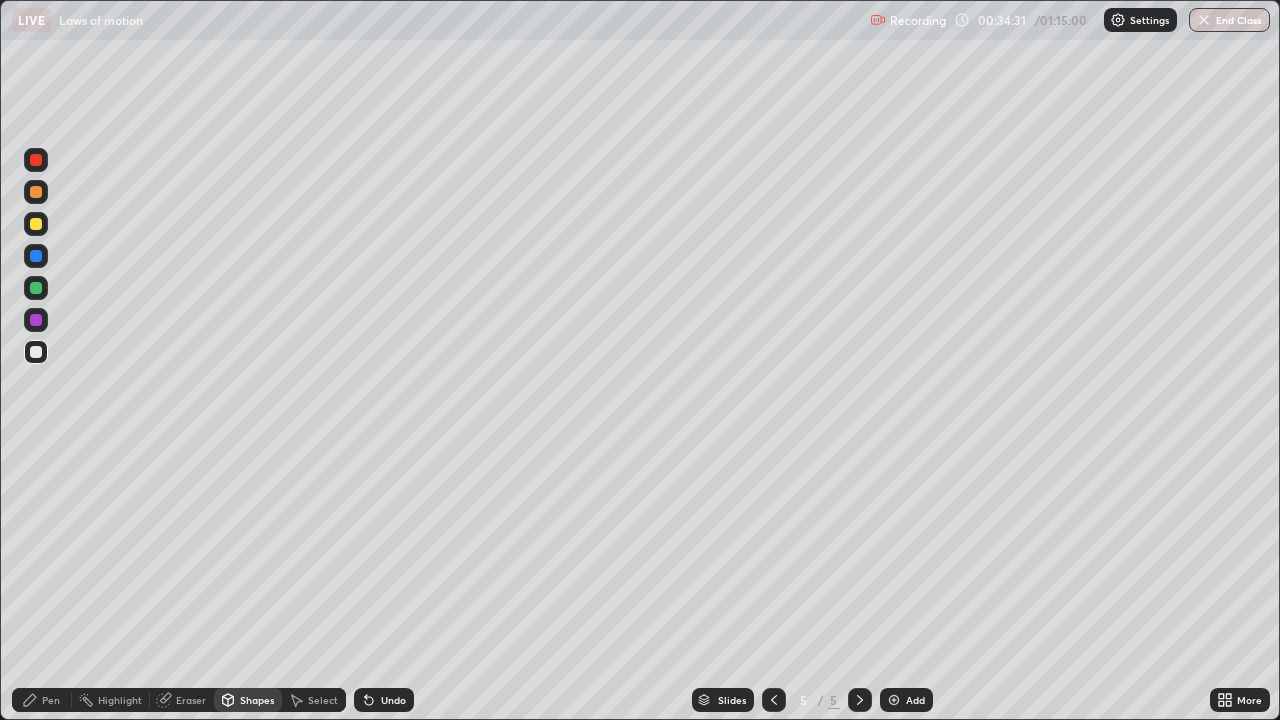 click on "Pen" at bounding box center (51, 700) 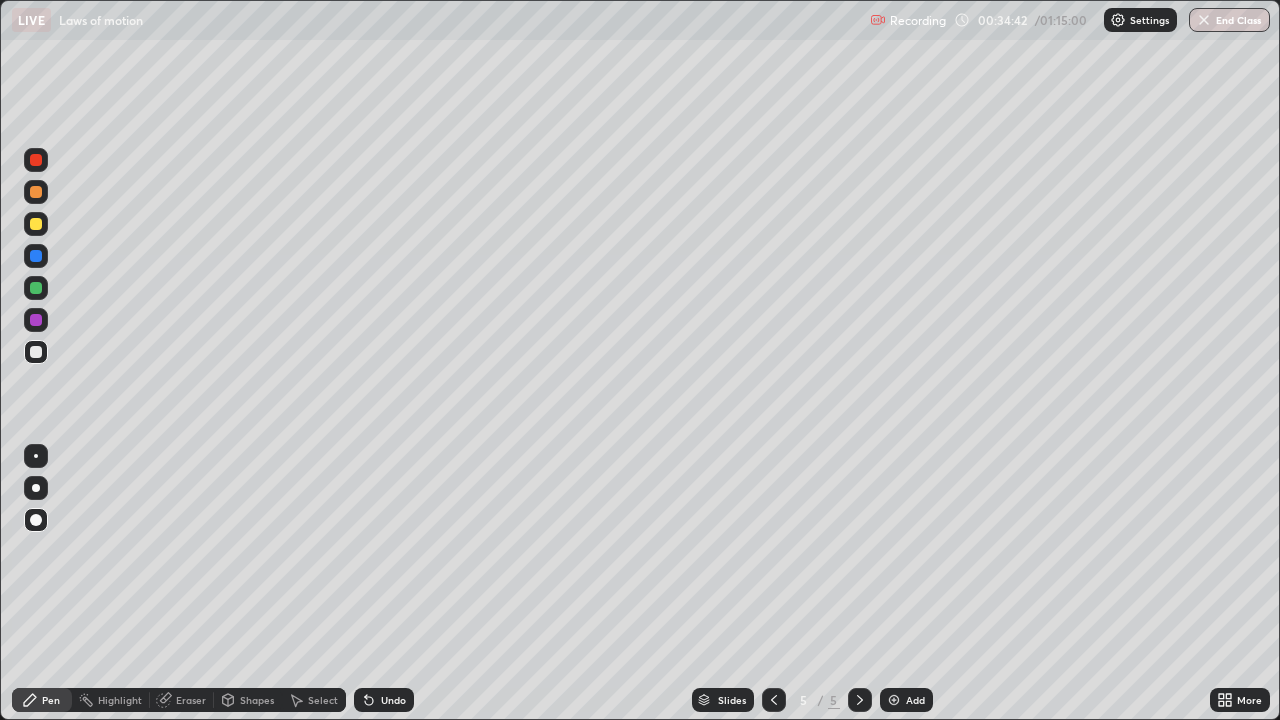 click on "Shapes" at bounding box center (257, 700) 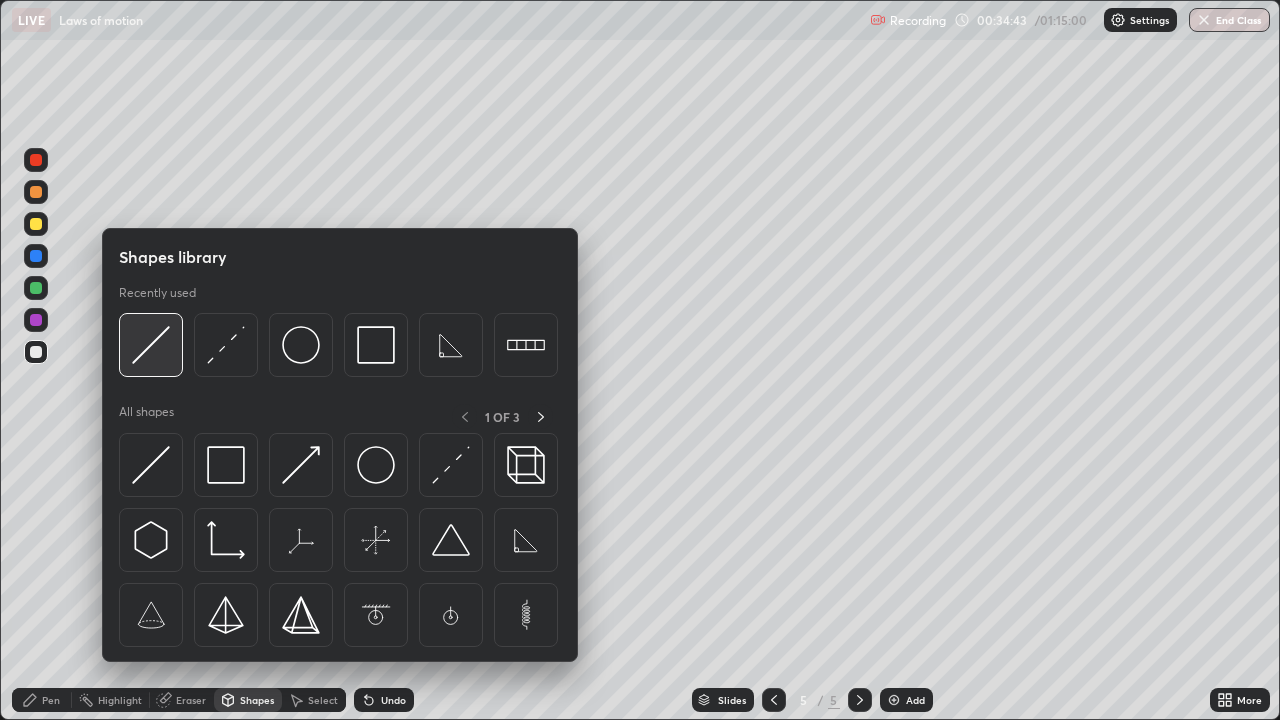 click at bounding box center [151, 345] 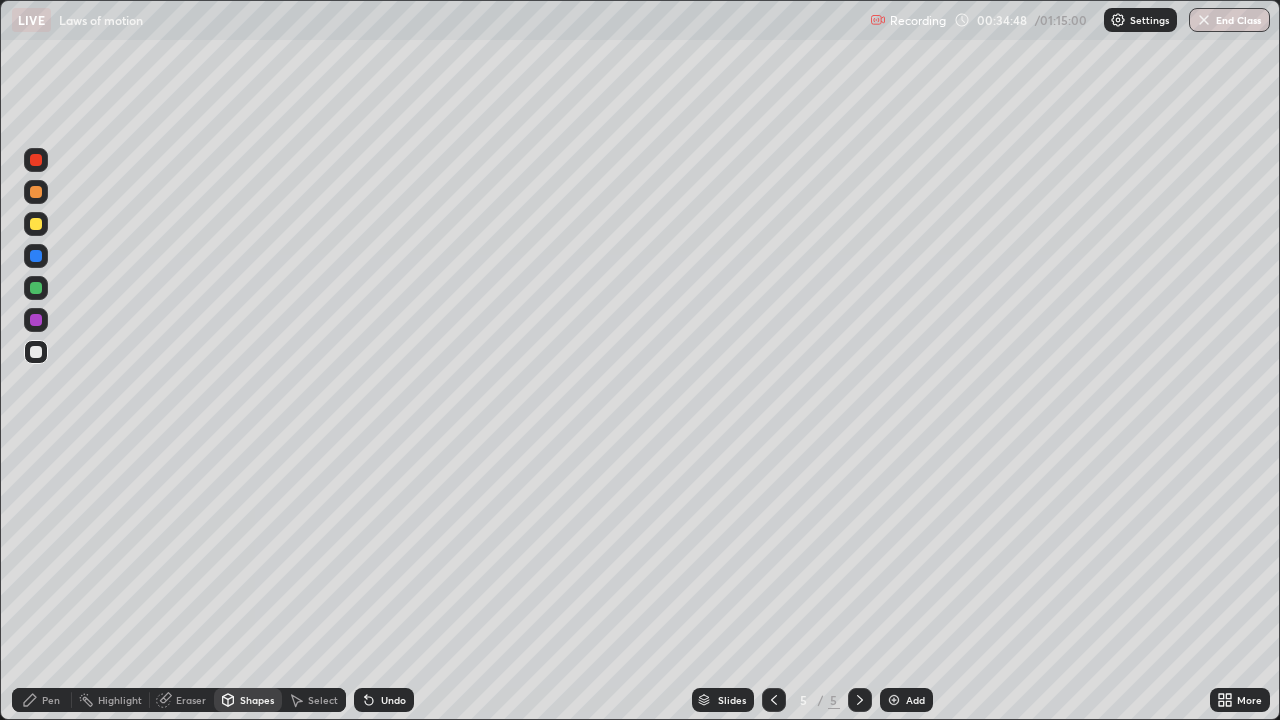 click on "Pen" at bounding box center (42, 700) 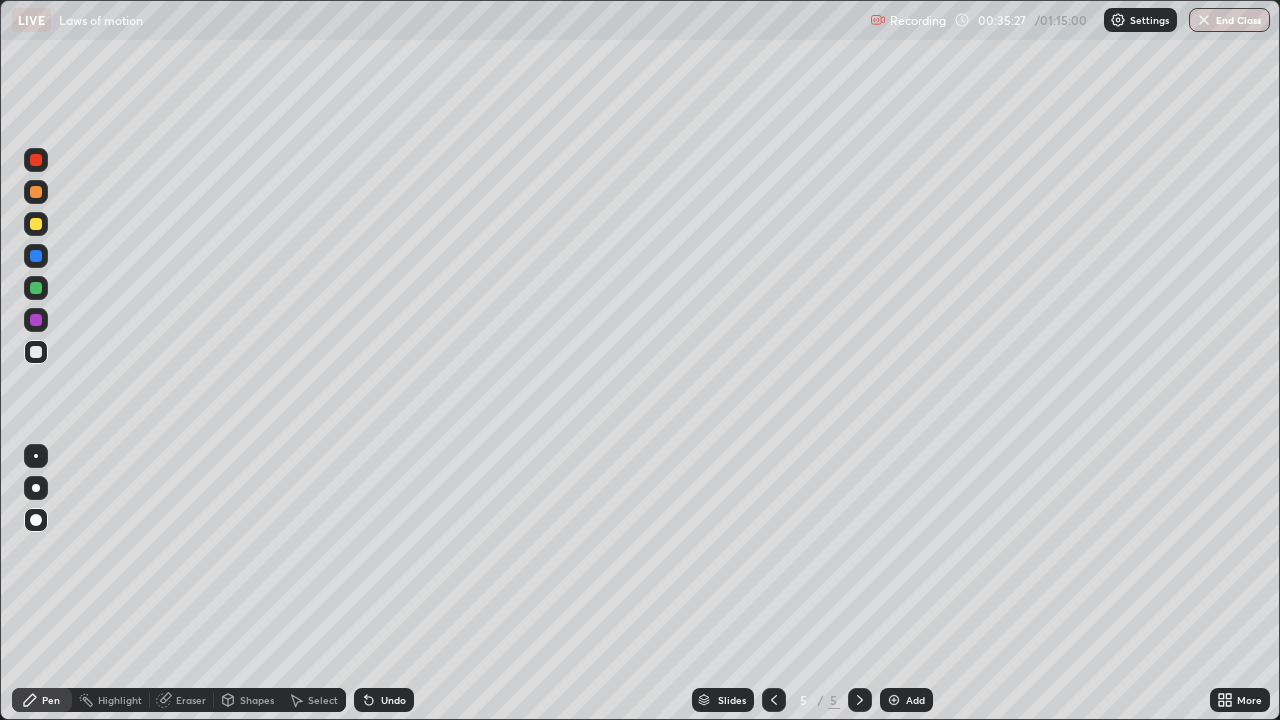 click on "Shapes" at bounding box center [257, 700] 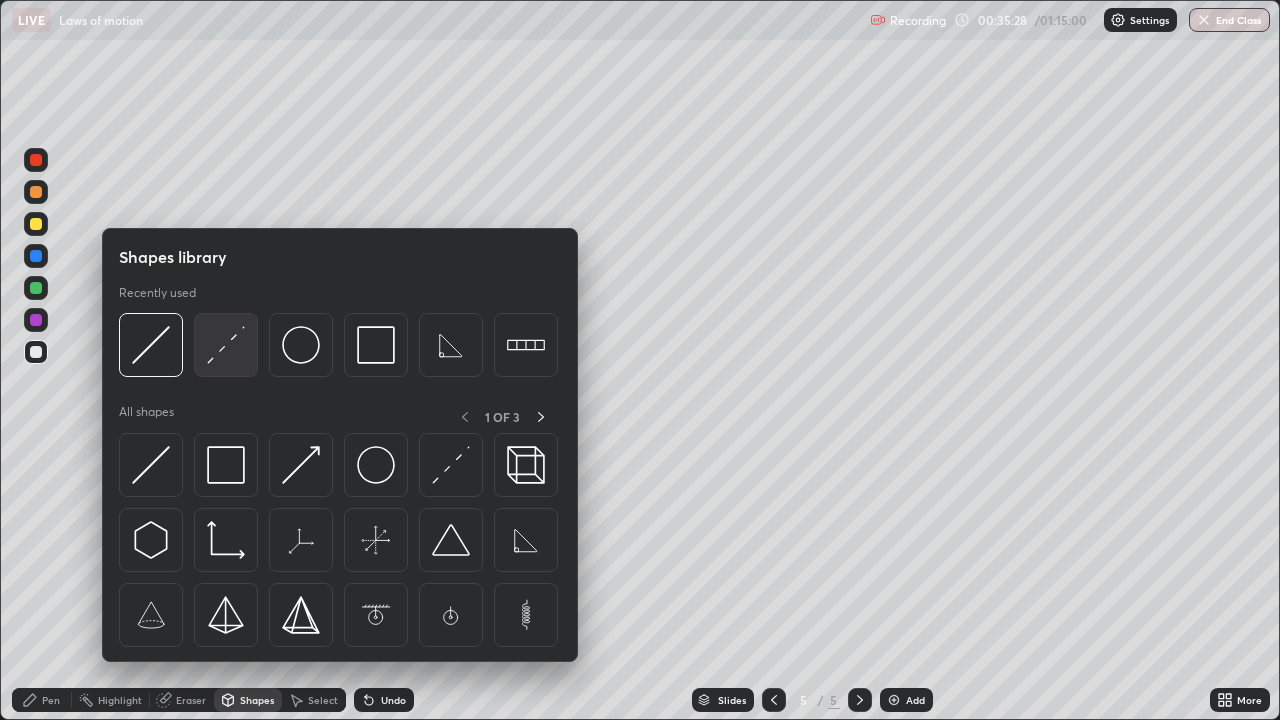 click at bounding box center (226, 345) 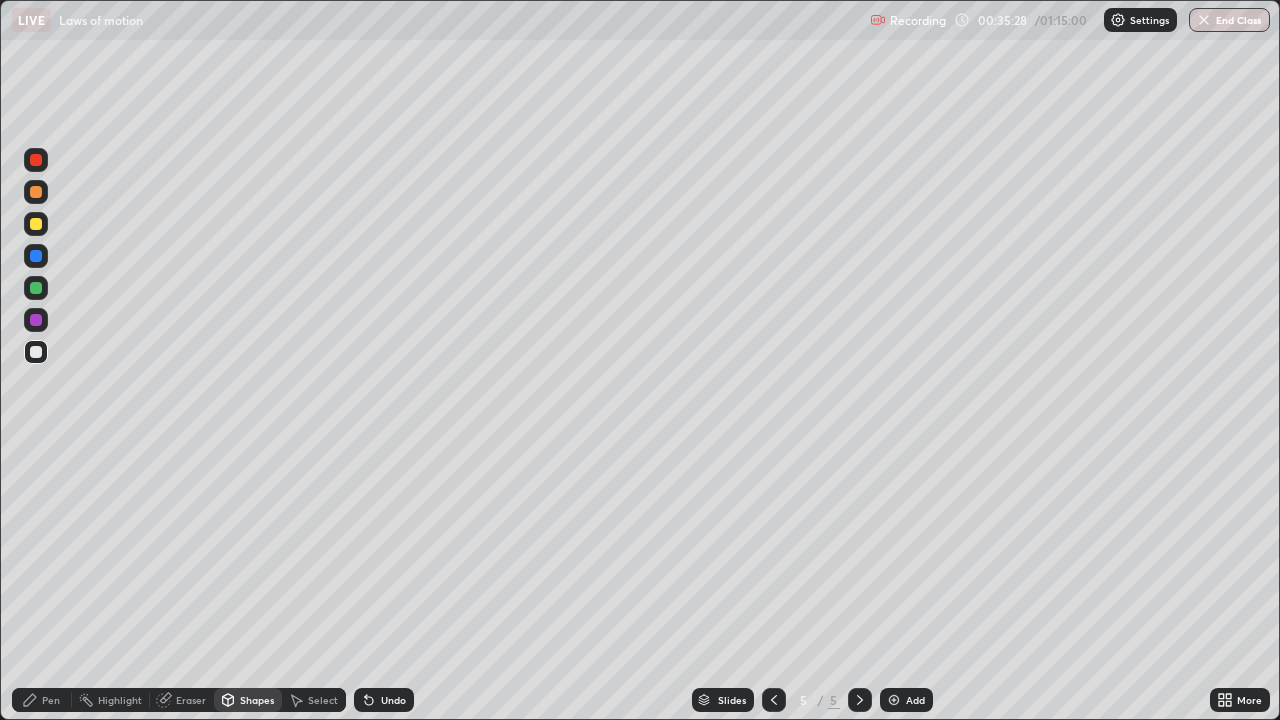click at bounding box center [36, 224] 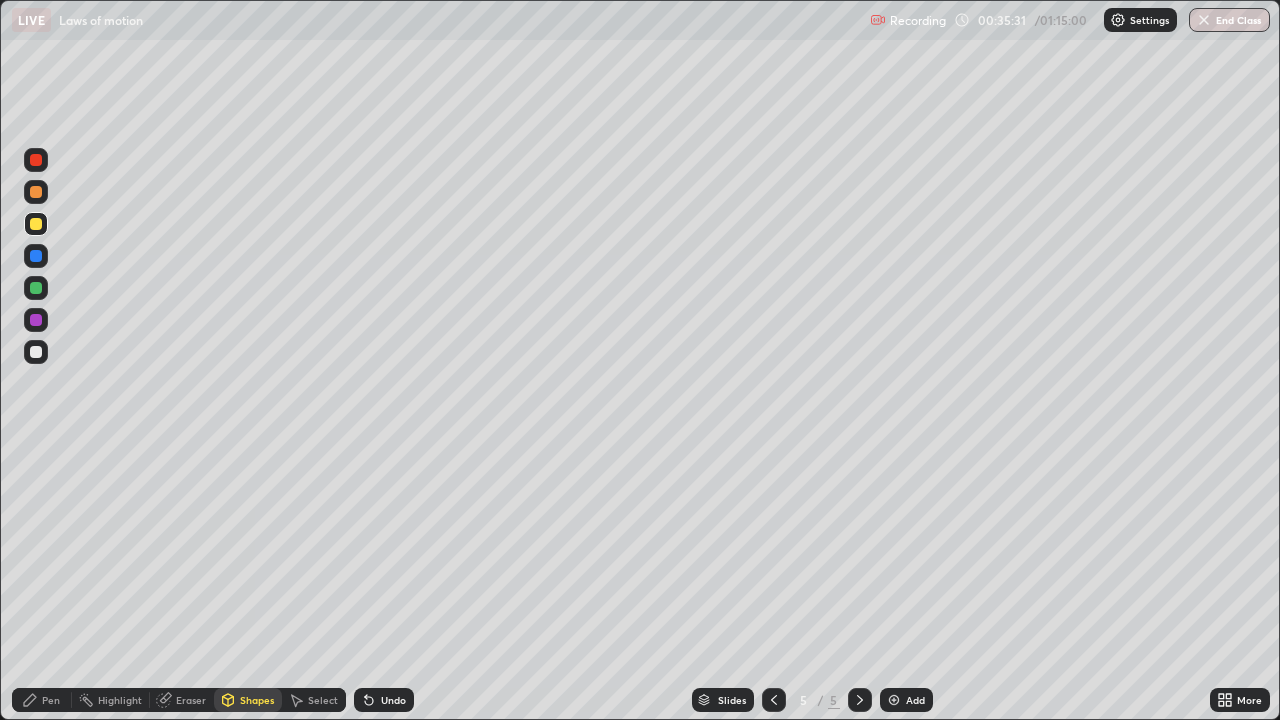 click on "Undo" at bounding box center [393, 700] 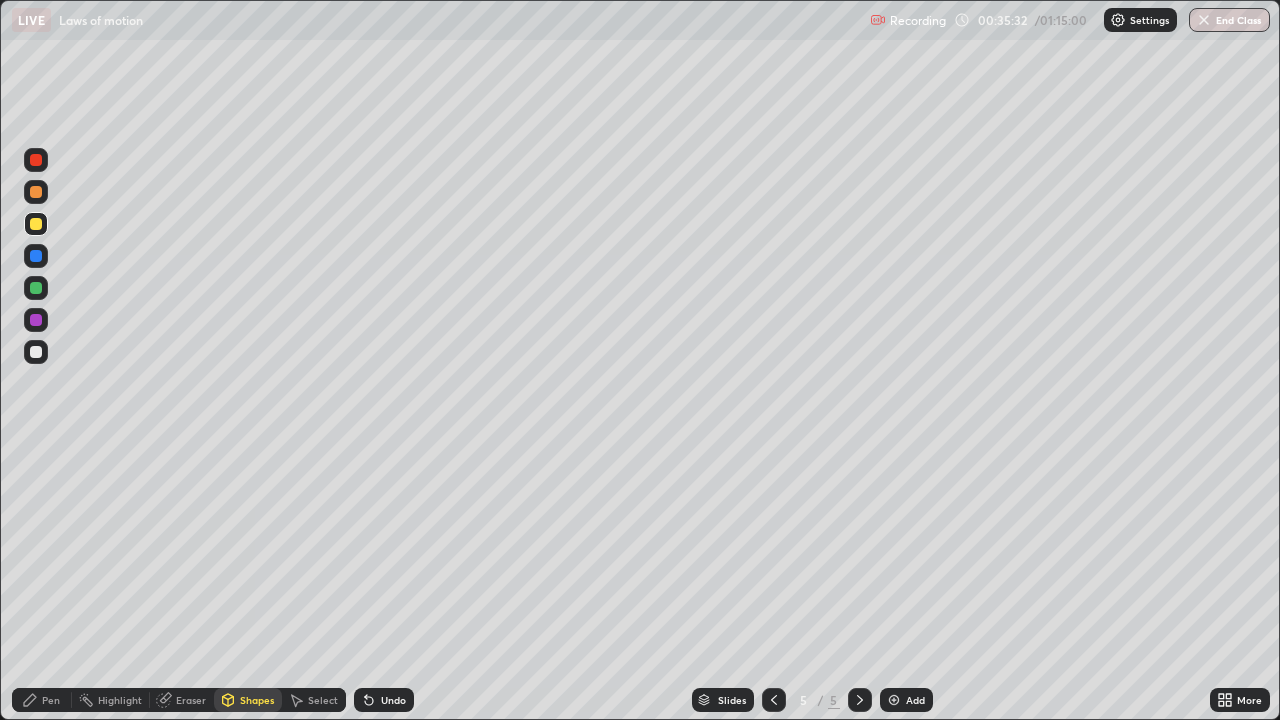 click on "Undo" at bounding box center (393, 700) 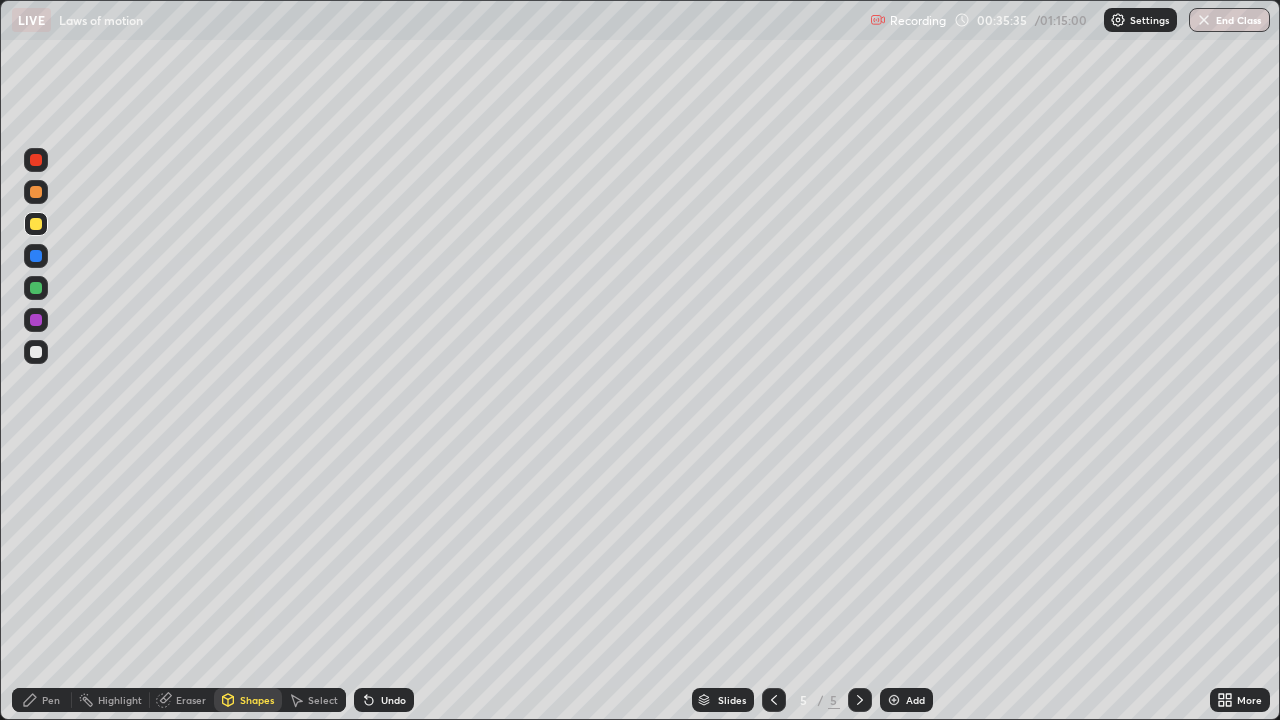 click 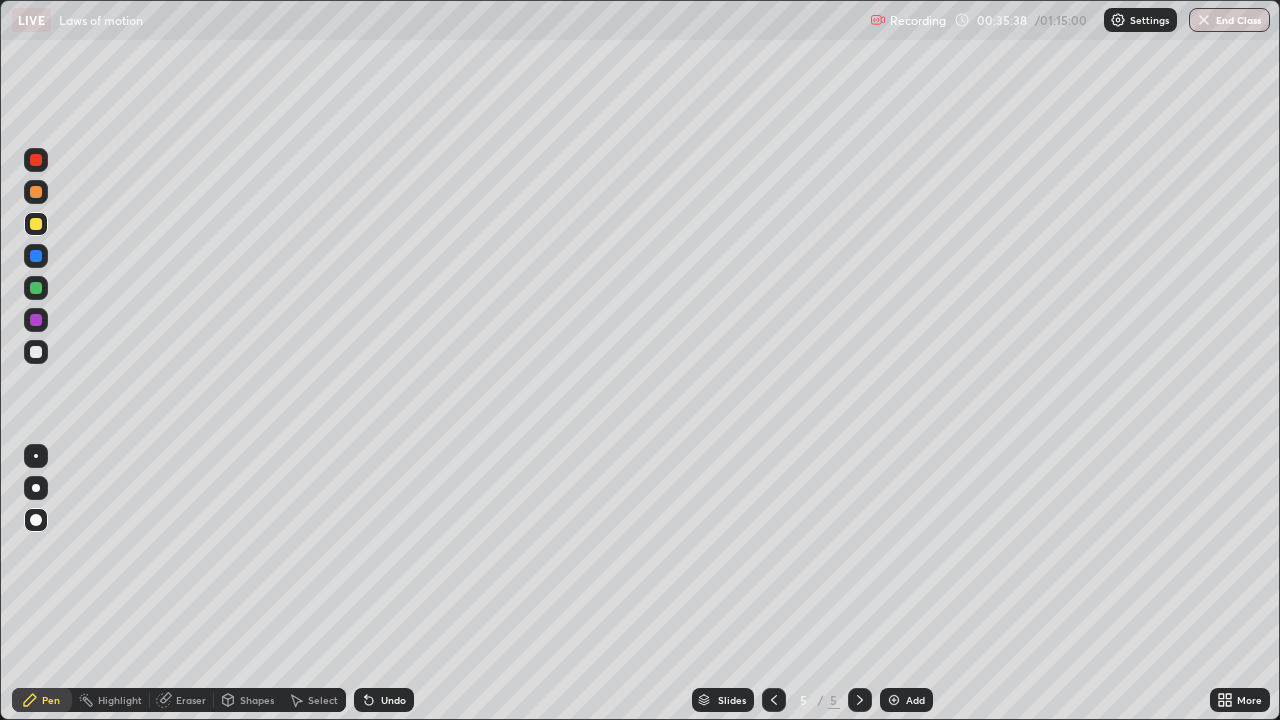 click on "Undo" at bounding box center (393, 700) 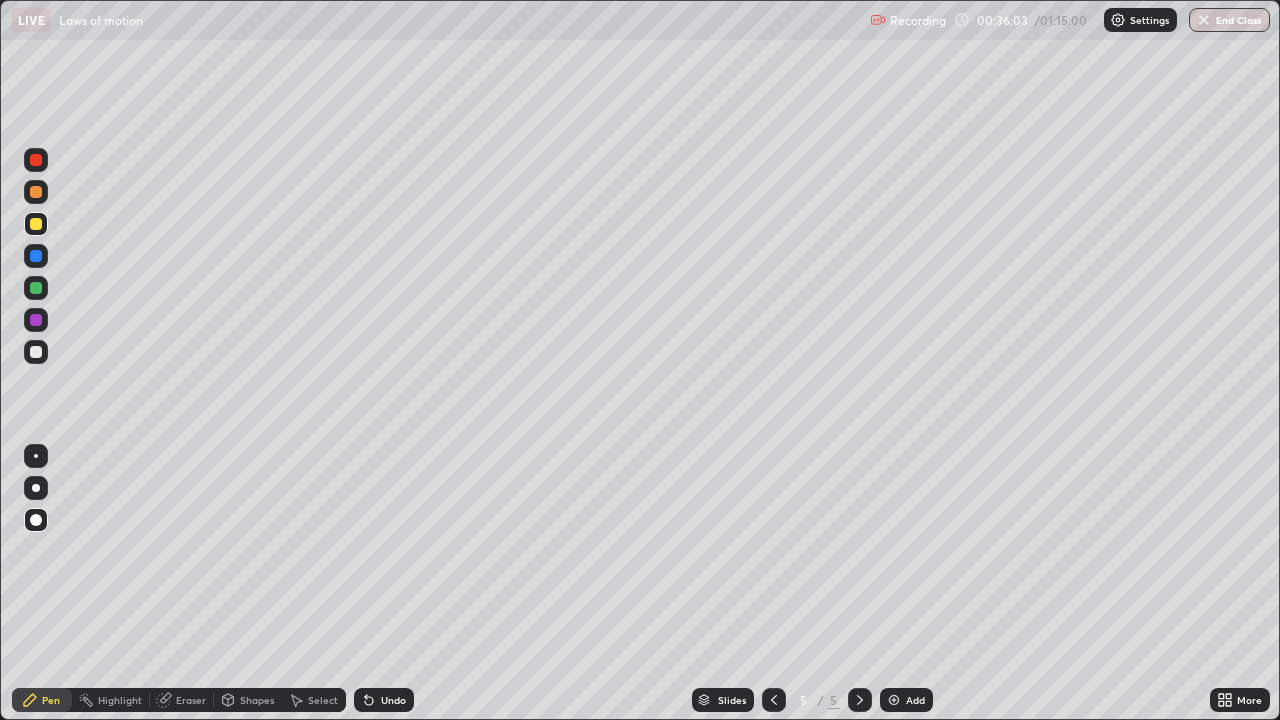 click on "Shapes" at bounding box center [257, 700] 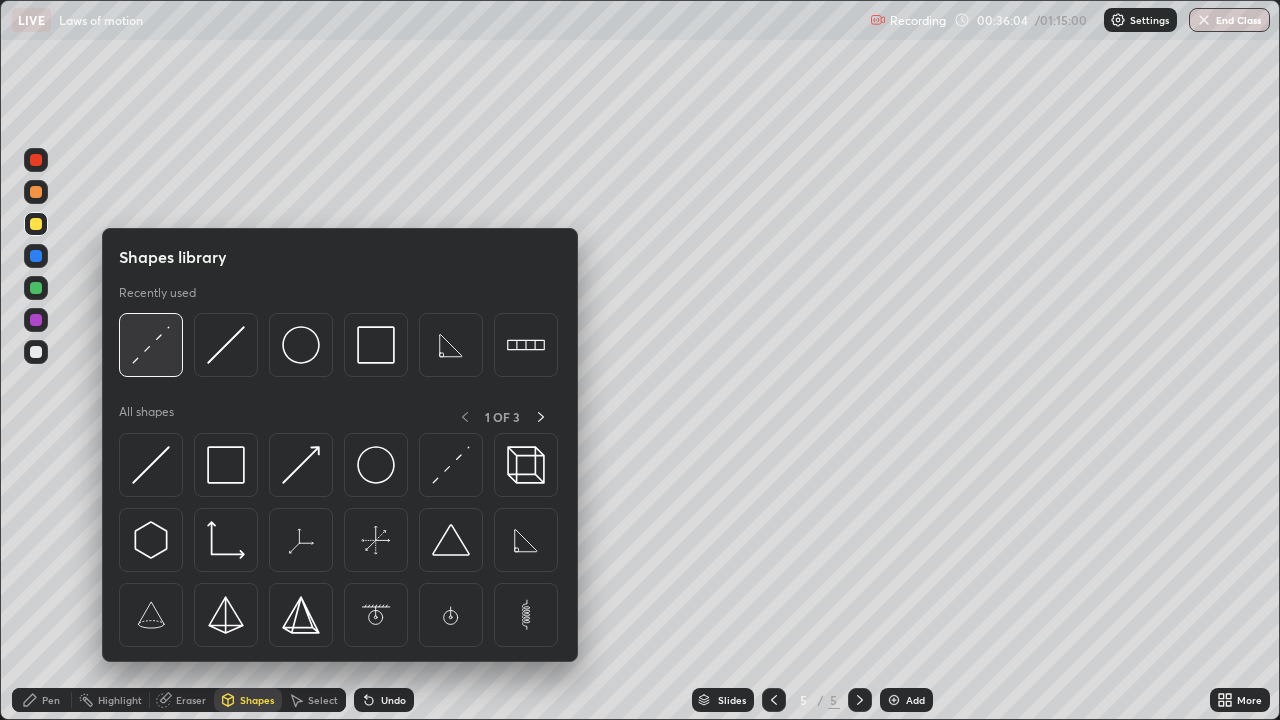 click at bounding box center [151, 345] 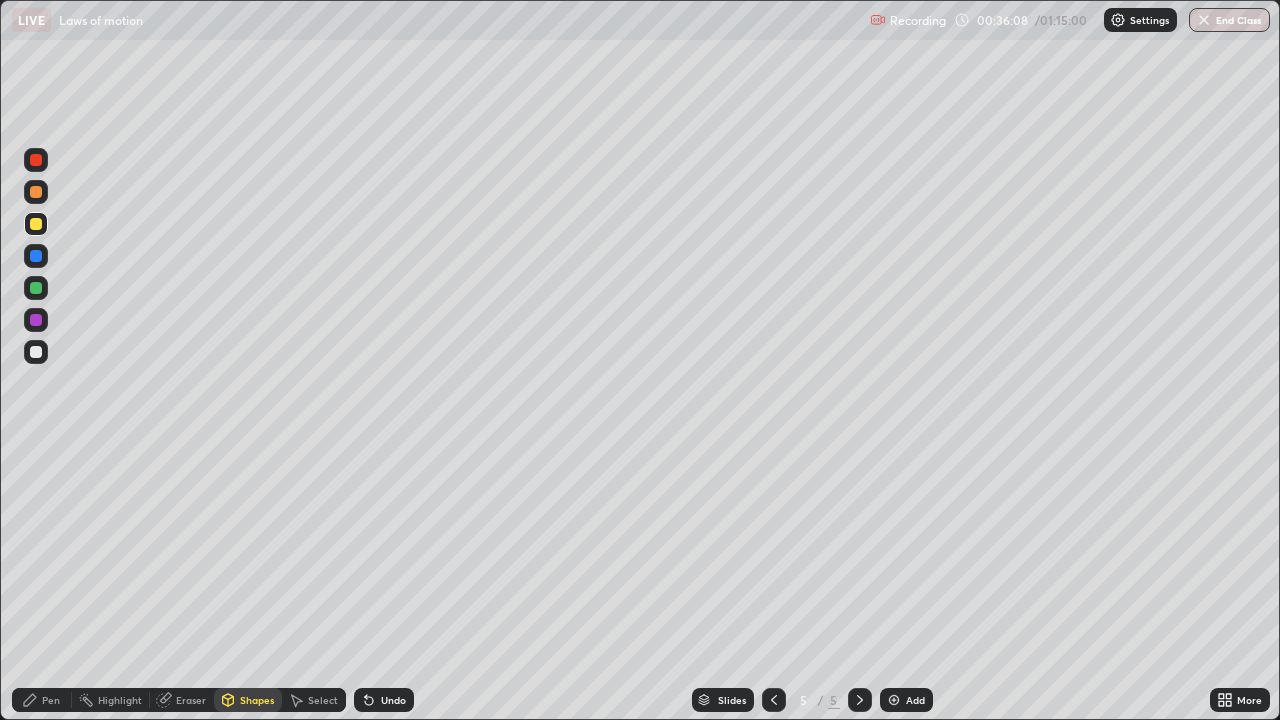 click on "Shapes" at bounding box center [257, 700] 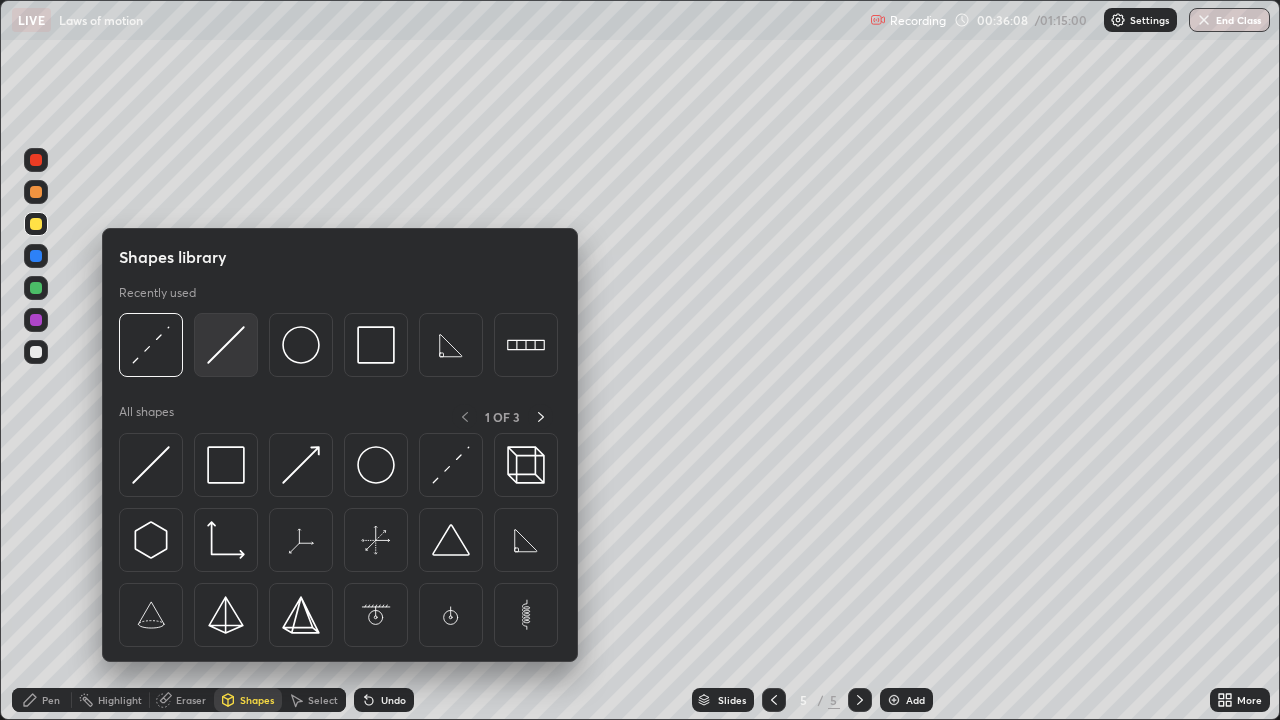 click at bounding box center [226, 345] 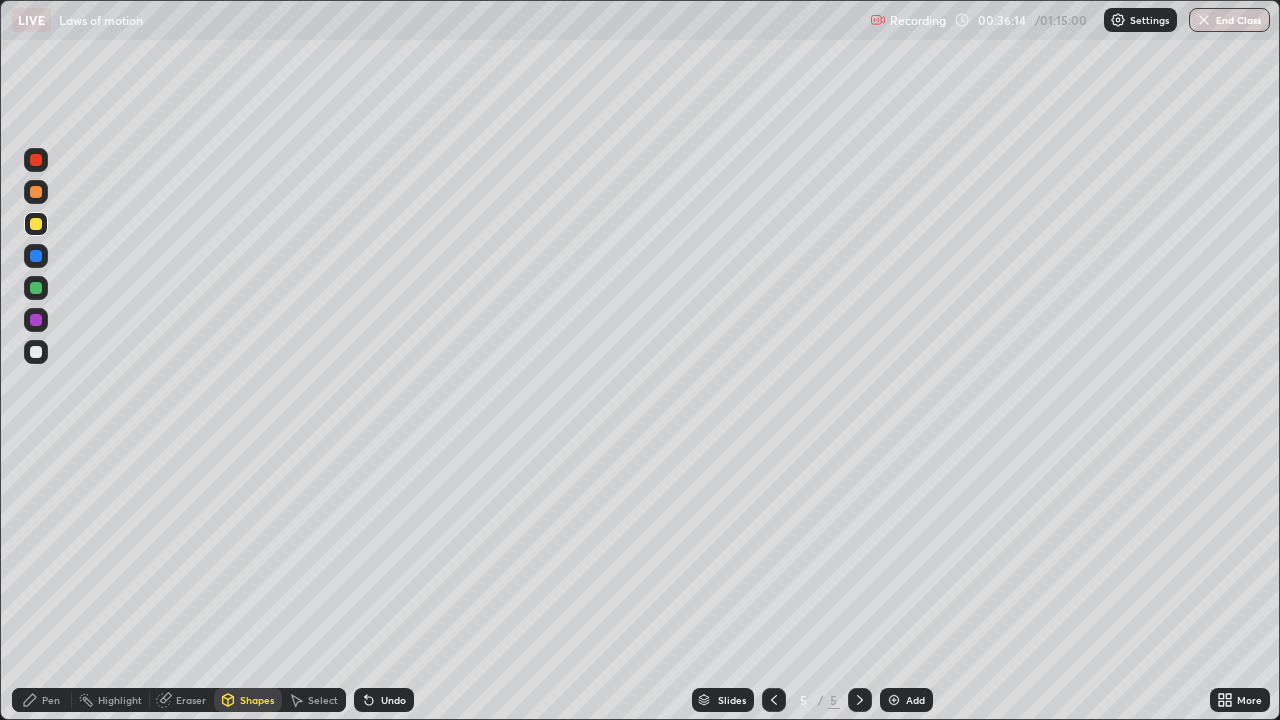 click on "Shapes" at bounding box center [257, 700] 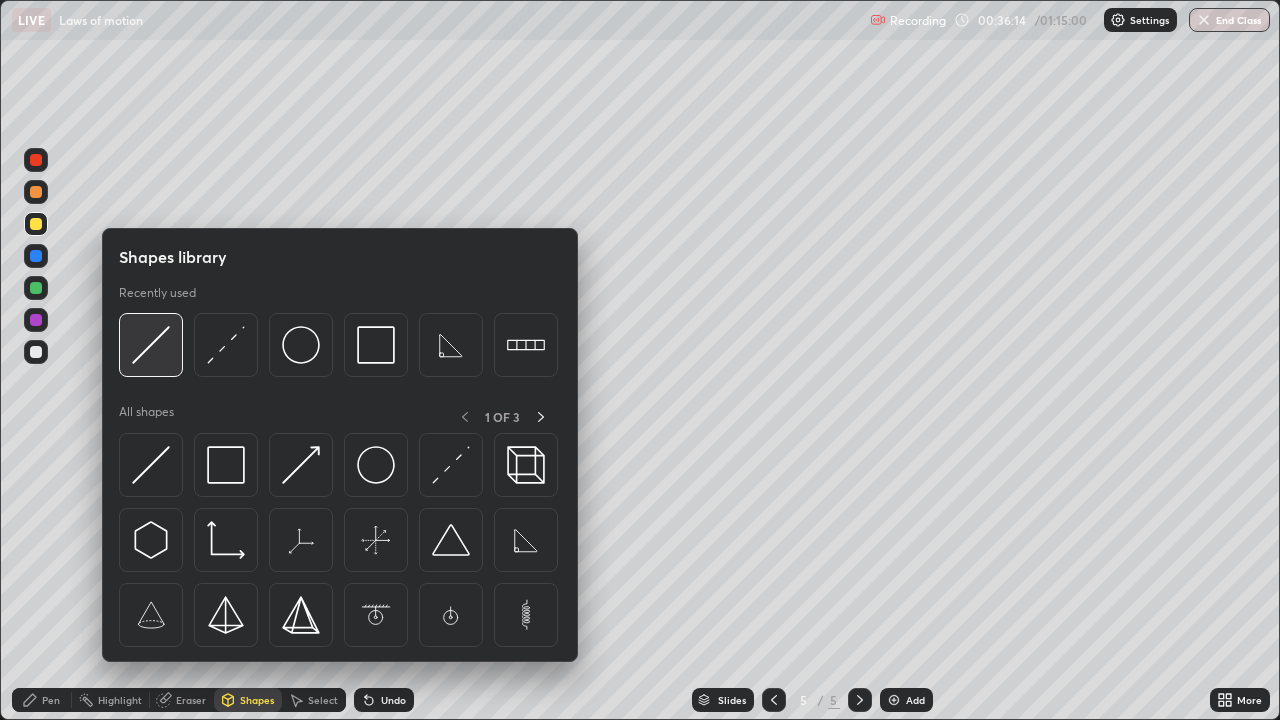 click at bounding box center [151, 345] 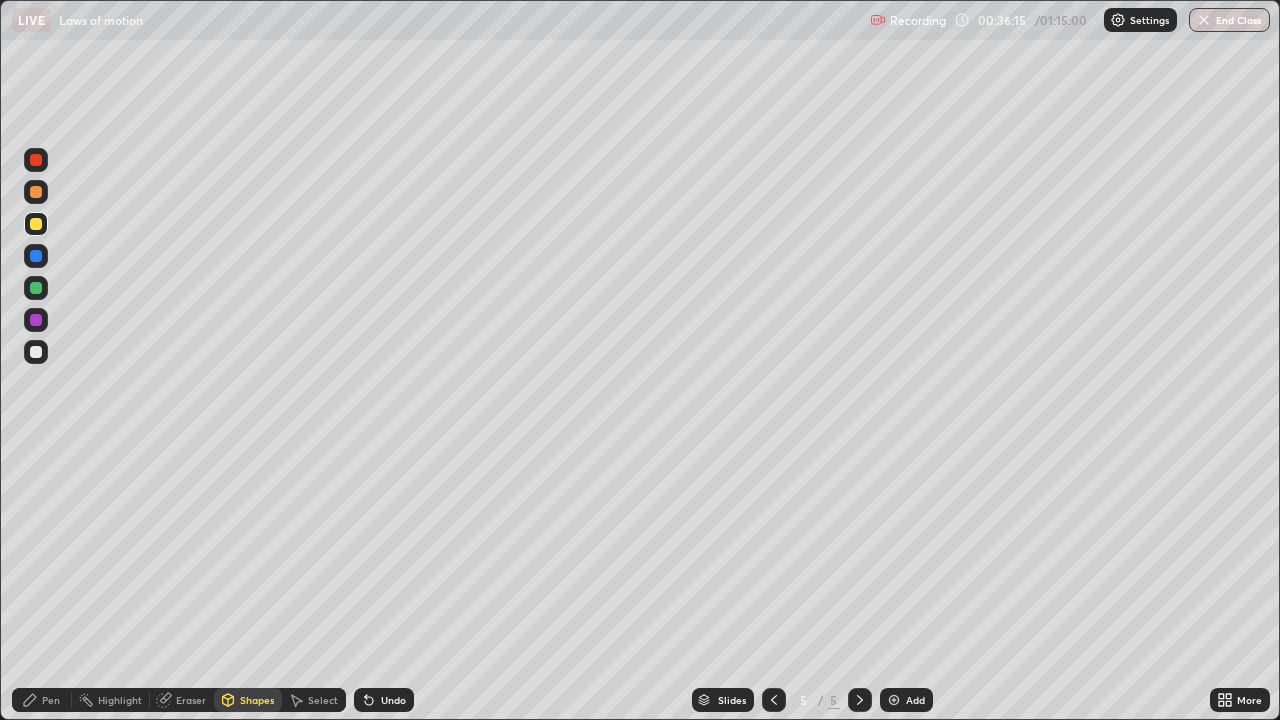 click at bounding box center [36, 352] 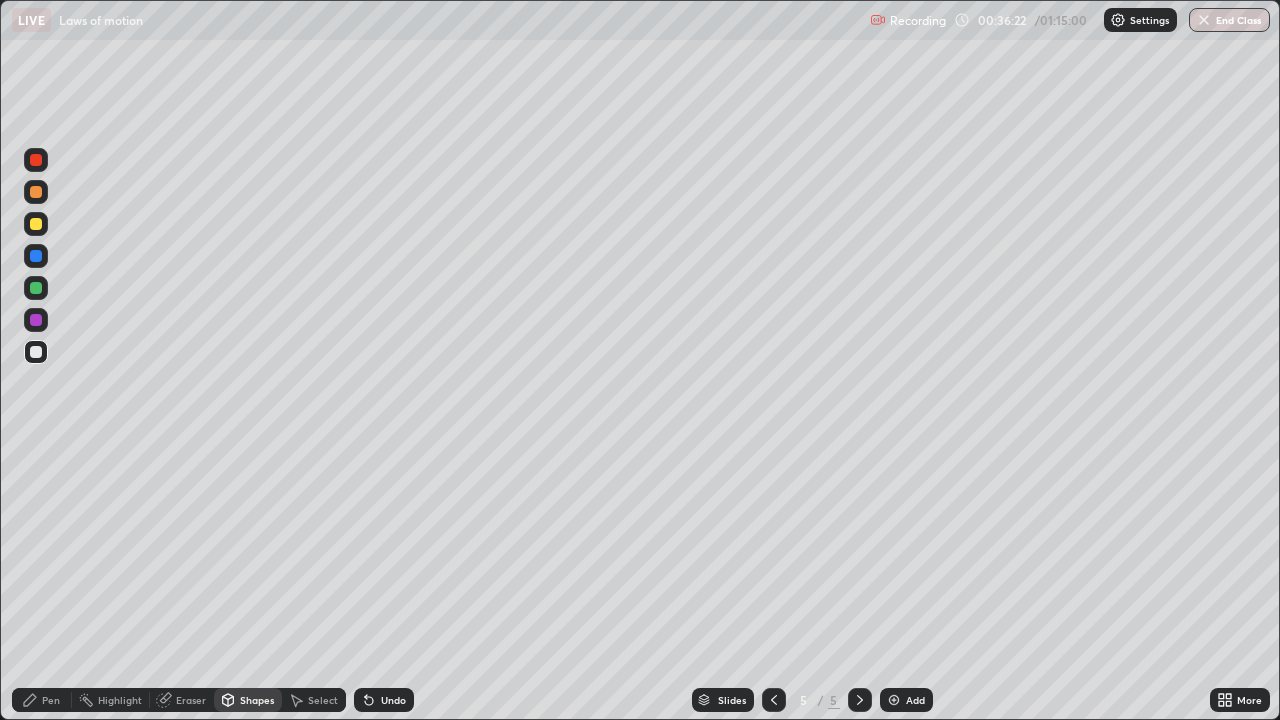 click on "Pen" at bounding box center (51, 700) 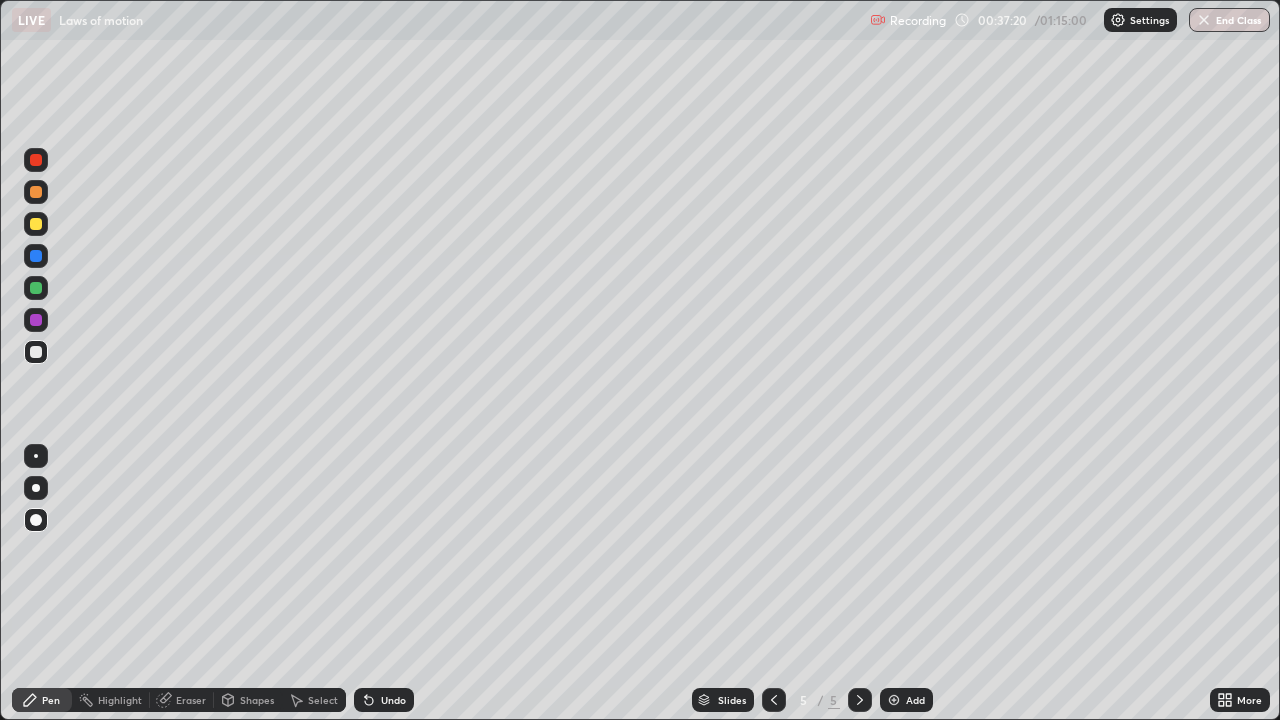 click on "Shapes" at bounding box center (248, 700) 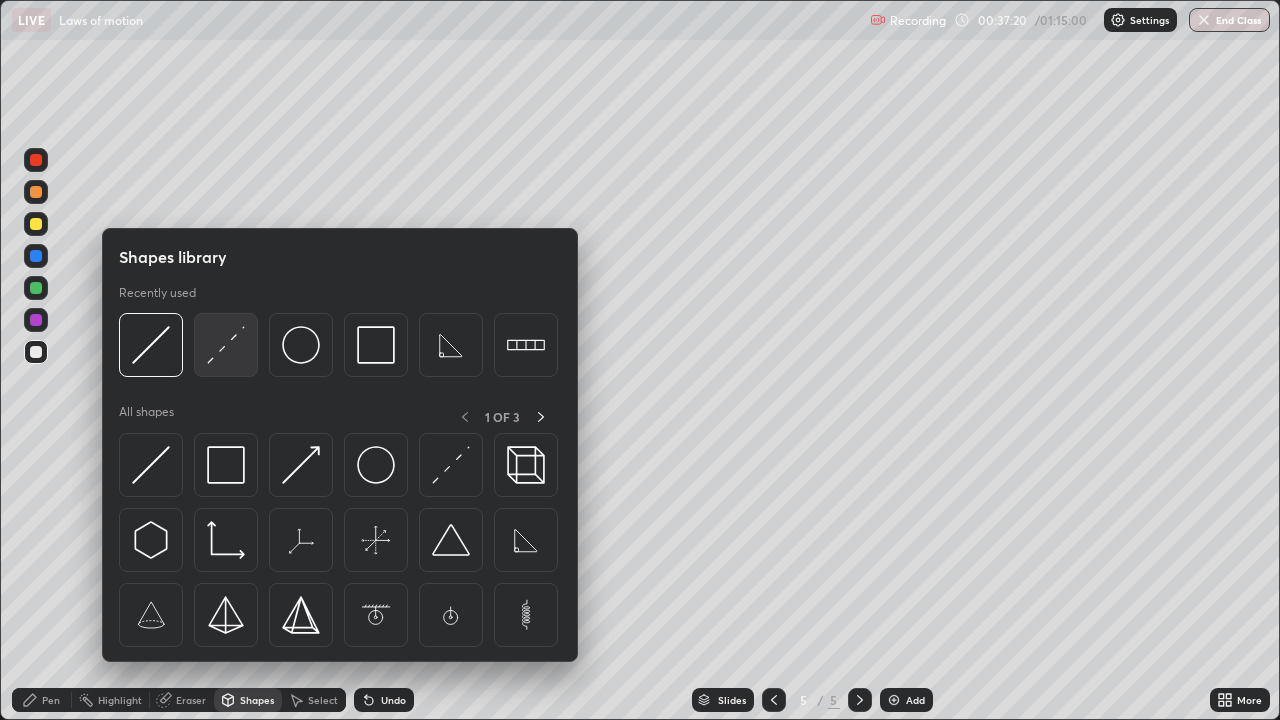click at bounding box center (226, 345) 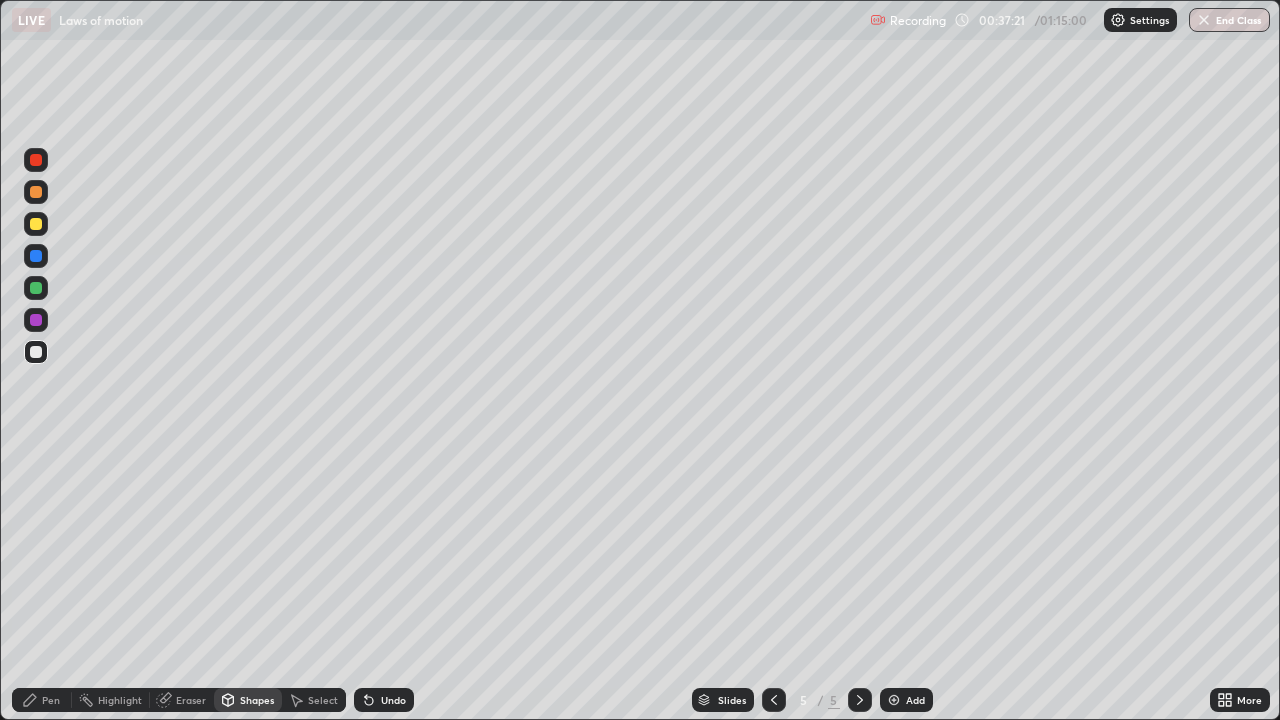 click at bounding box center (36, 224) 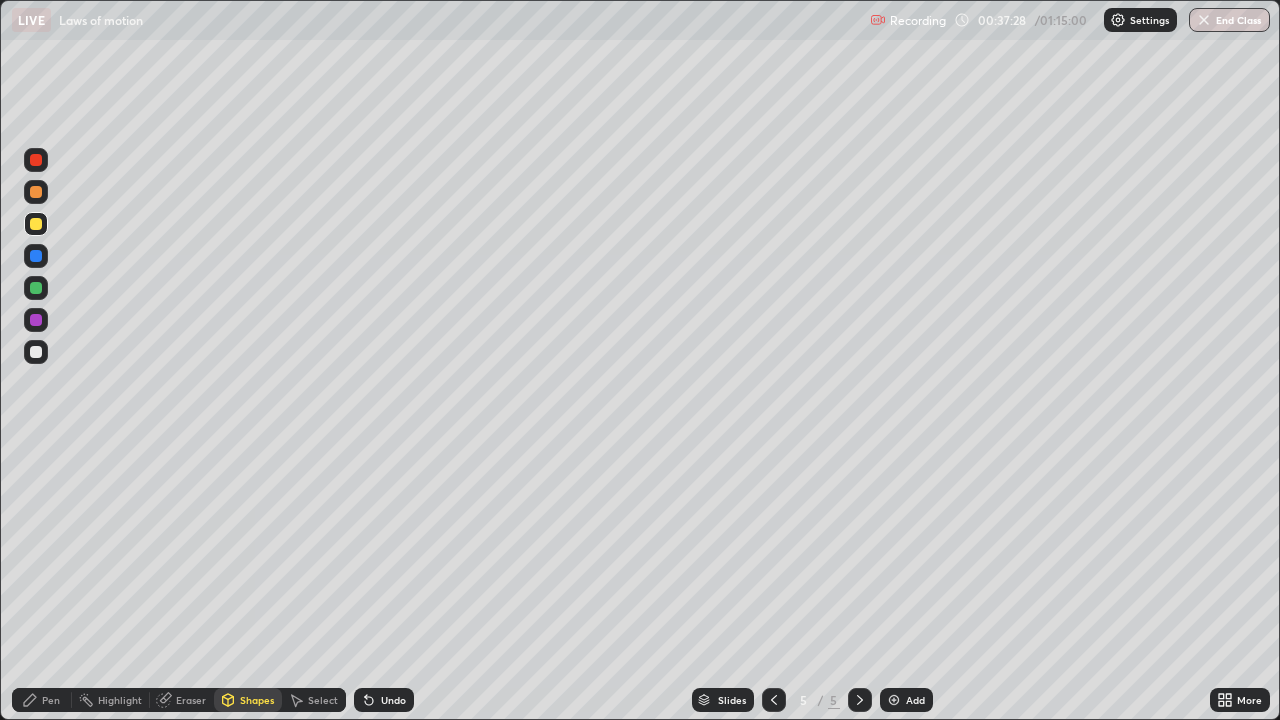 click on "Pen" at bounding box center (42, 700) 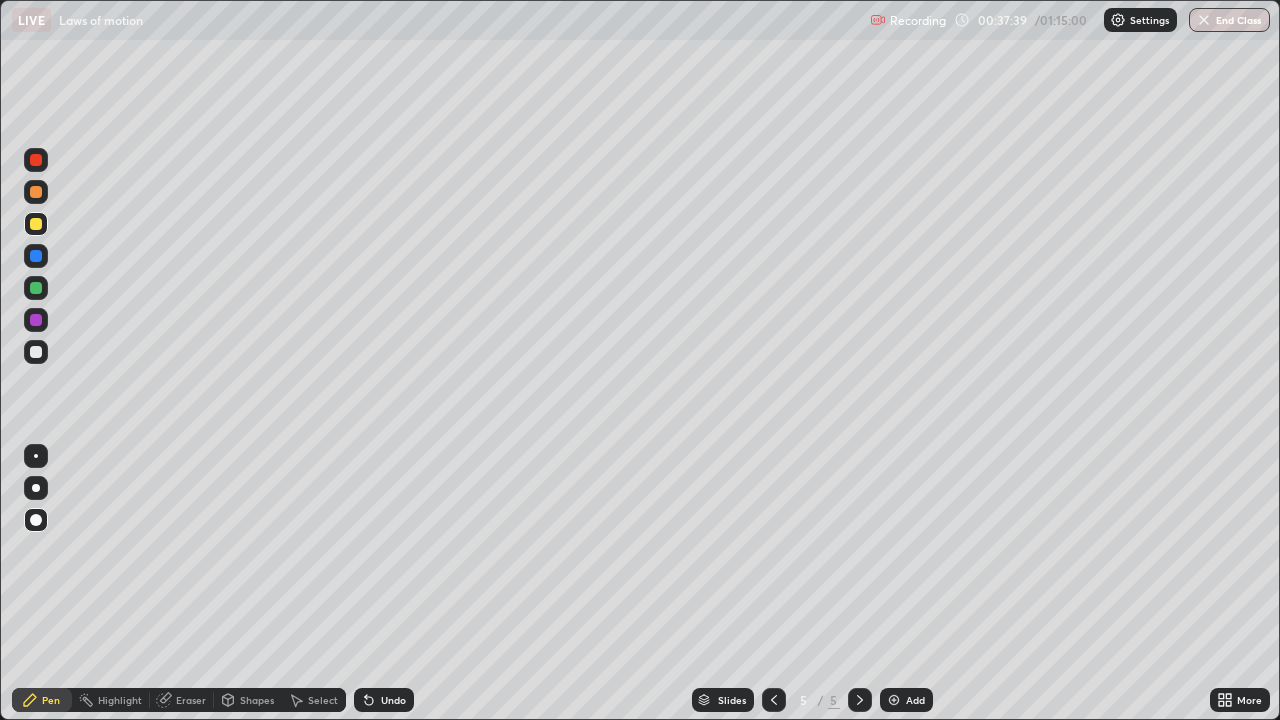 click on "Shapes" at bounding box center (257, 700) 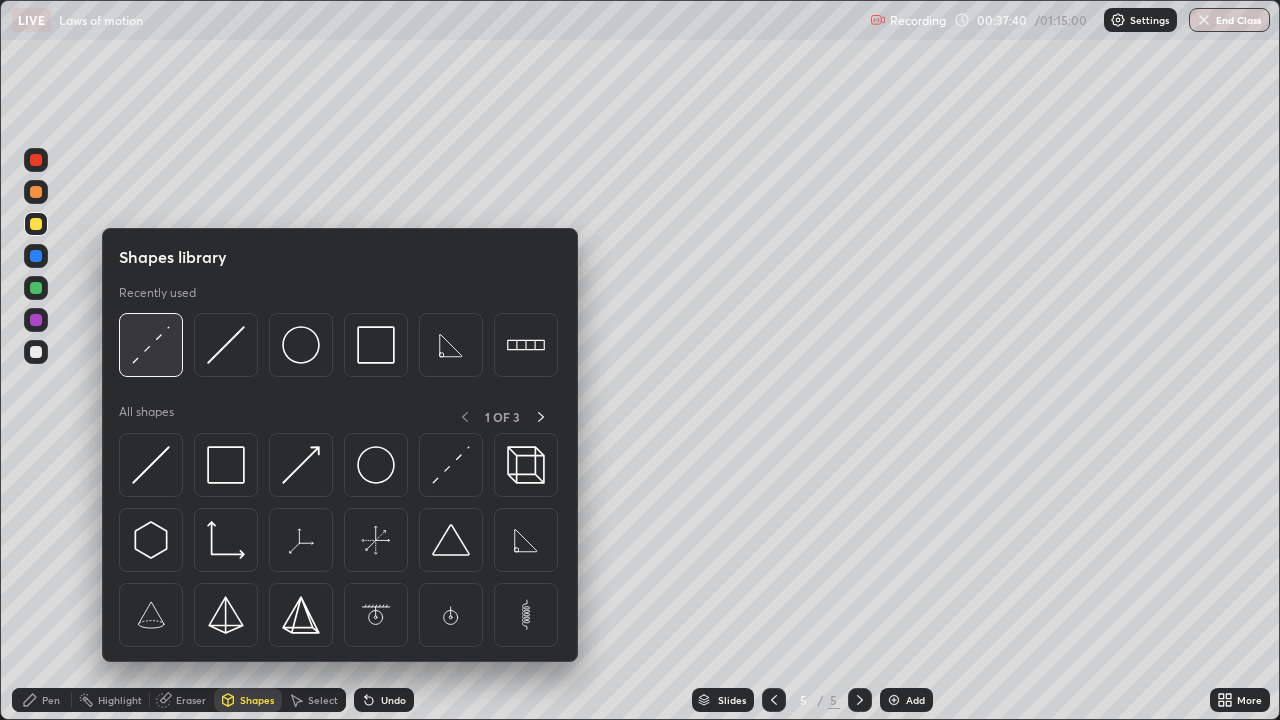 click at bounding box center [151, 345] 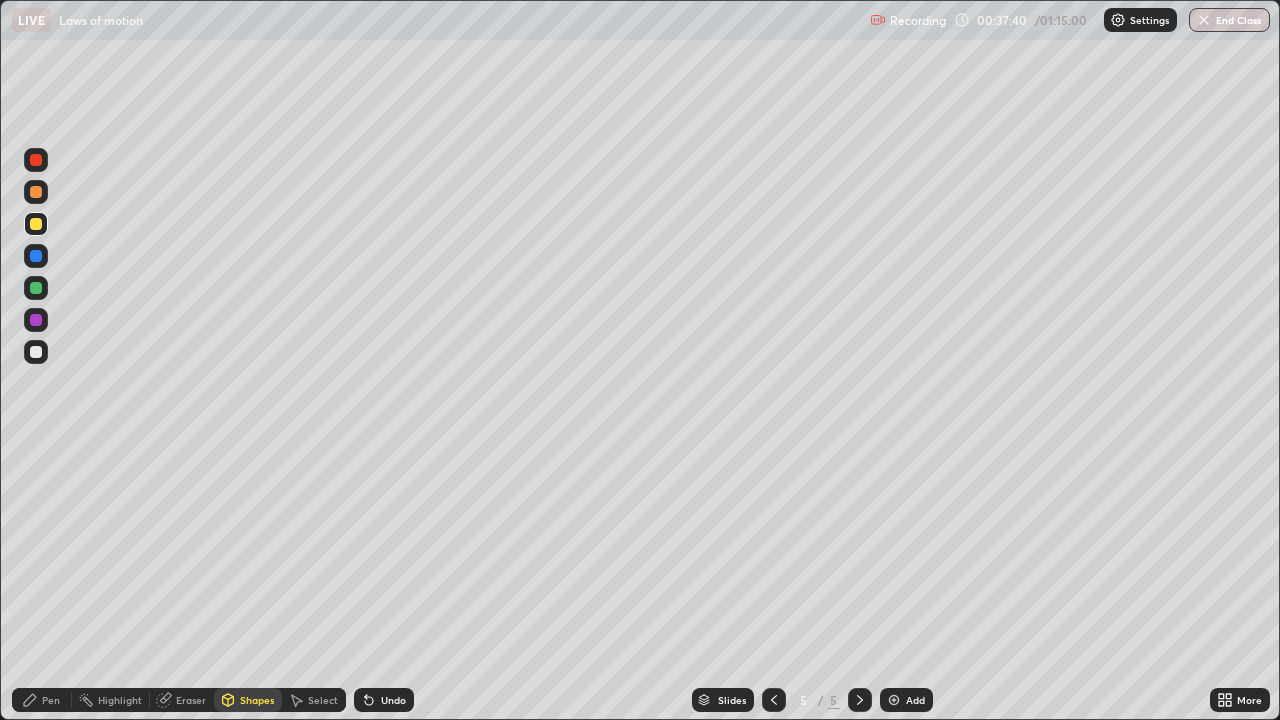 click at bounding box center (36, 352) 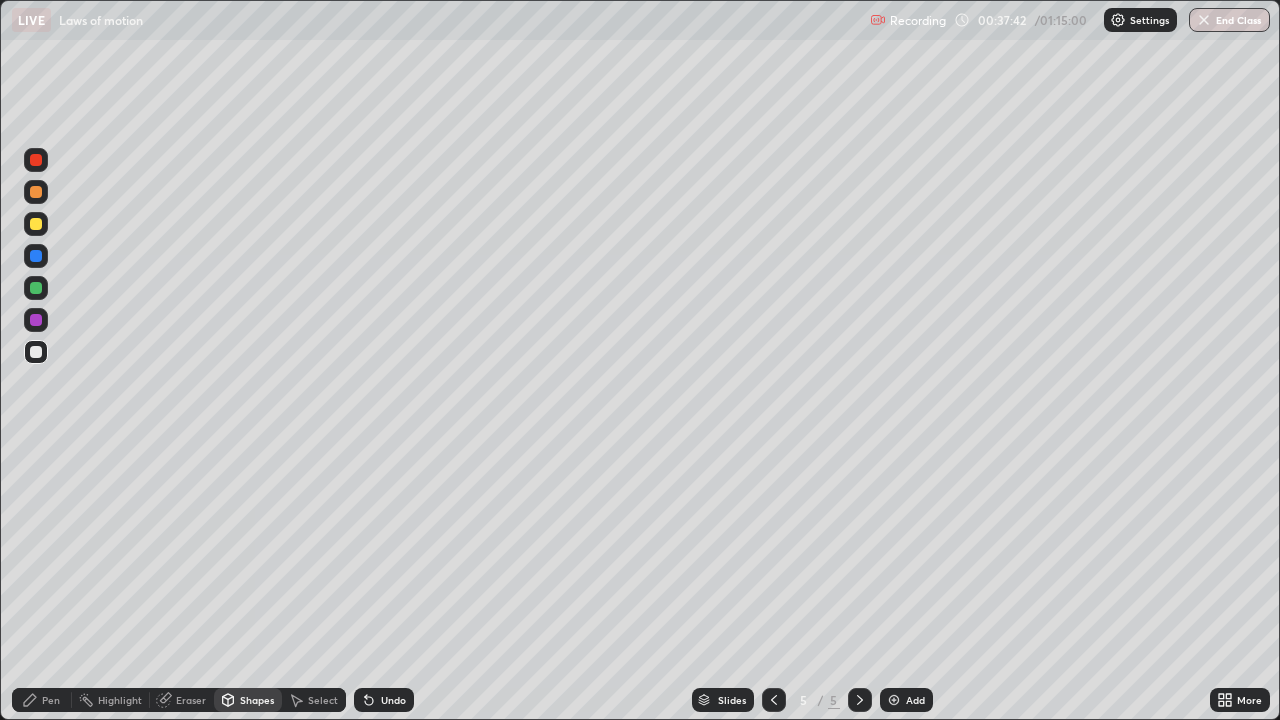click on "Shapes" at bounding box center (248, 700) 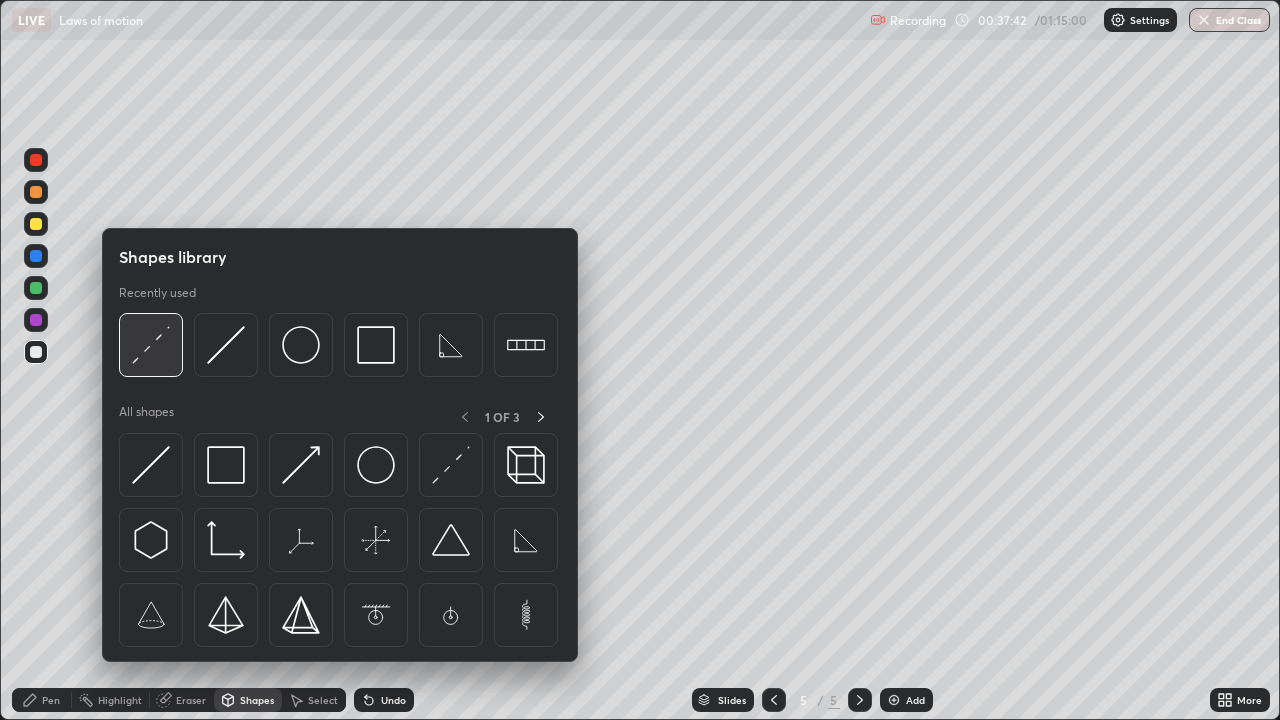 click at bounding box center (151, 345) 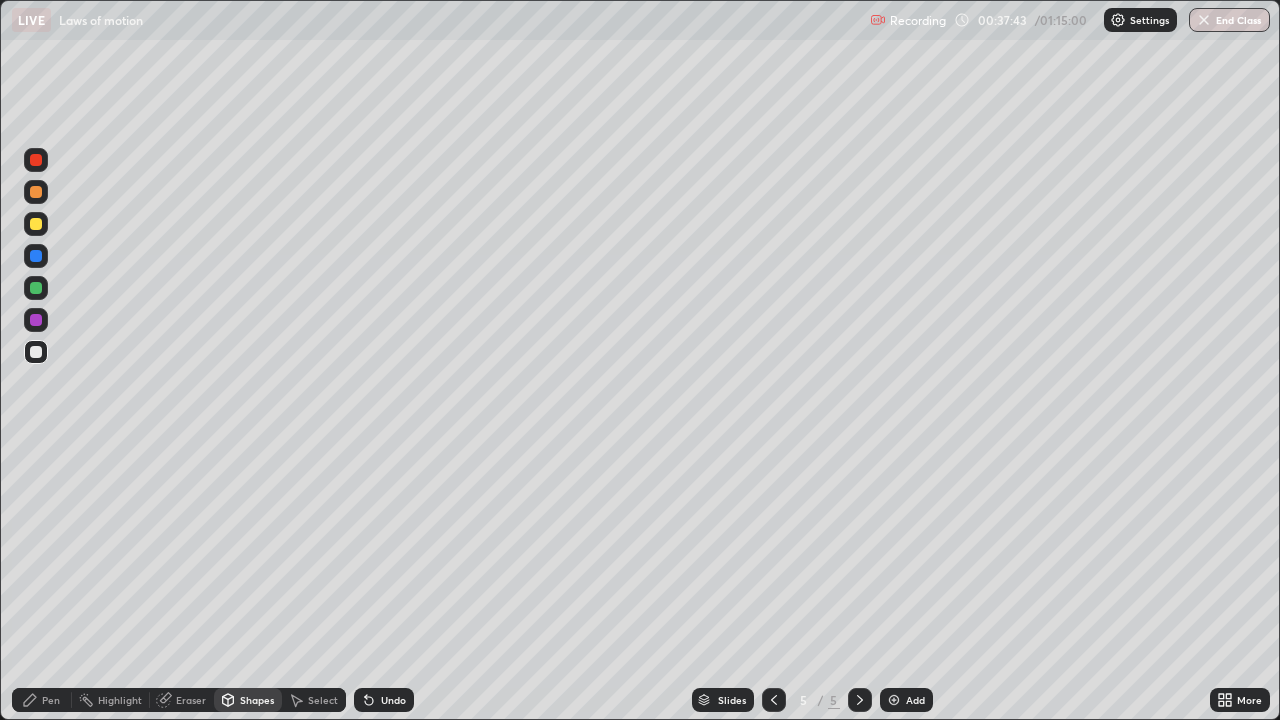 click at bounding box center [36, 224] 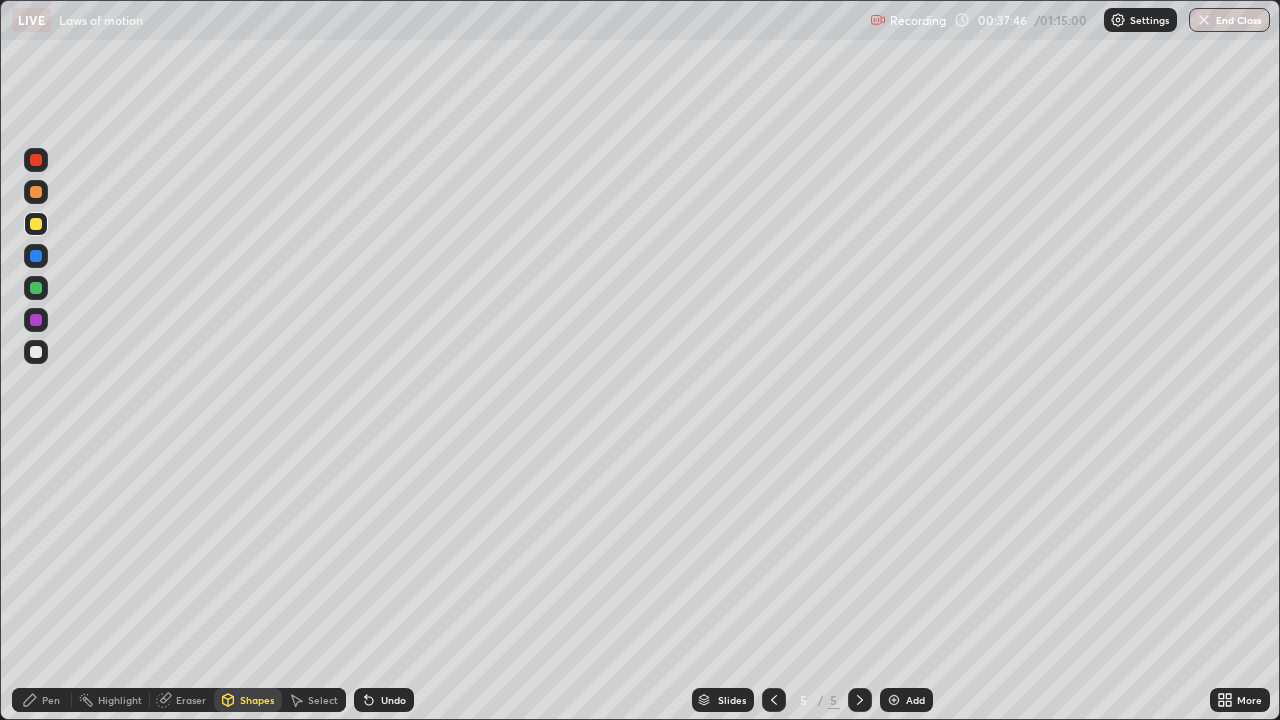 click 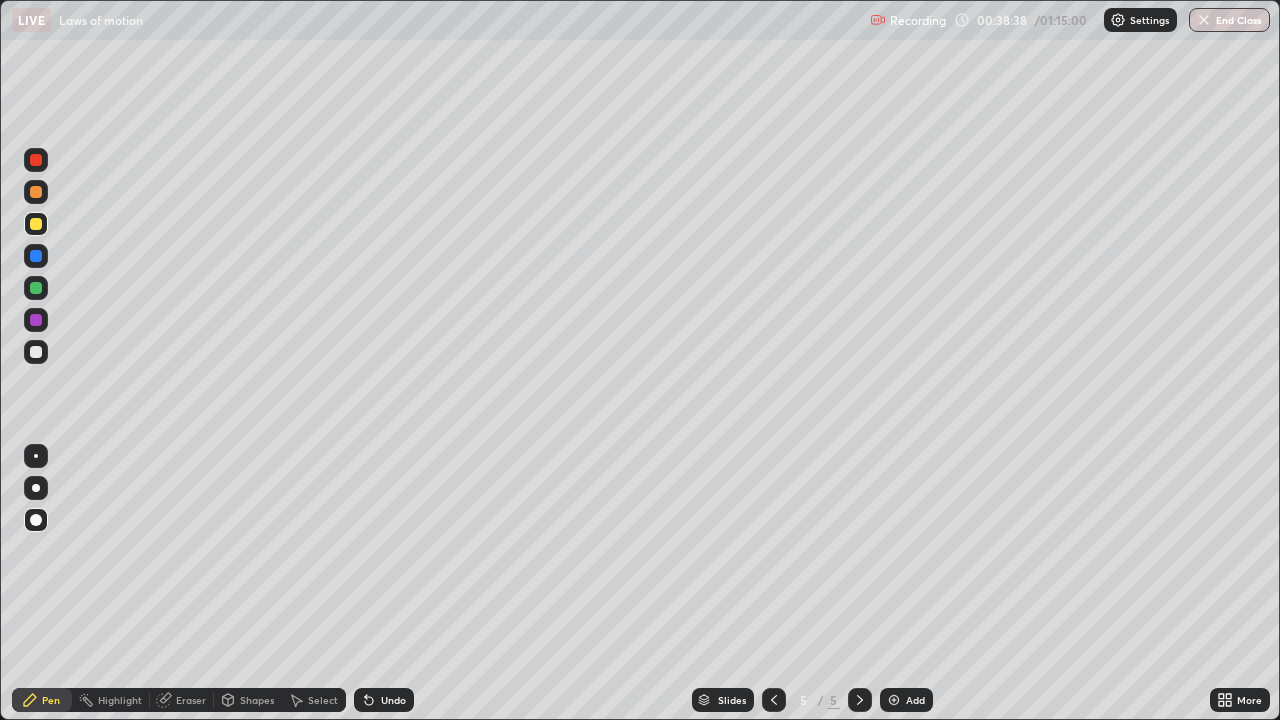 click on "Shapes" at bounding box center [248, 700] 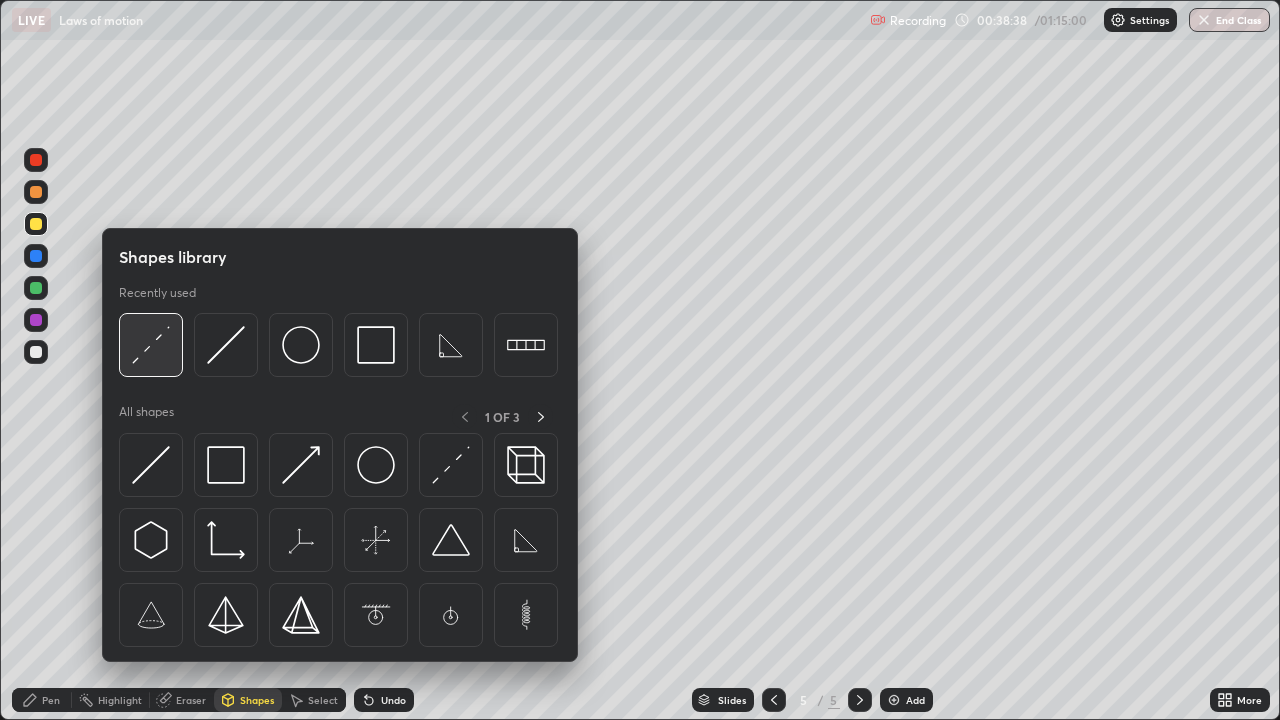 click at bounding box center [151, 345] 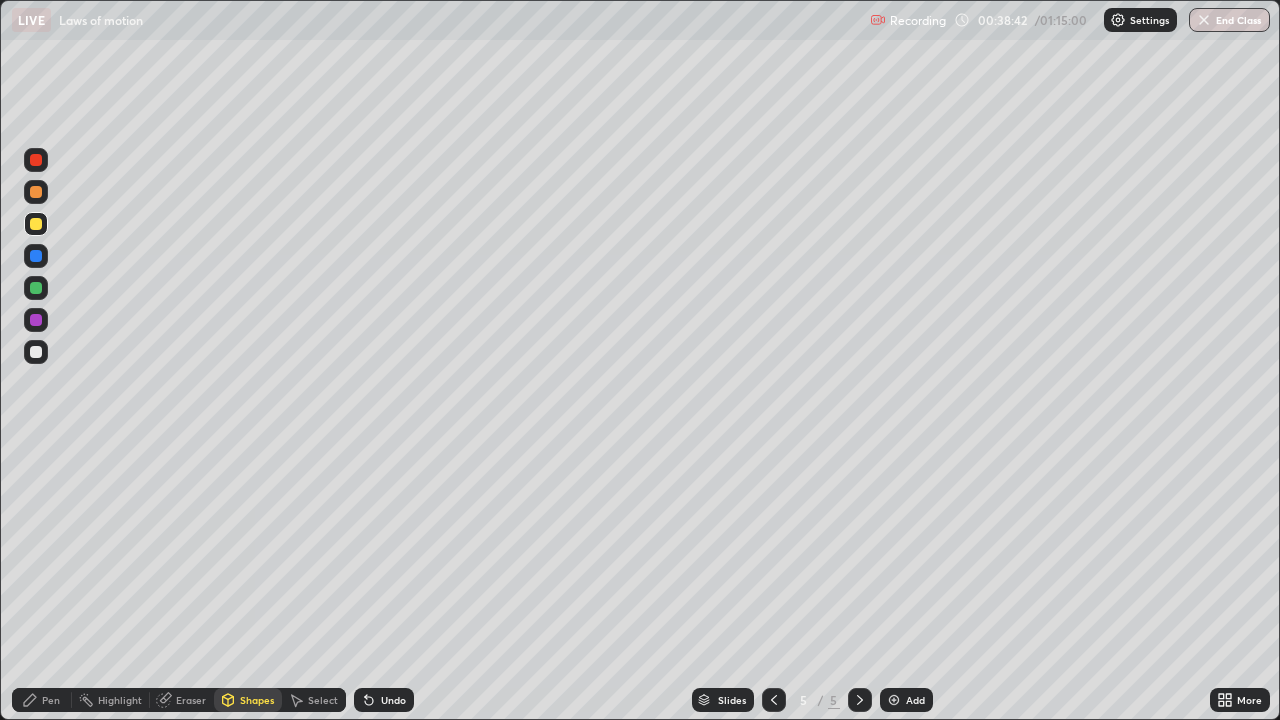 click on "Pen" at bounding box center (42, 700) 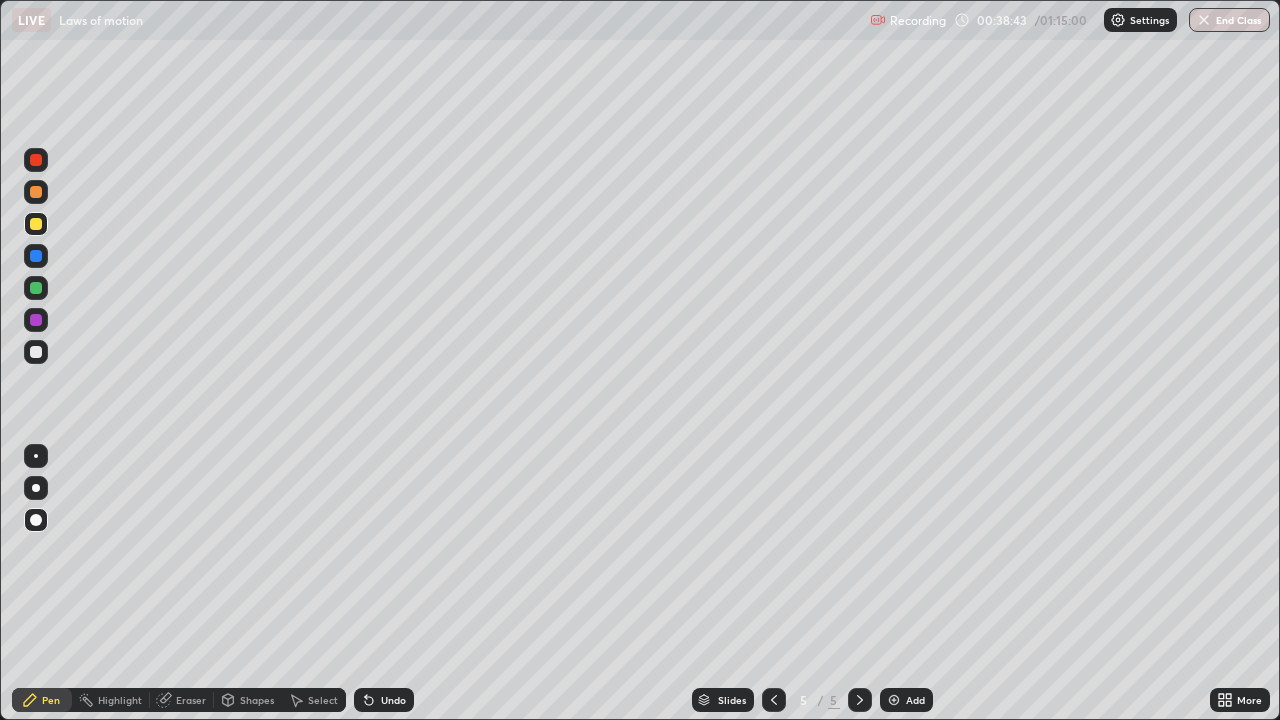 click at bounding box center [36, 352] 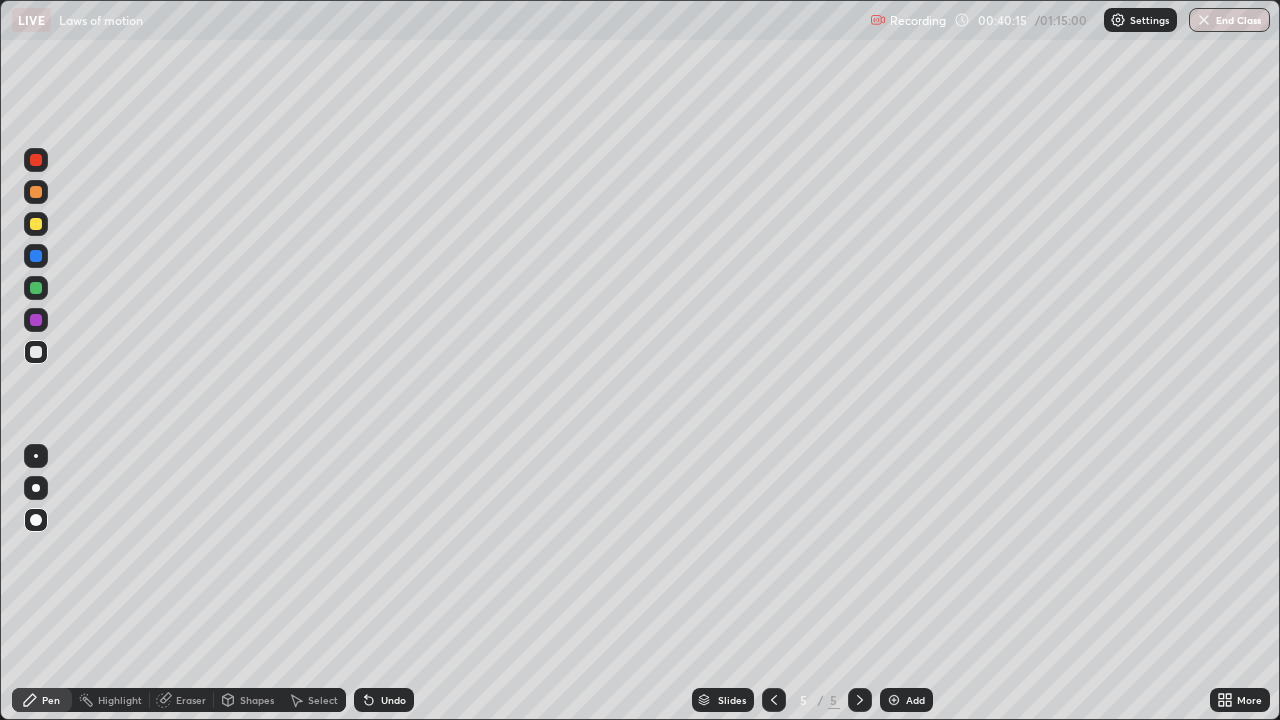 click on "Shapes" at bounding box center [248, 700] 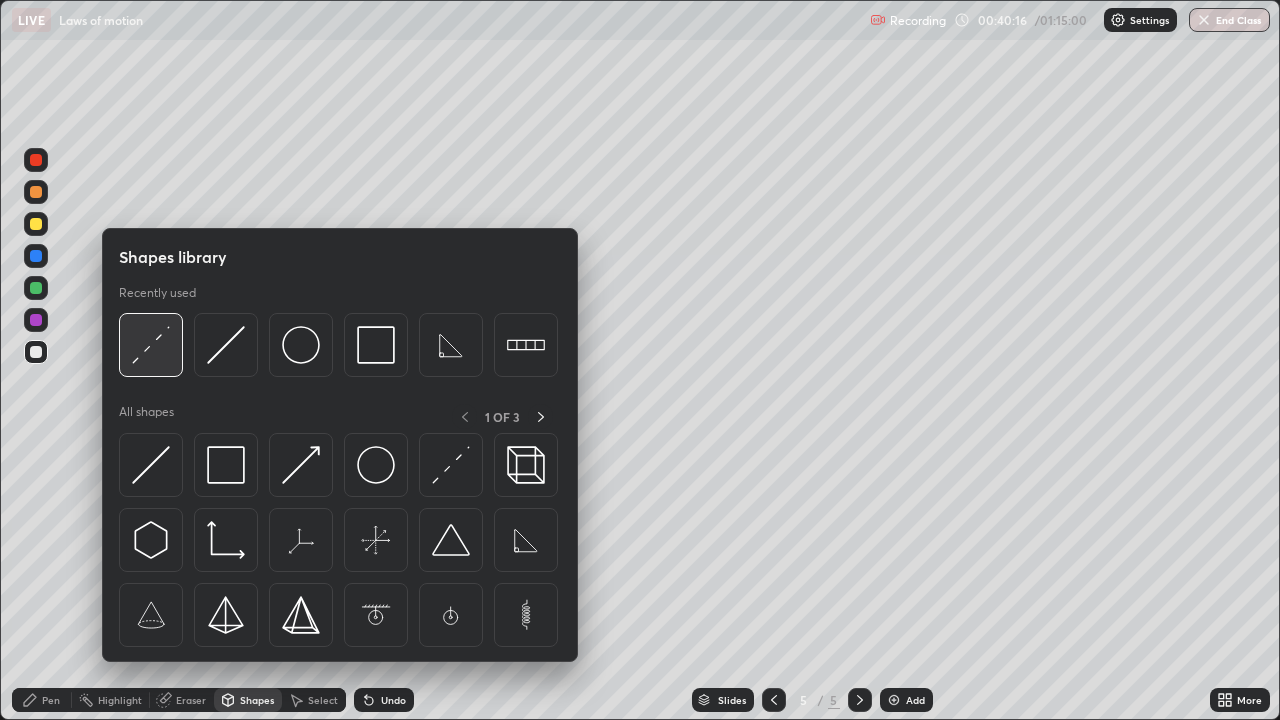 click at bounding box center [151, 345] 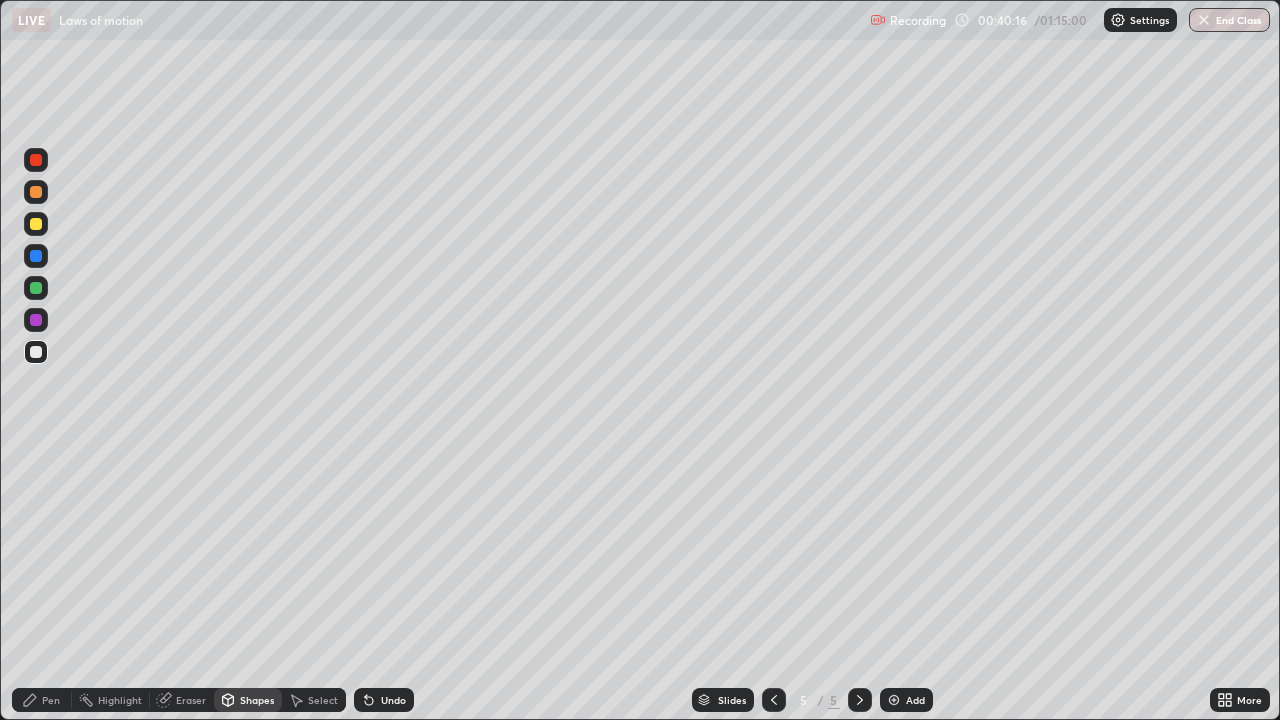 click at bounding box center (36, 224) 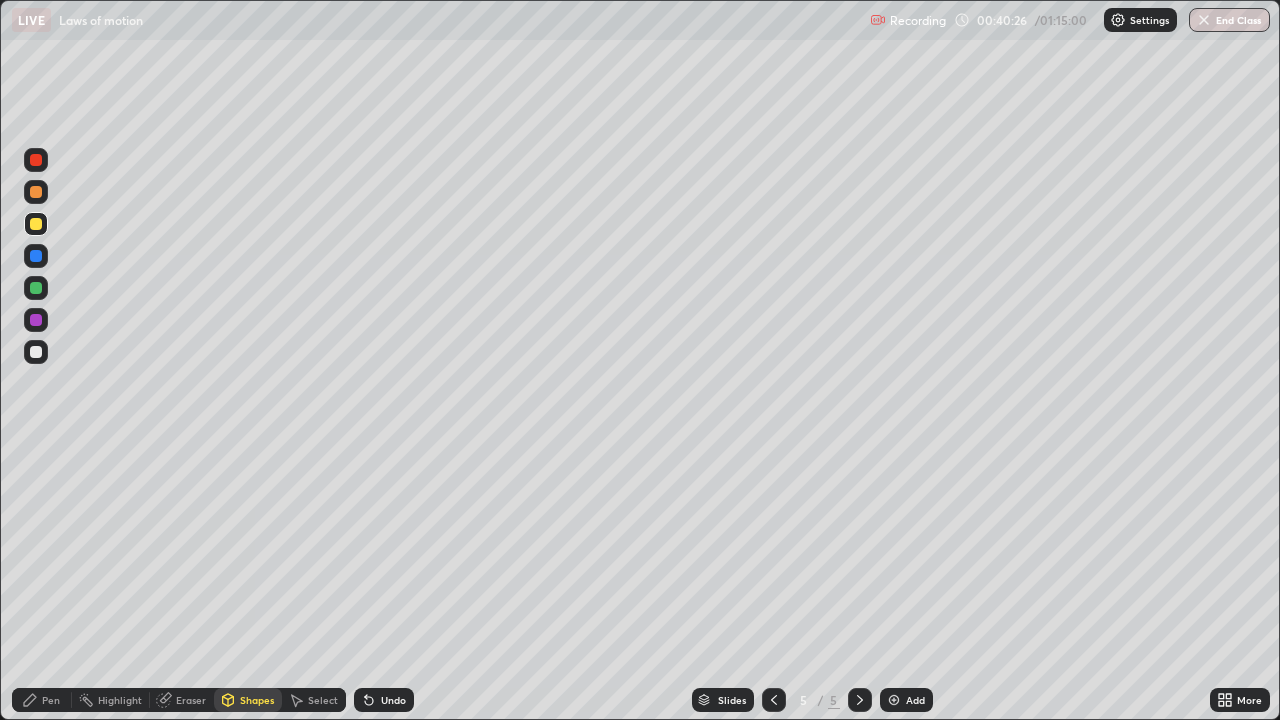 click on "Pen" at bounding box center [51, 700] 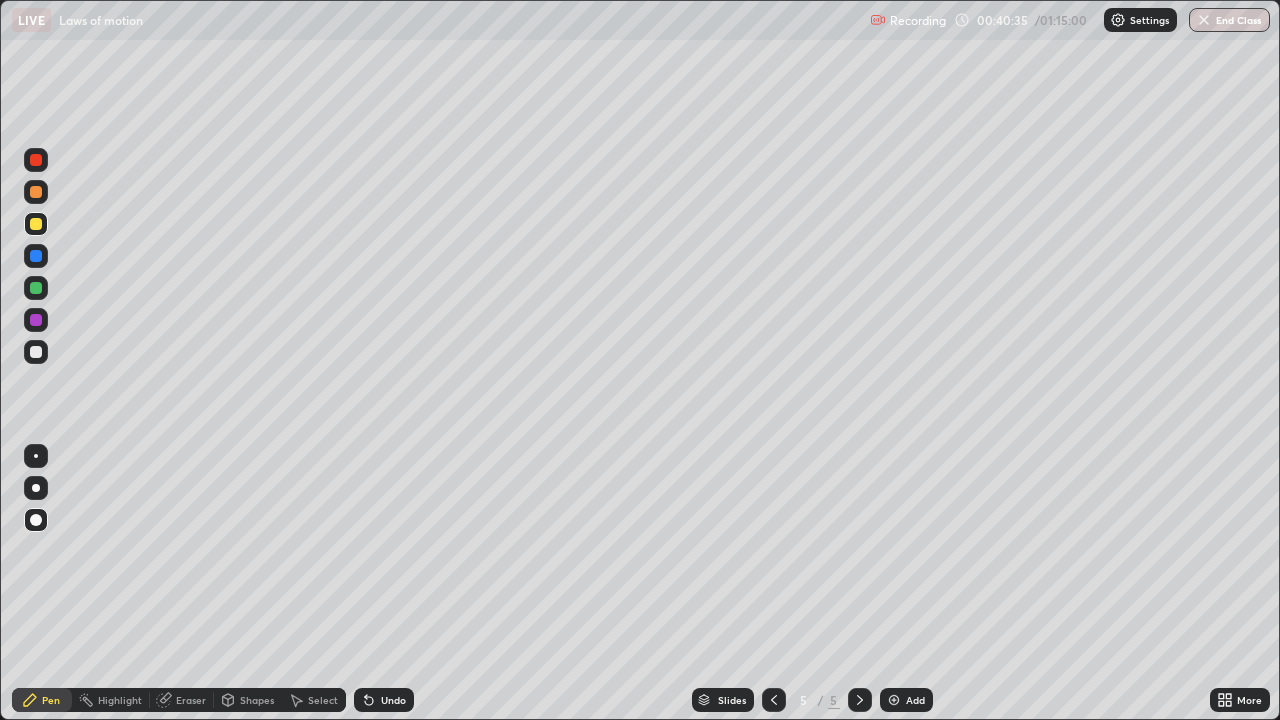 click on "Shapes" at bounding box center (257, 700) 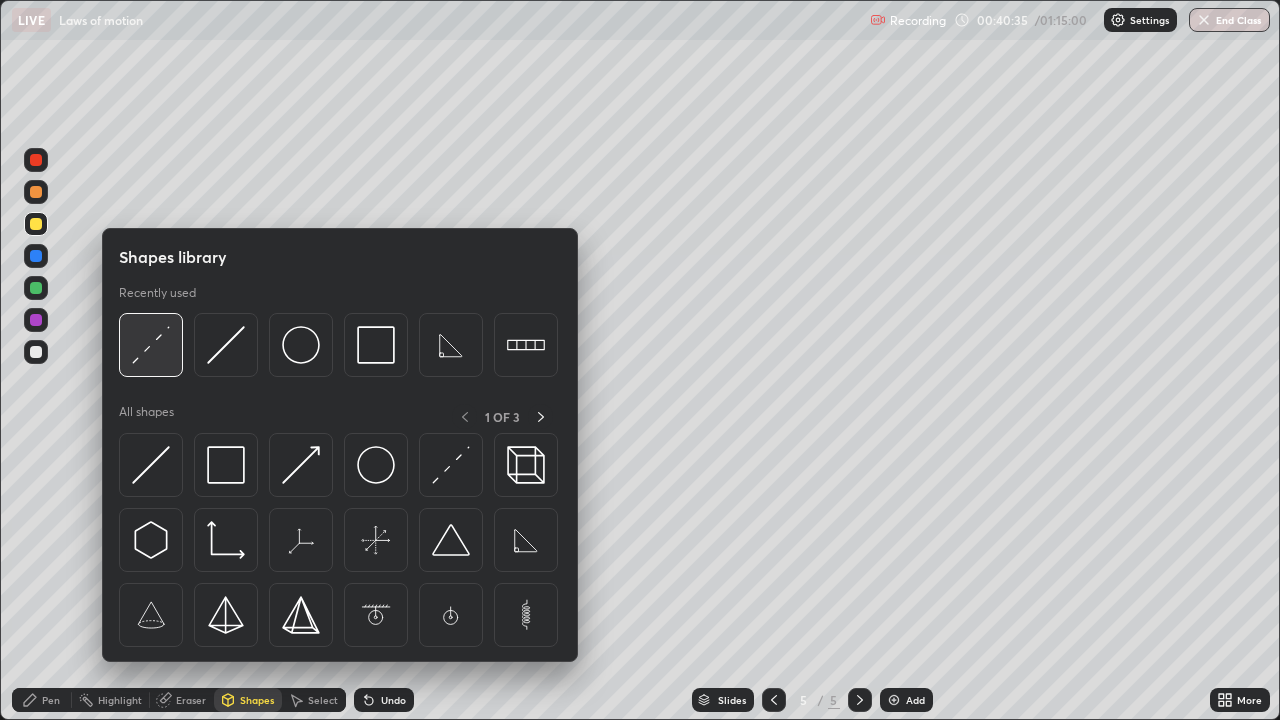 click at bounding box center (151, 345) 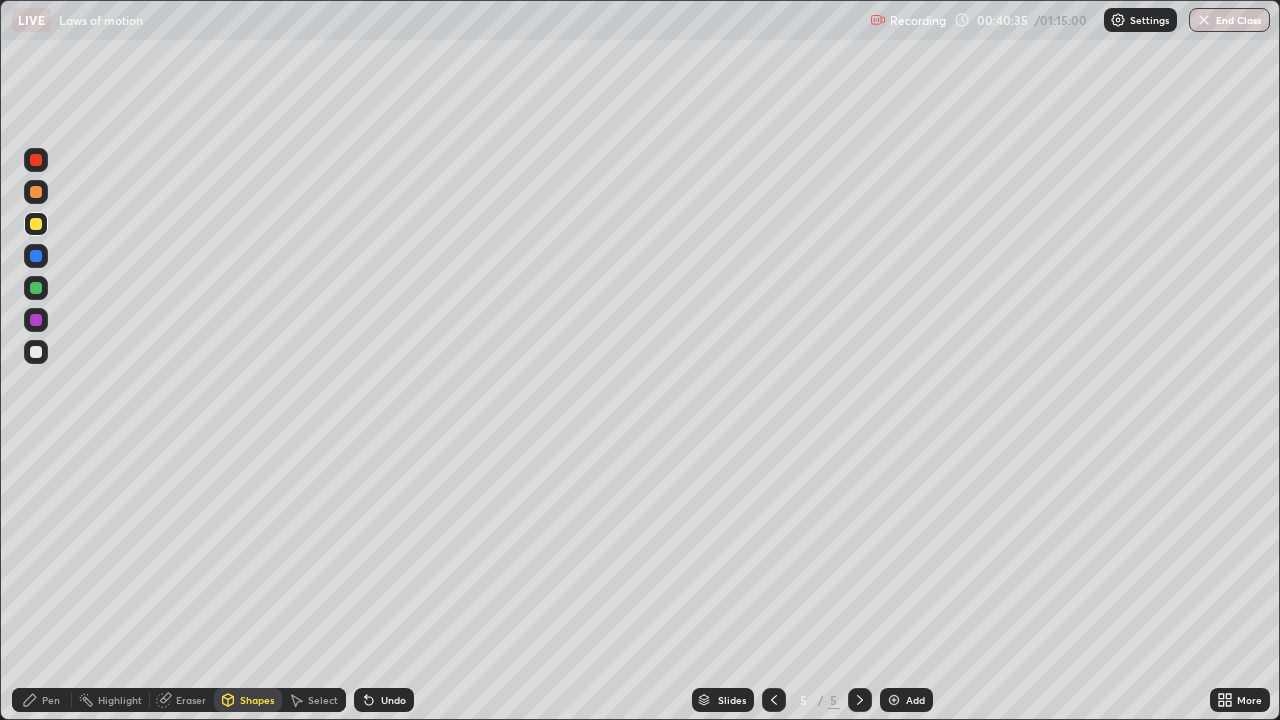 click at bounding box center (36, 352) 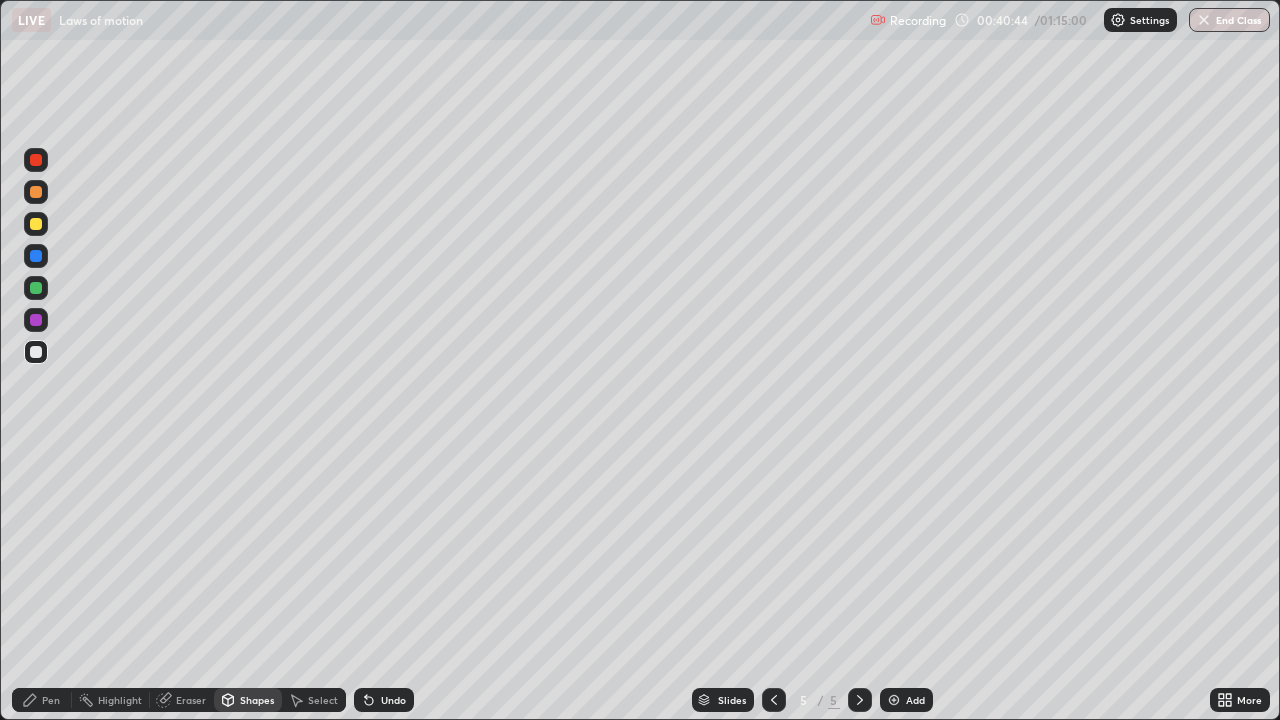 click on "Pen" at bounding box center (42, 700) 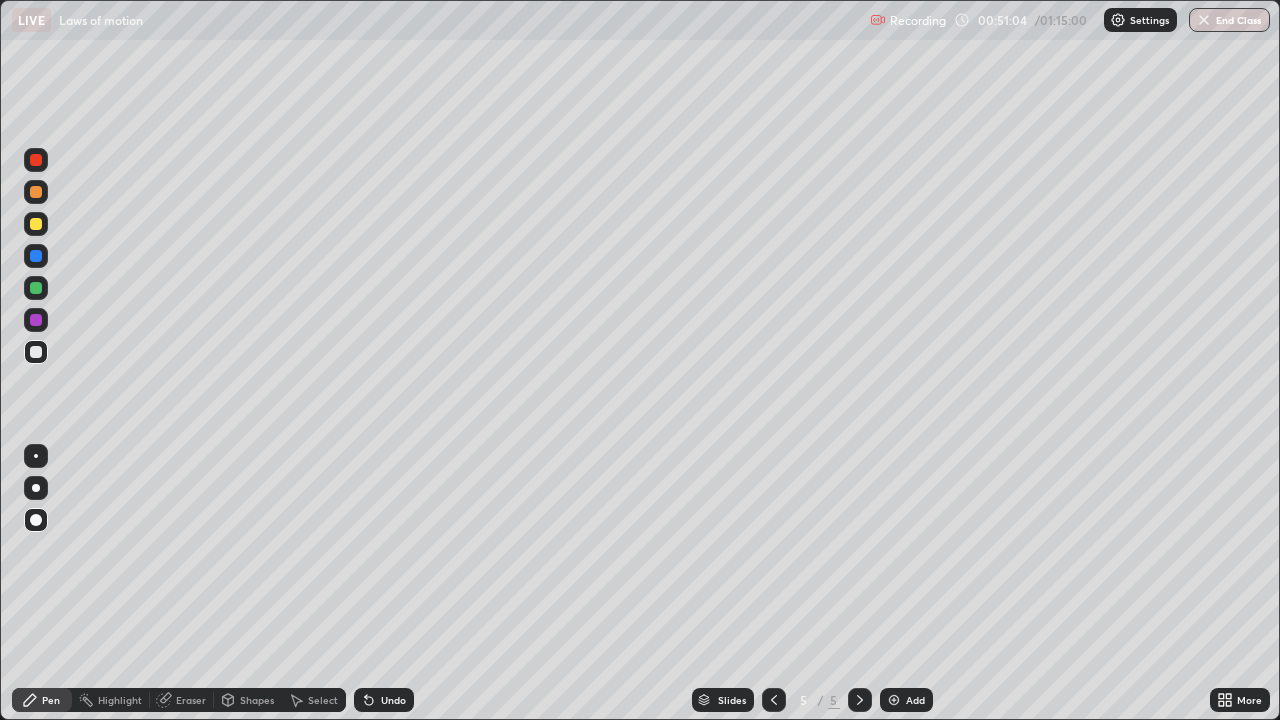click at bounding box center (894, 700) 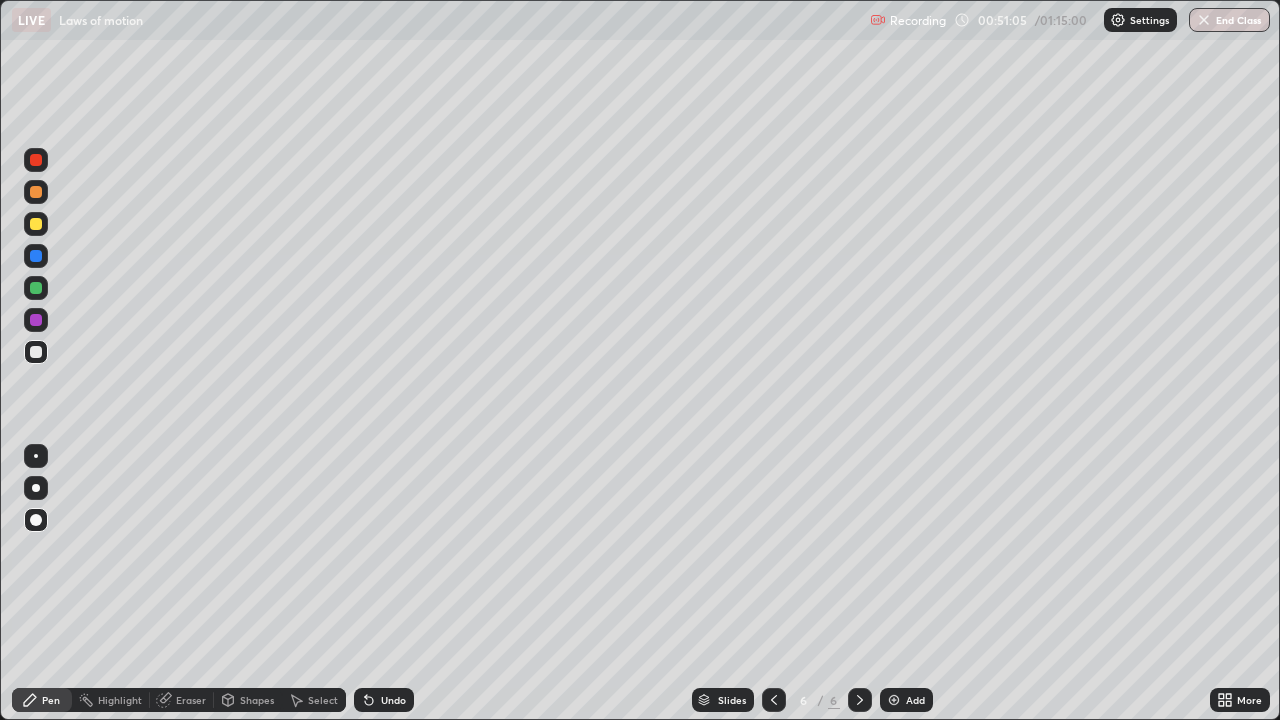 click on "Pen" at bounding box center [42, 700] 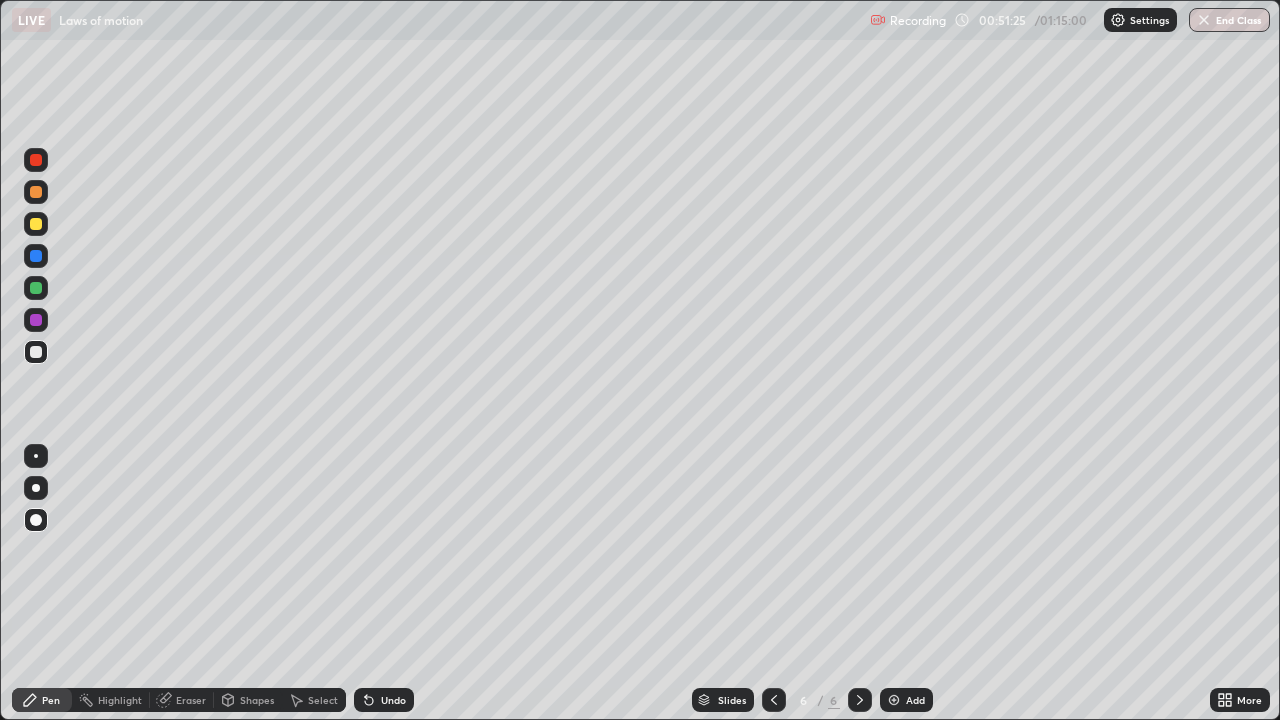 click on "Shapes" at bounding box center (257, 700) 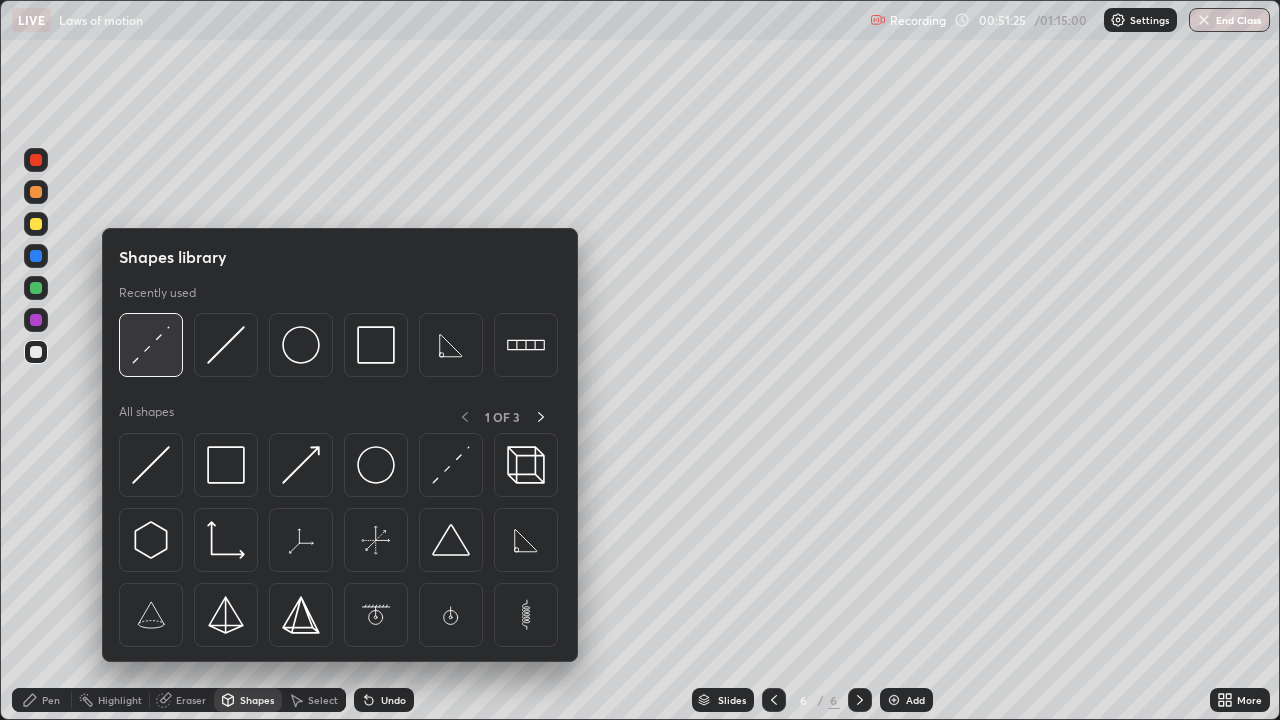 click at bounding box center [151, 345] 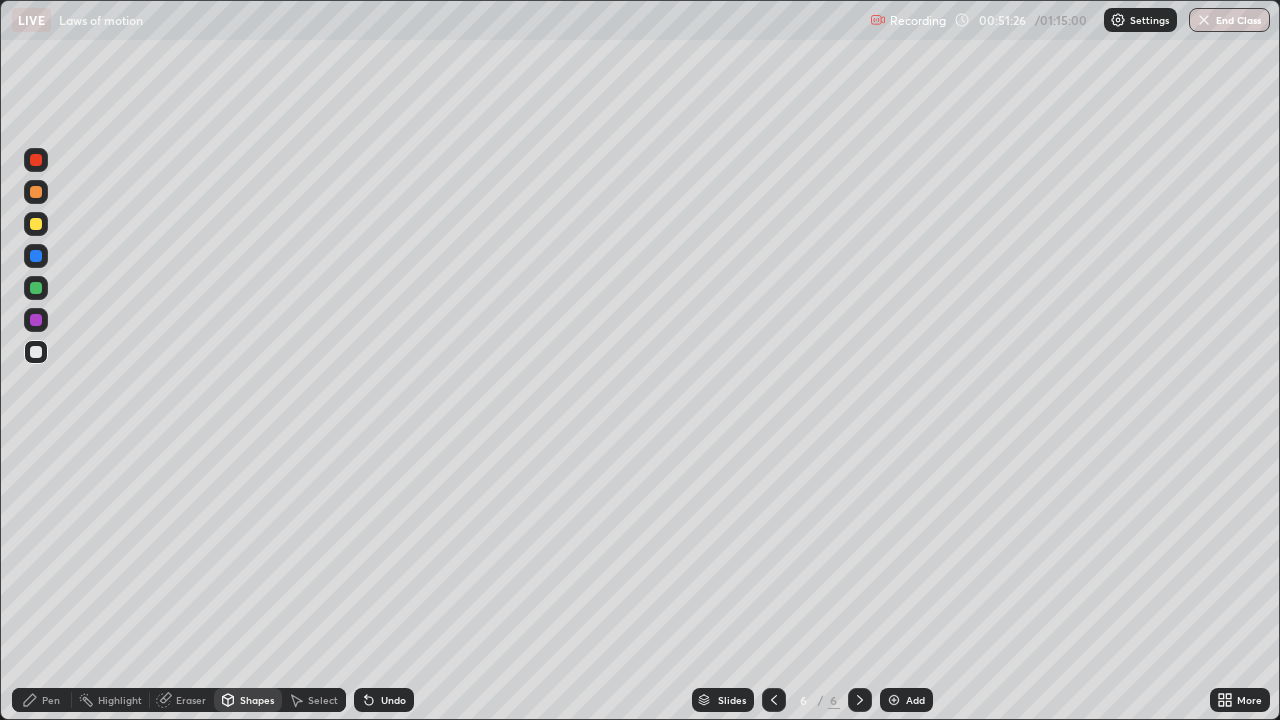 click at bounding box center [36, 224] 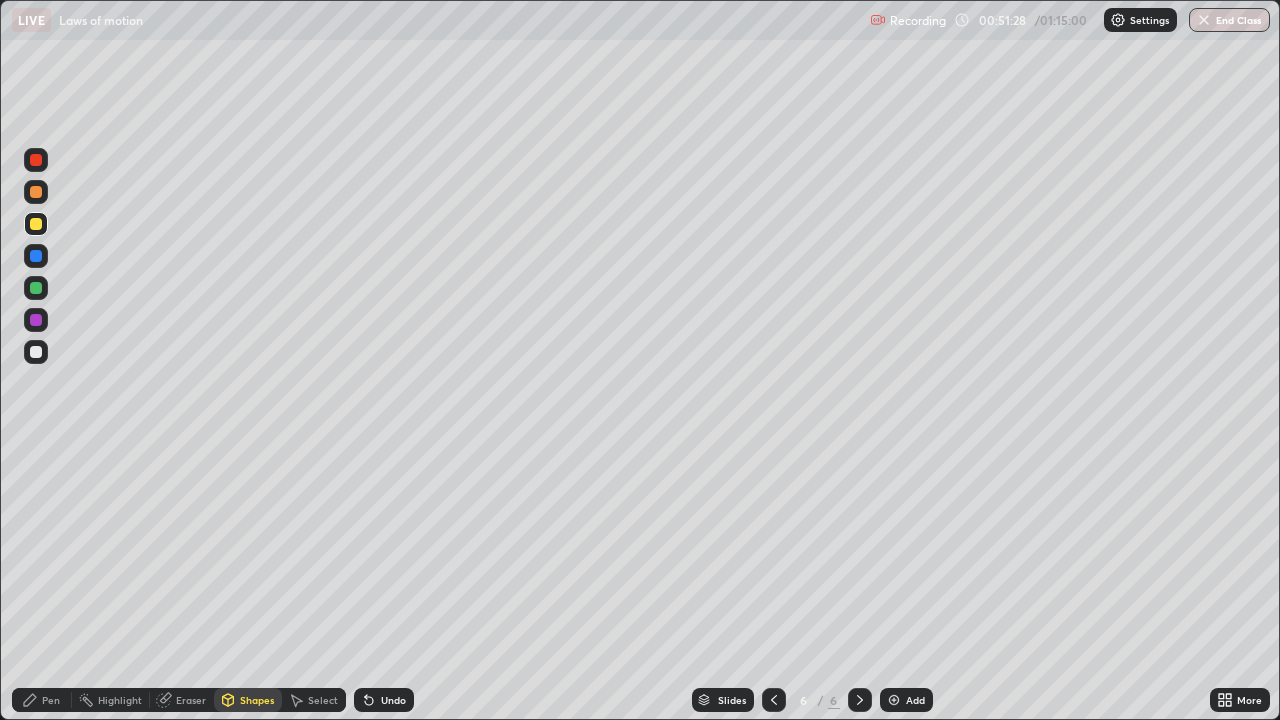 click on "Pen" at bounding box center (51, 700) 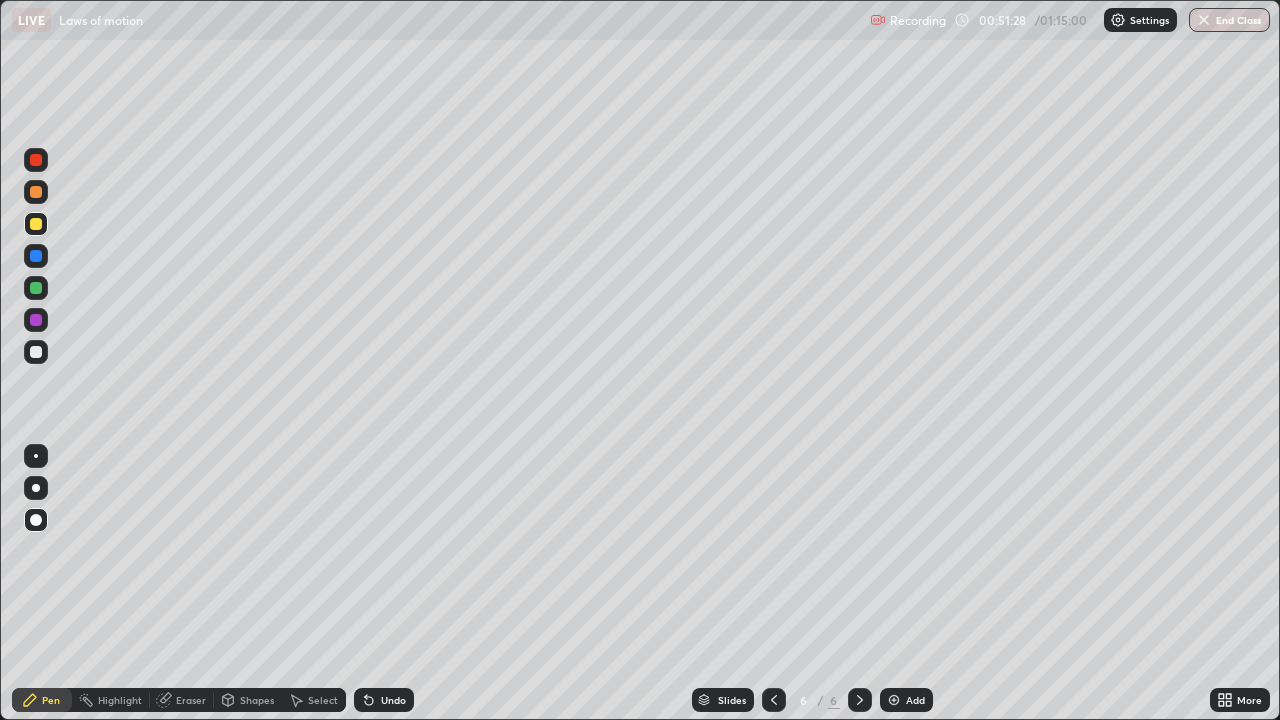 click at bounding box center (36, 352) 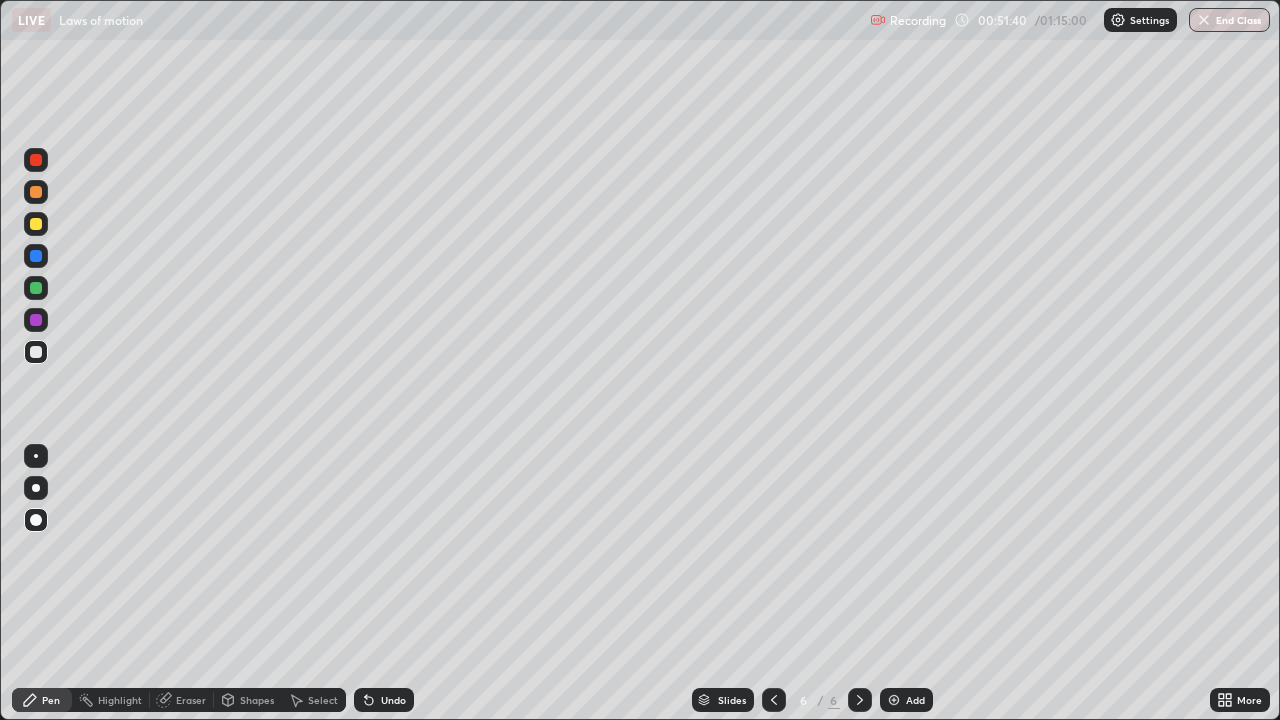 click on "Pen" at bounding box center [42, 700] 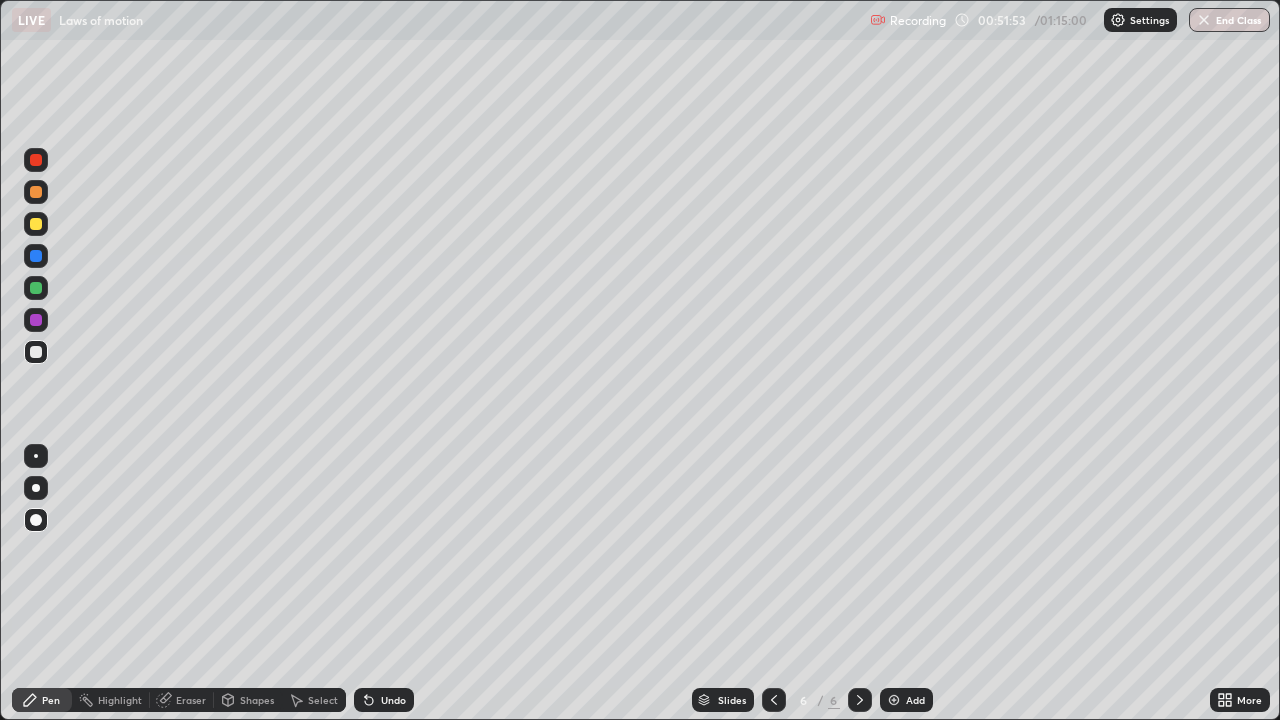 click on "Shapes" at bounding box center [257, 700] 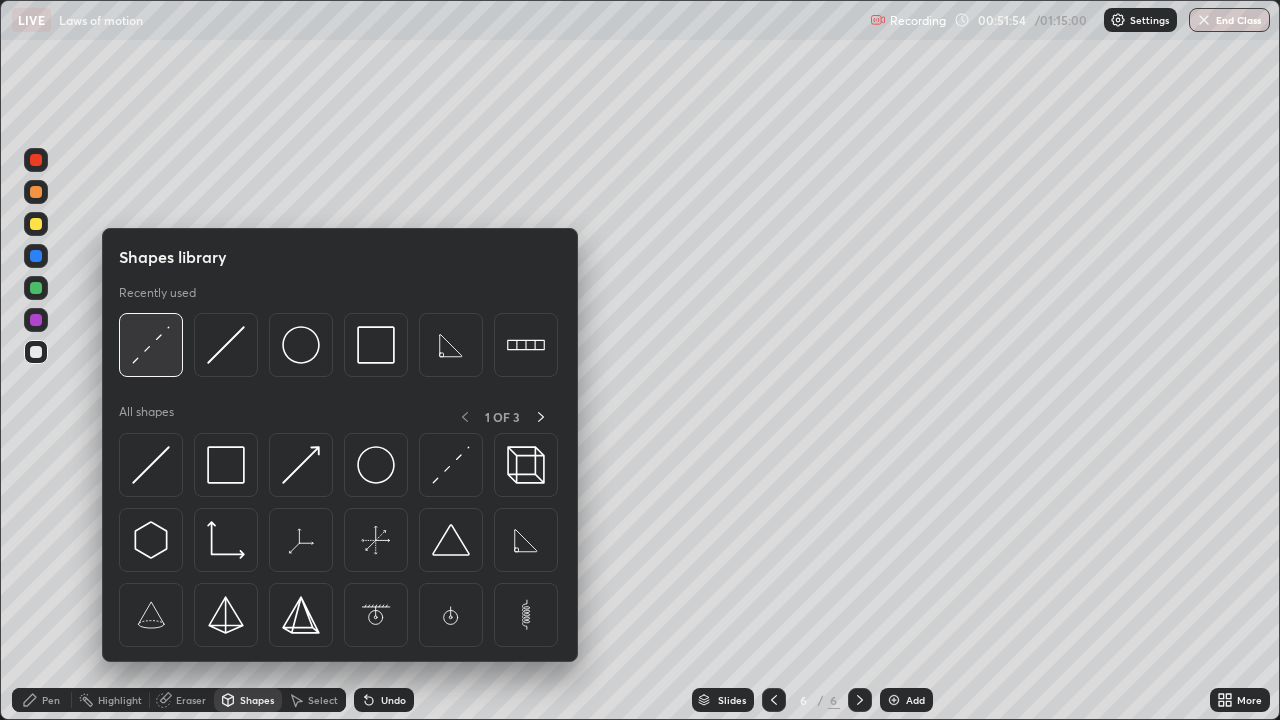 click at bounding box center (151, 345) 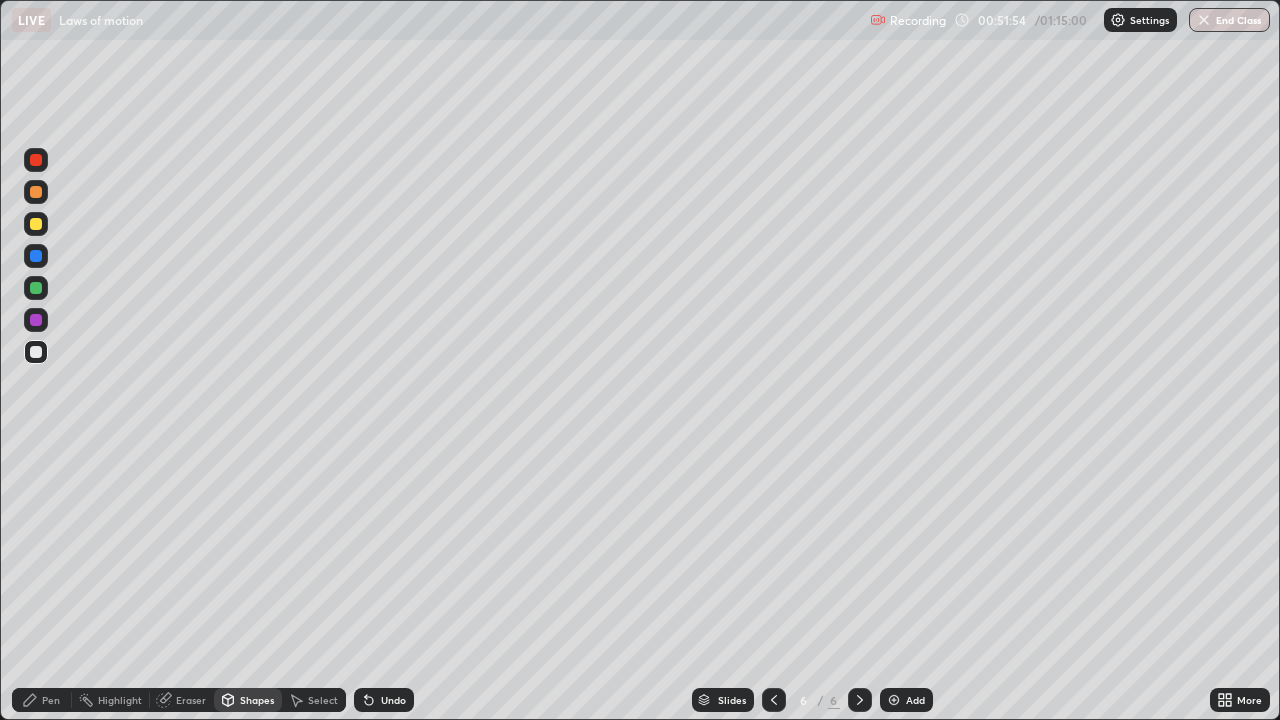 click at bounding box center [36, 224] 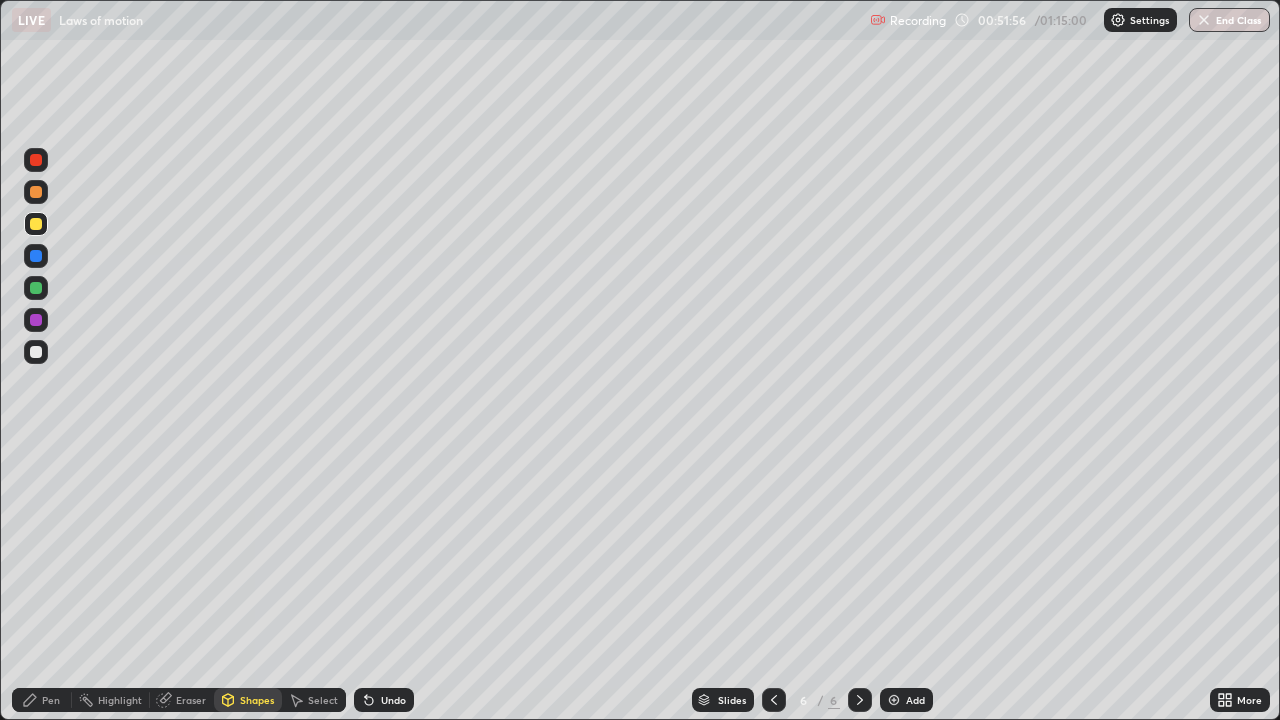 click on "Shapes" at bounding box center (257, 700) 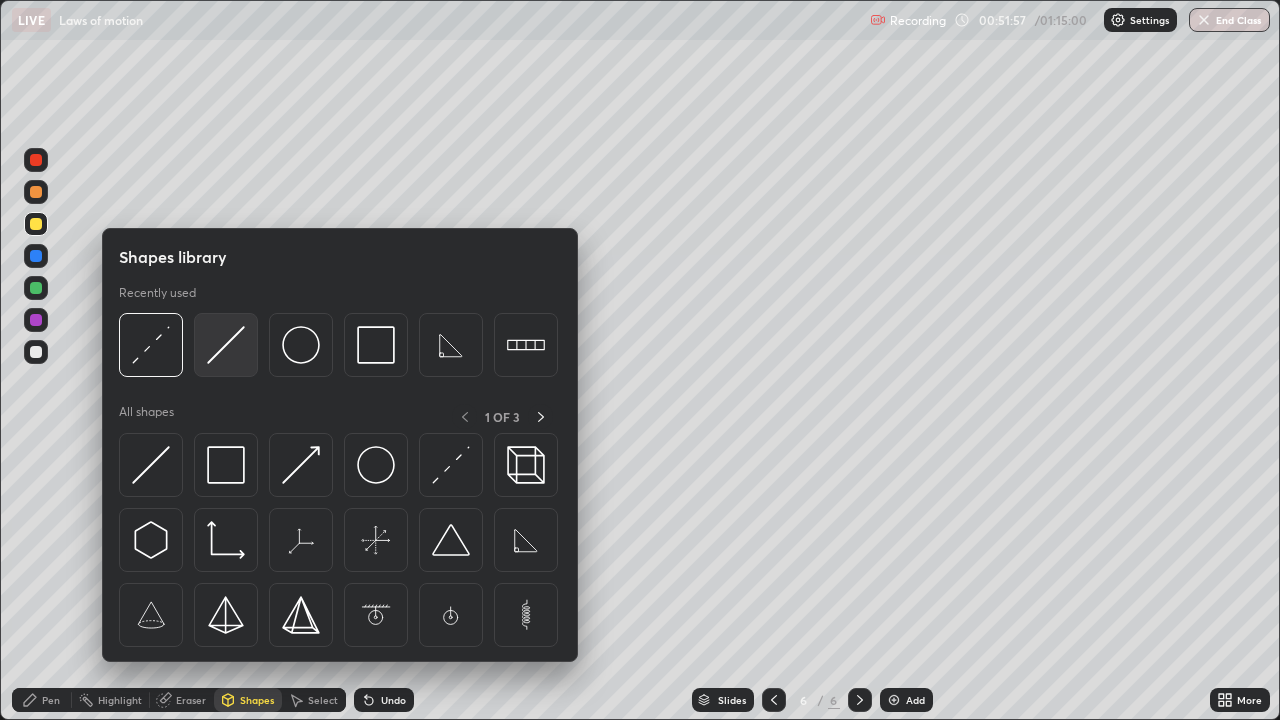 click at bounding box center (226, 345) 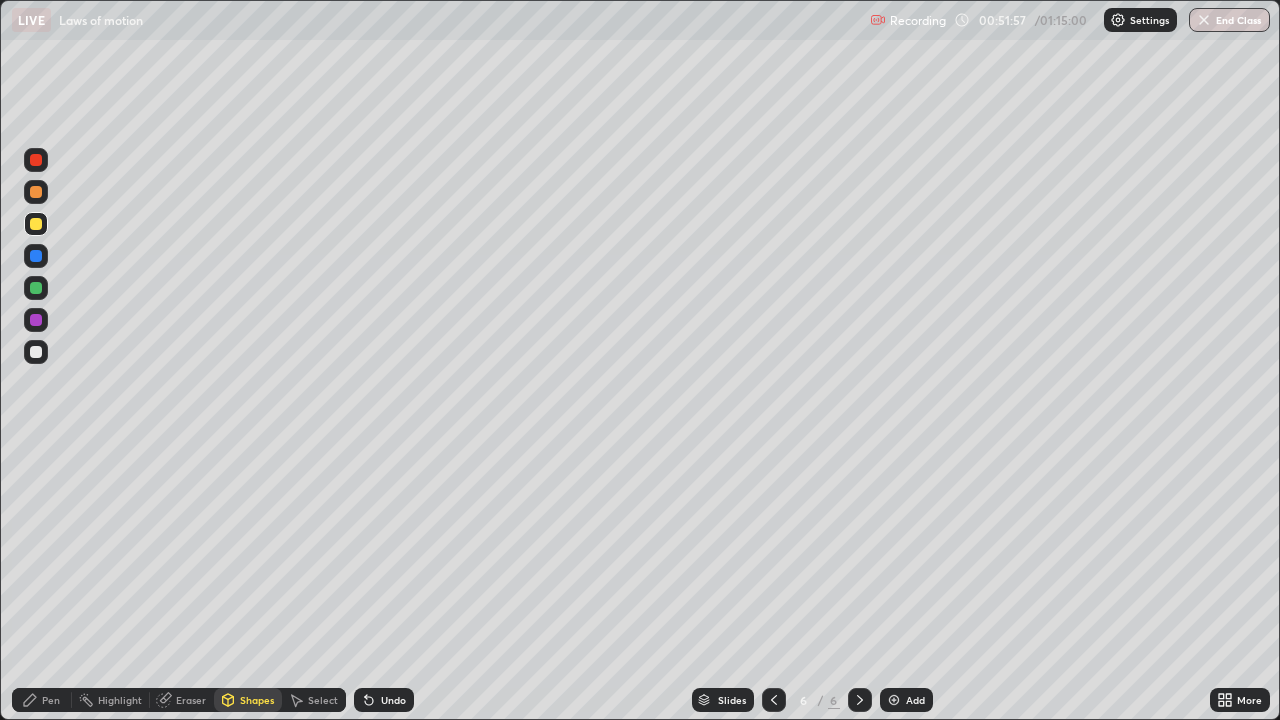 click at bounding box center (36, 352) 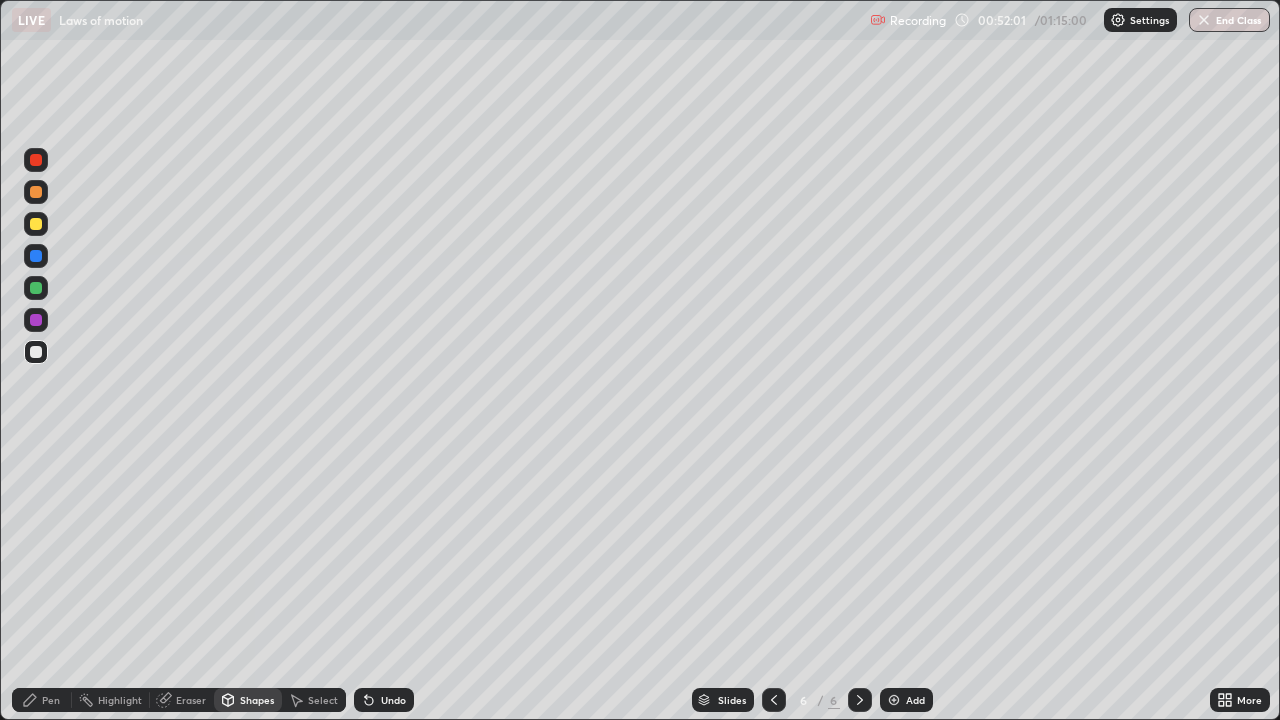 click on "Pen" at bounding box center [51, 700] 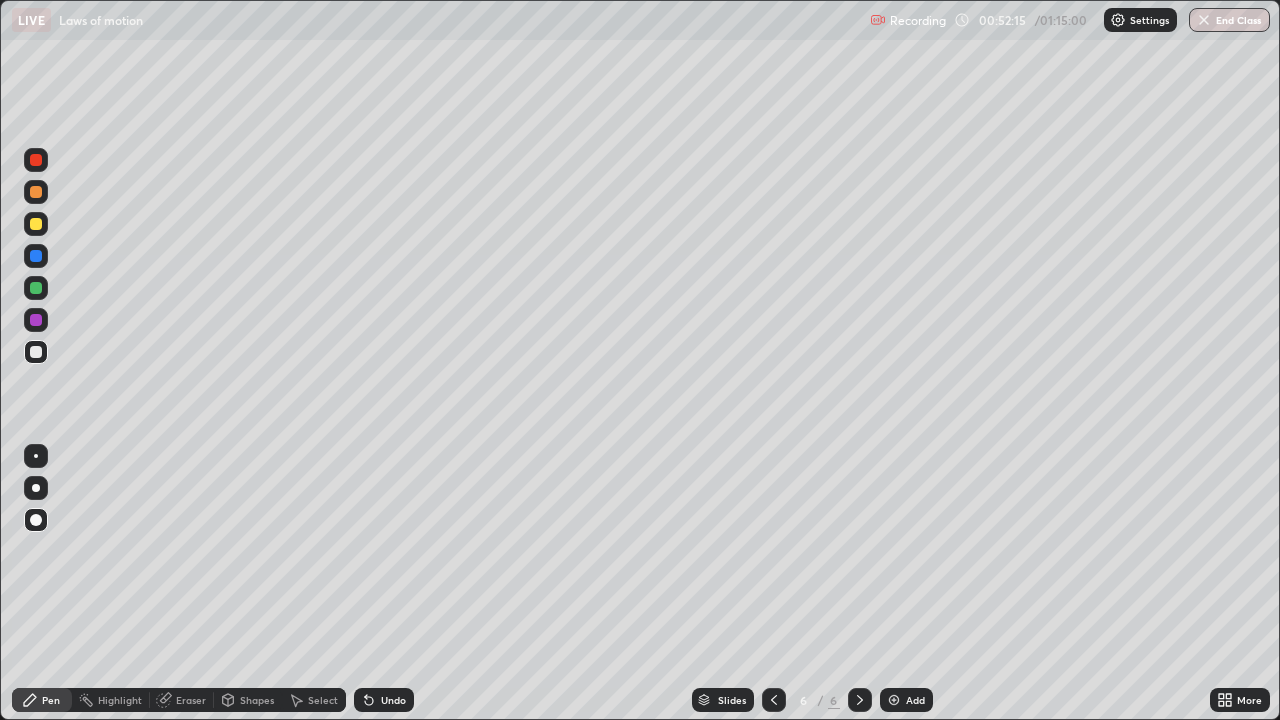 click on "Shapes" at bounding box center (257, 700) 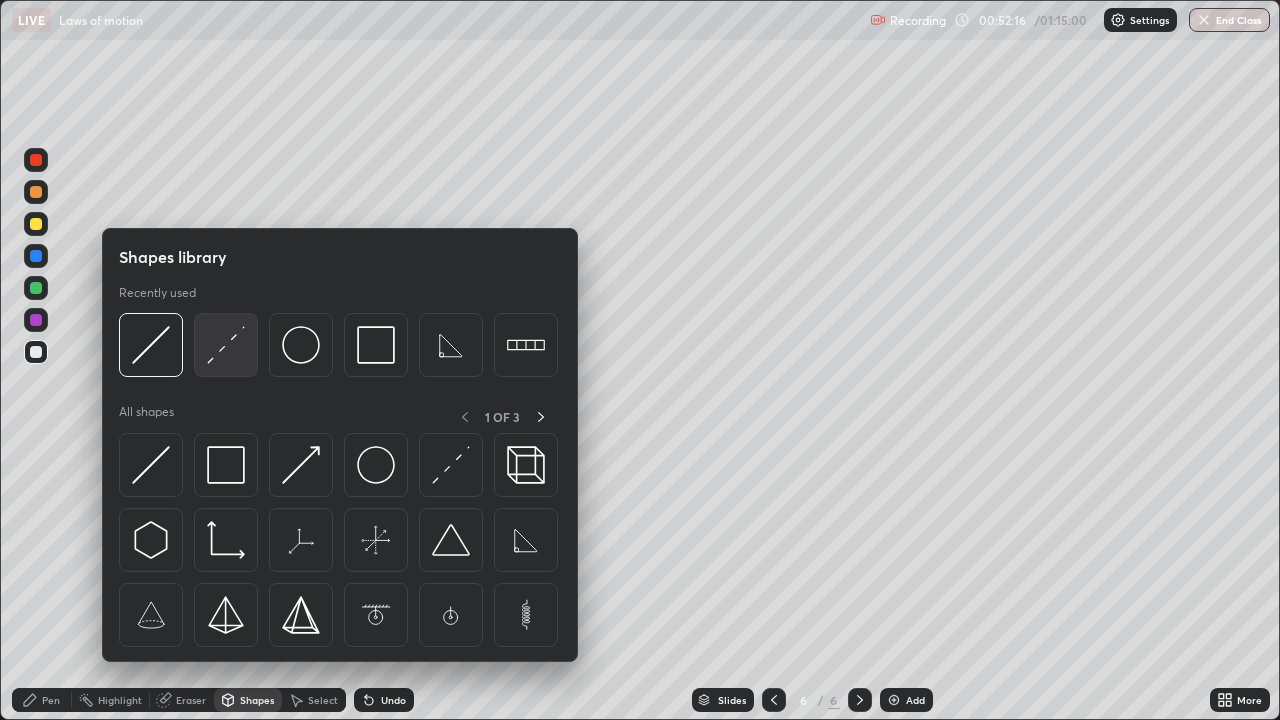click at bounding box center [226, 345] 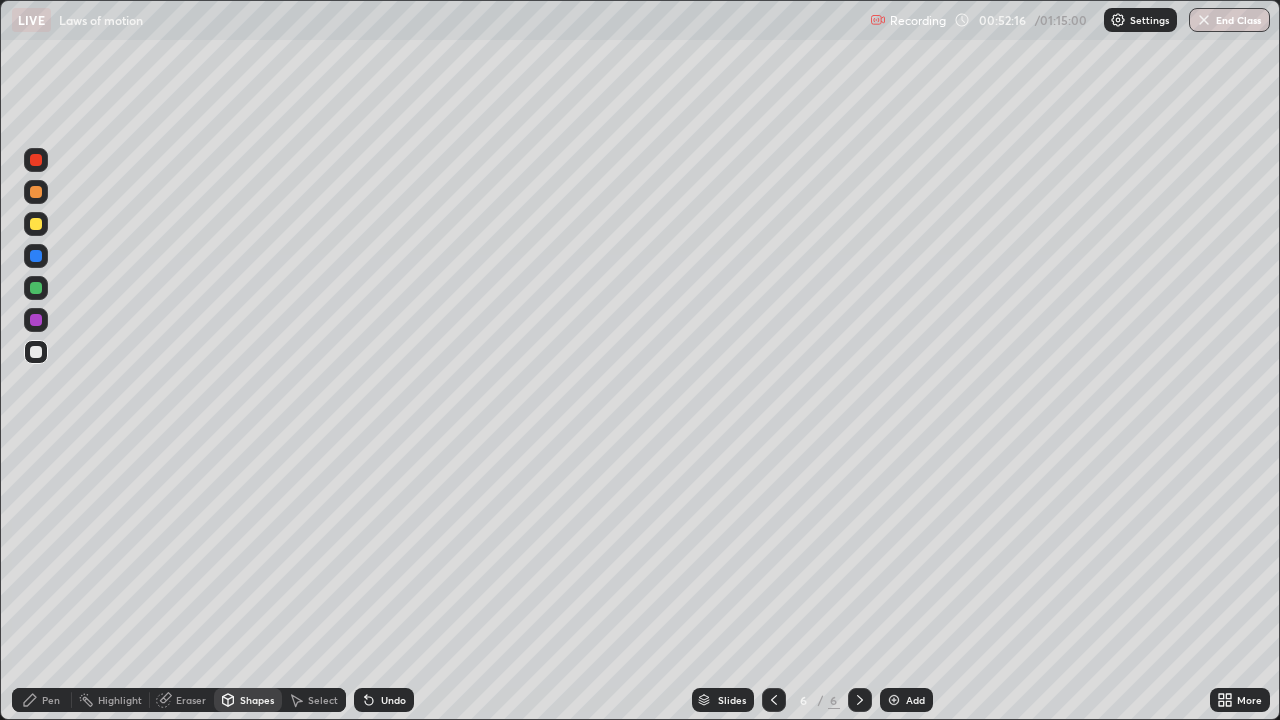 click at bounding box center (36, 224) 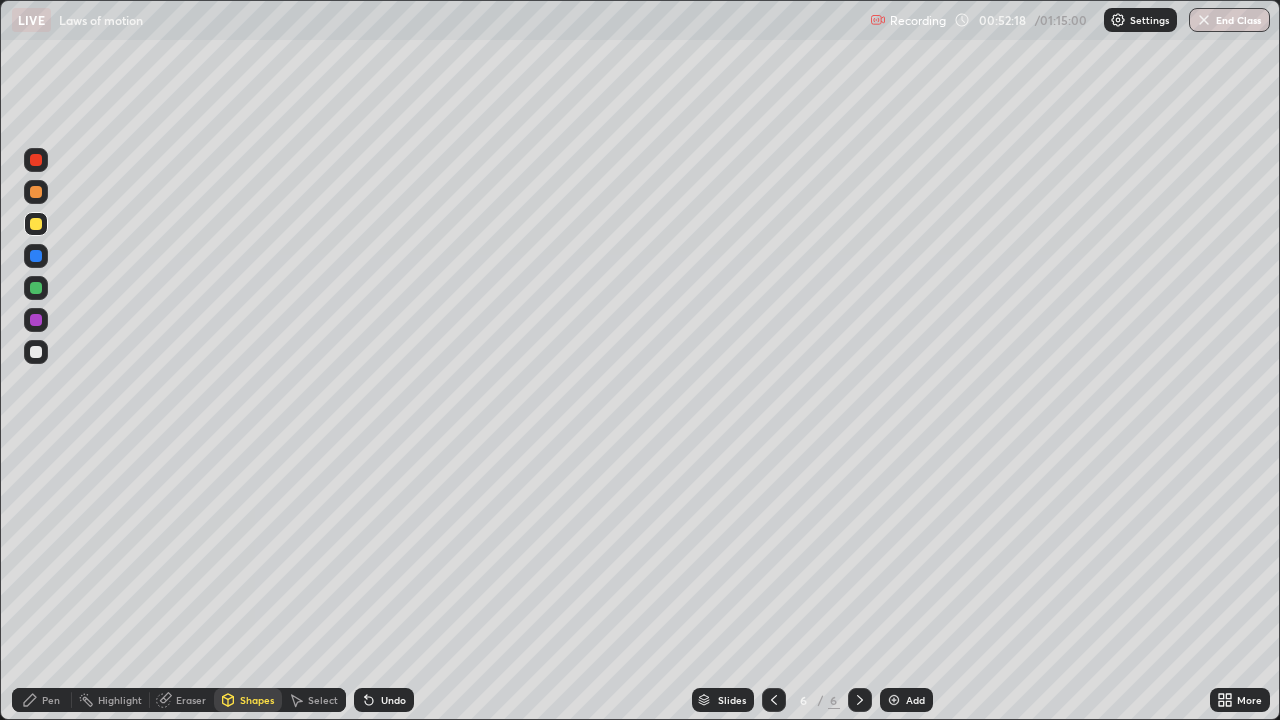 click 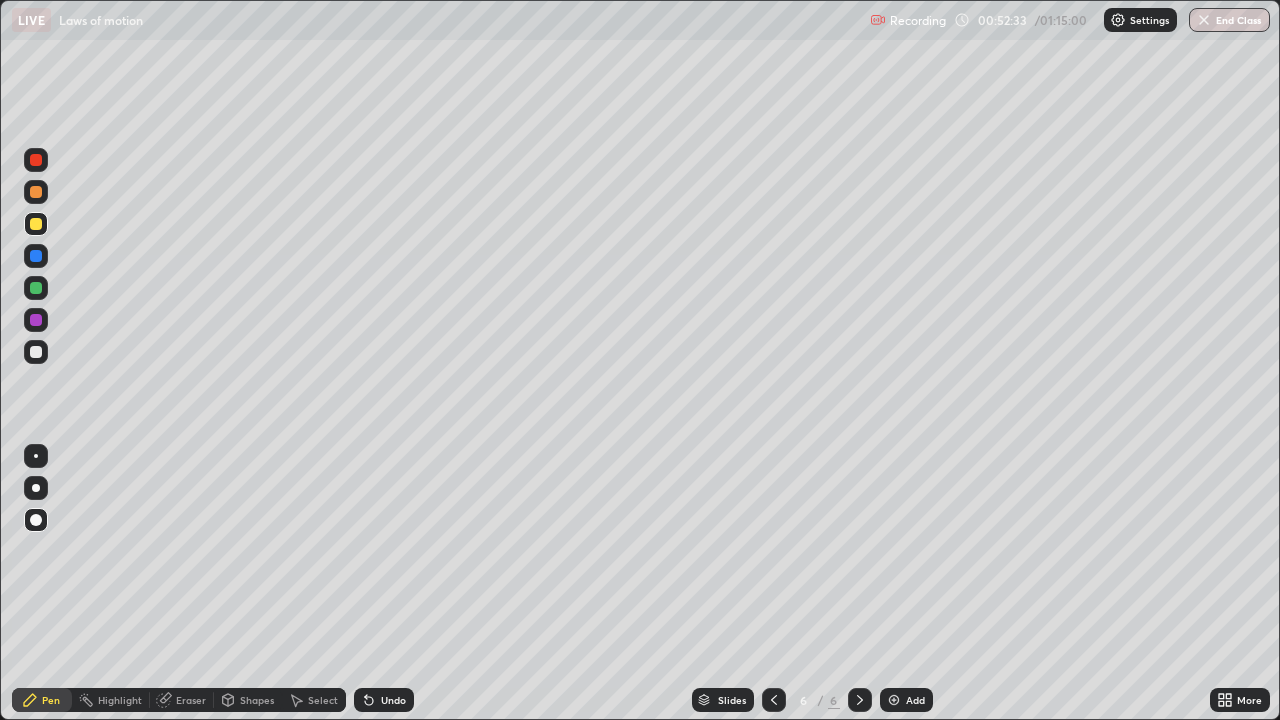 click on "Shapes" at bounding box center (257, 700) 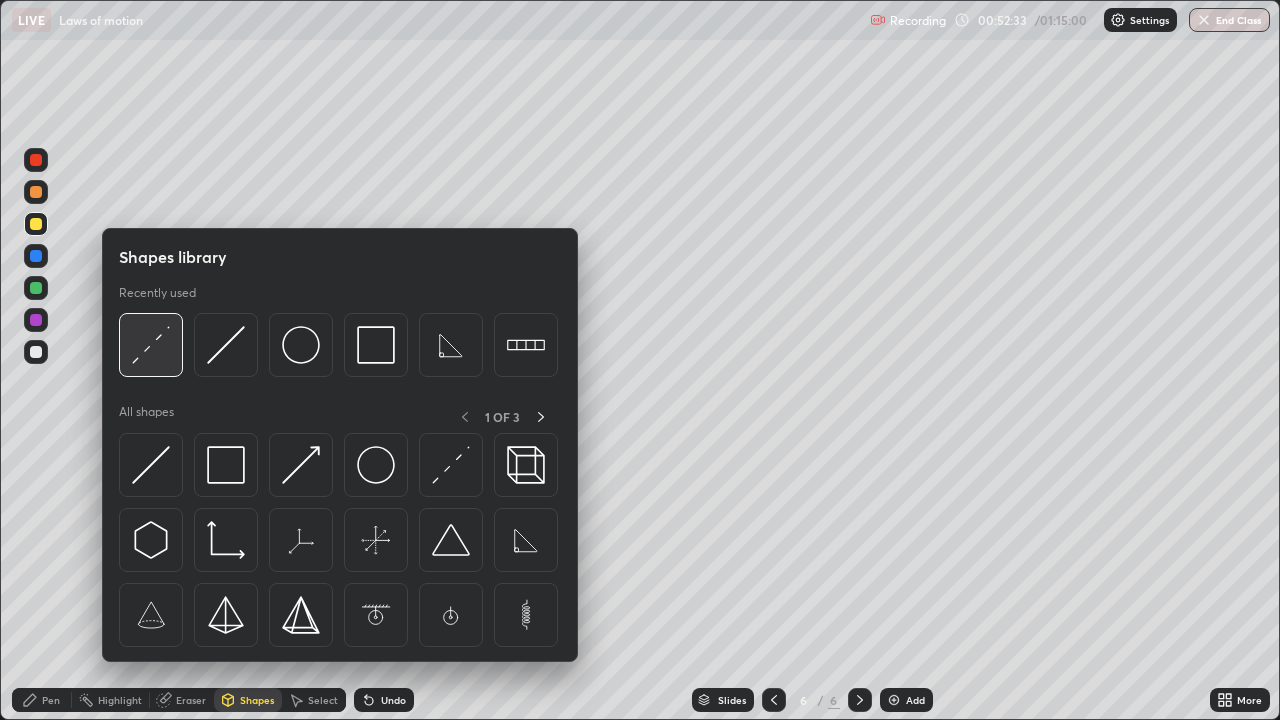 click at bounding box center [151, 345] 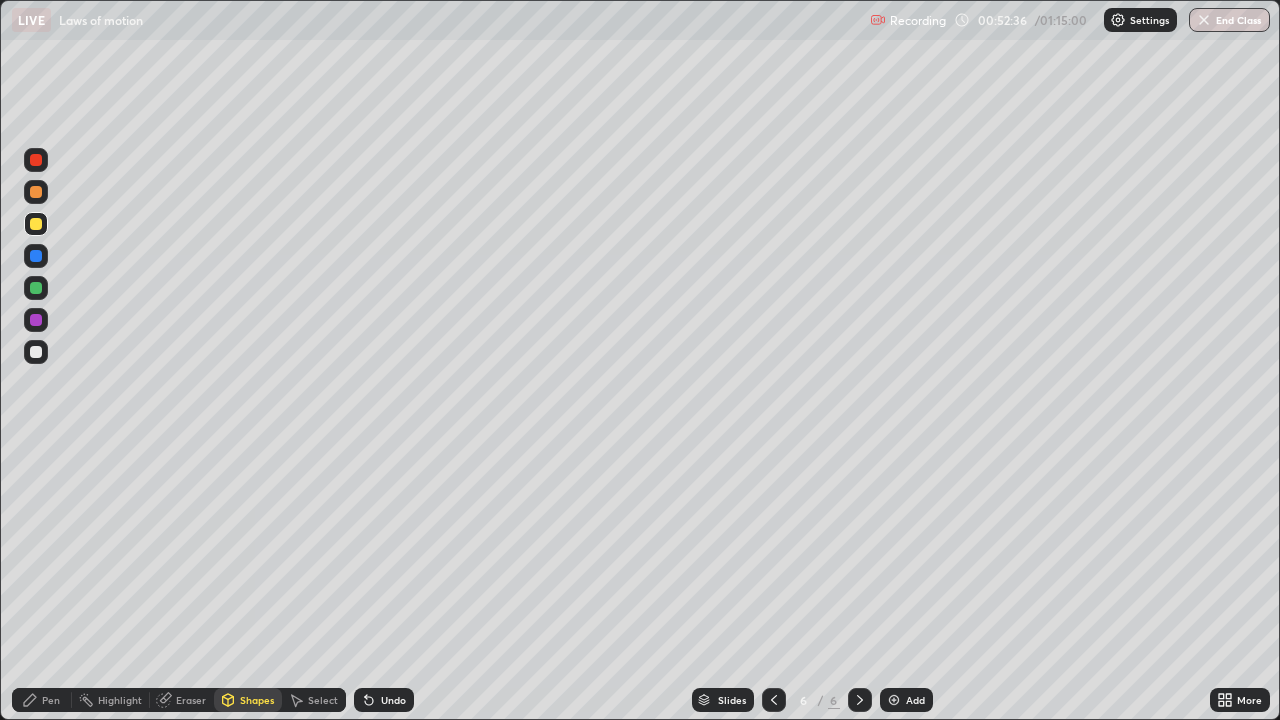 click on "Pen" at bounding box center (42, 700) 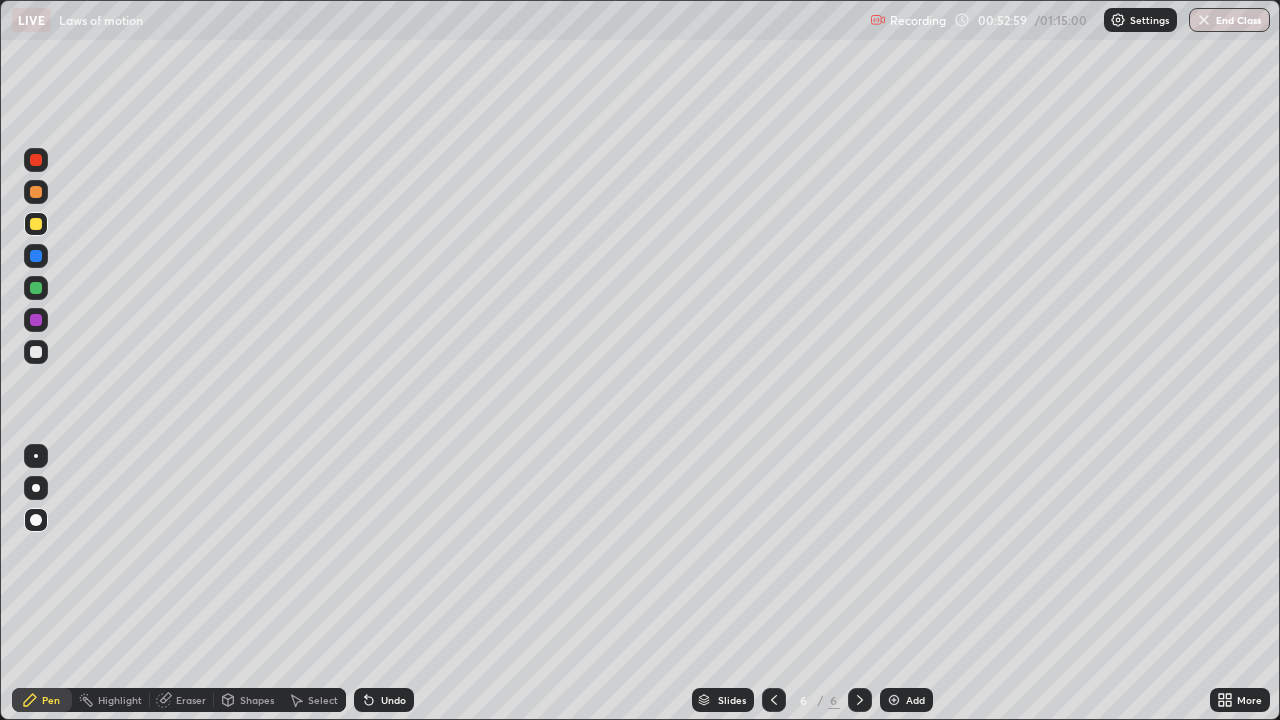click on "Undo" at bounding box center [393, 700] 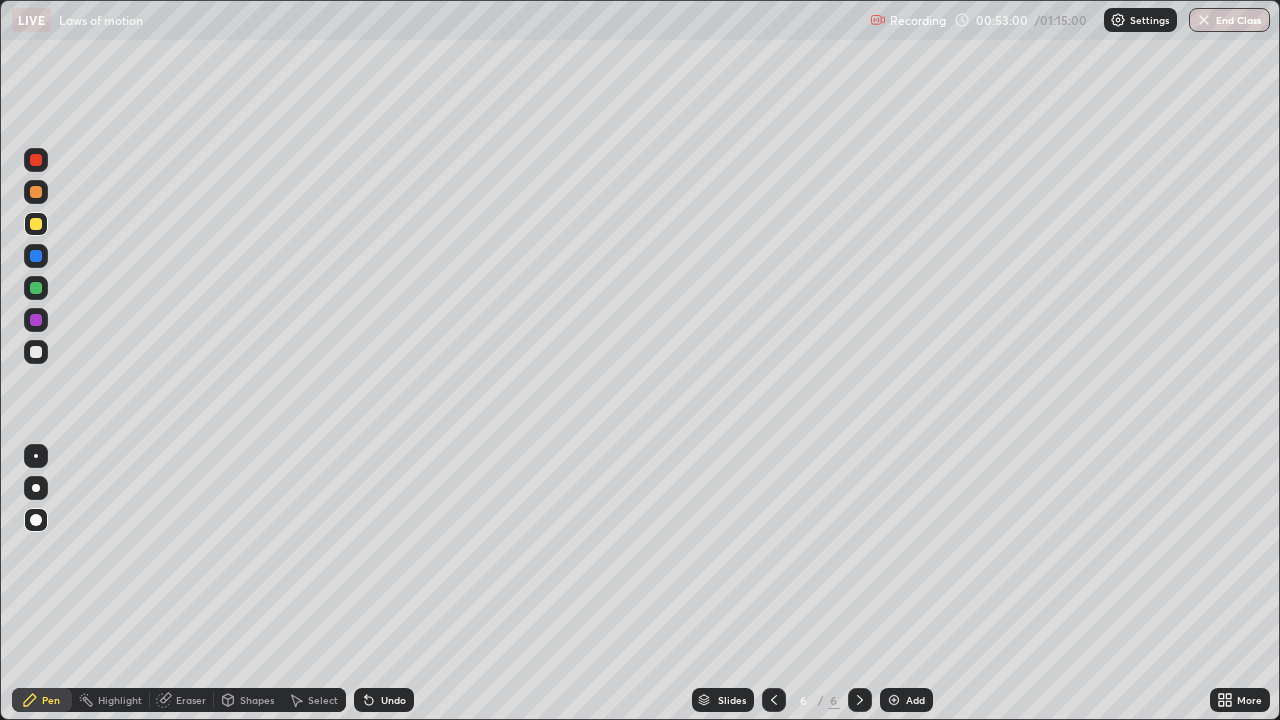 click on "Undo" at bounding box center [384, 700] 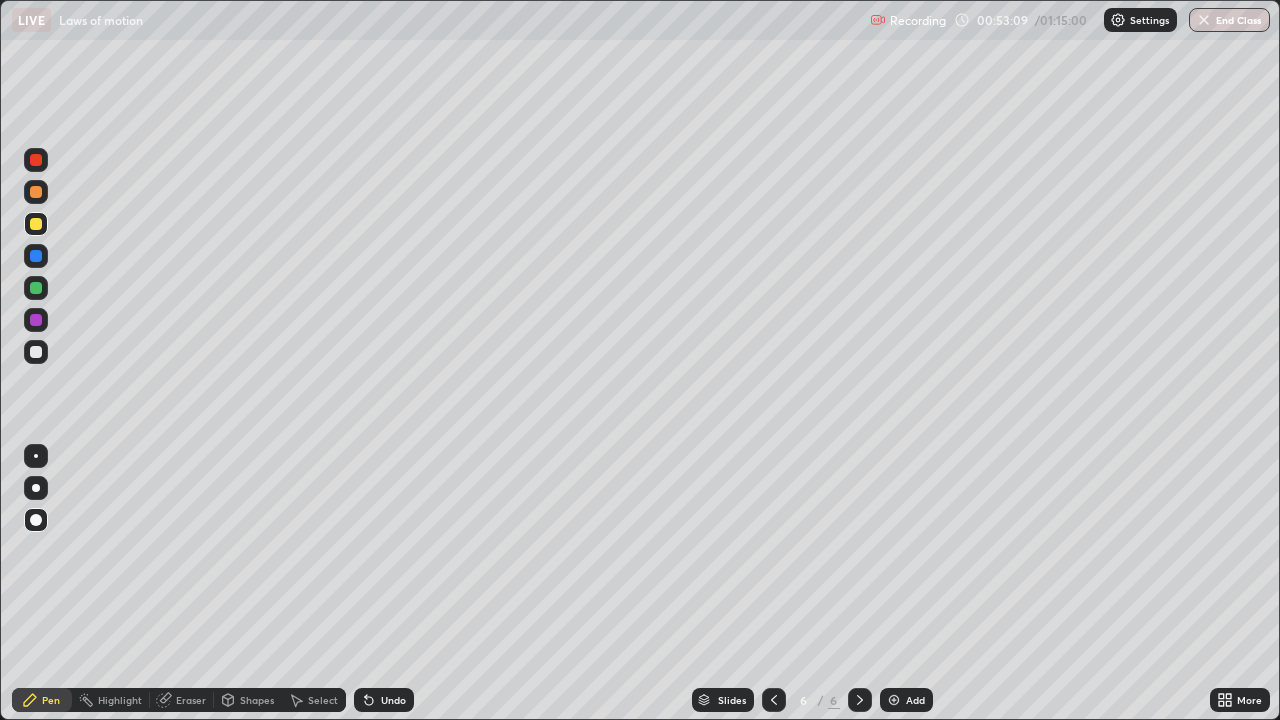 click at bounding box center [36, 352] 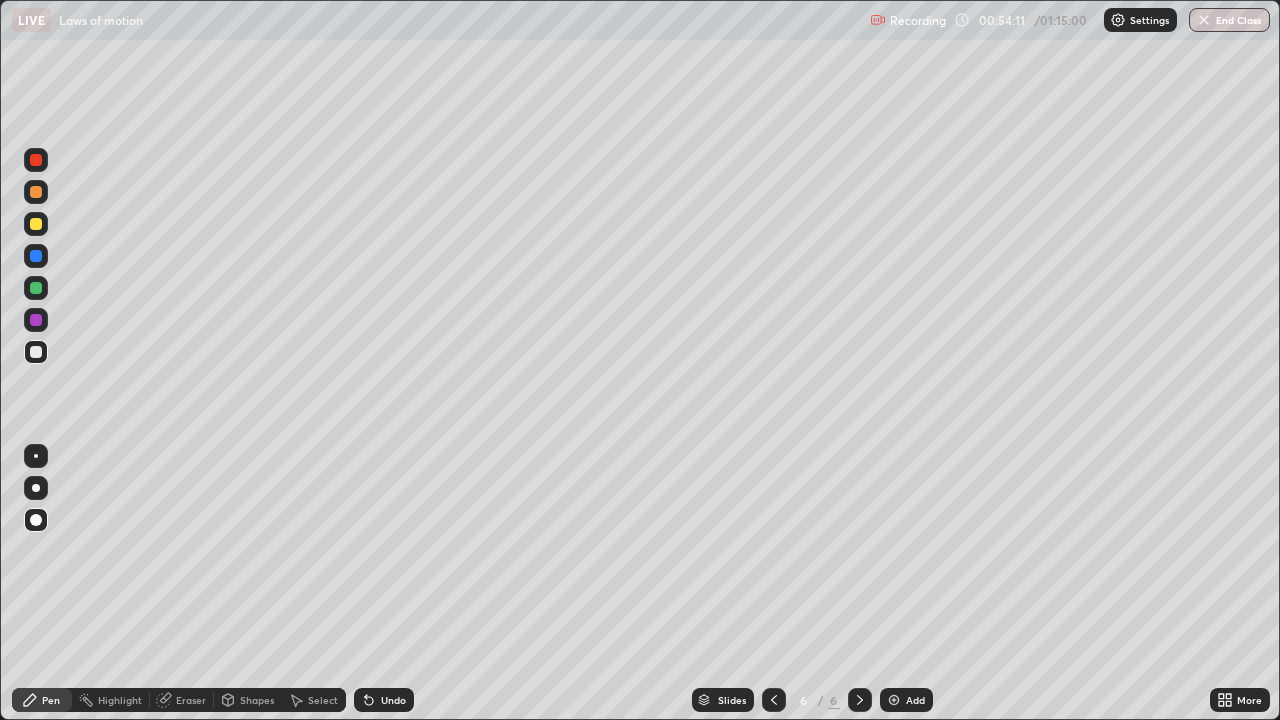 click on "Shapes" at bounding box center [257, 700] 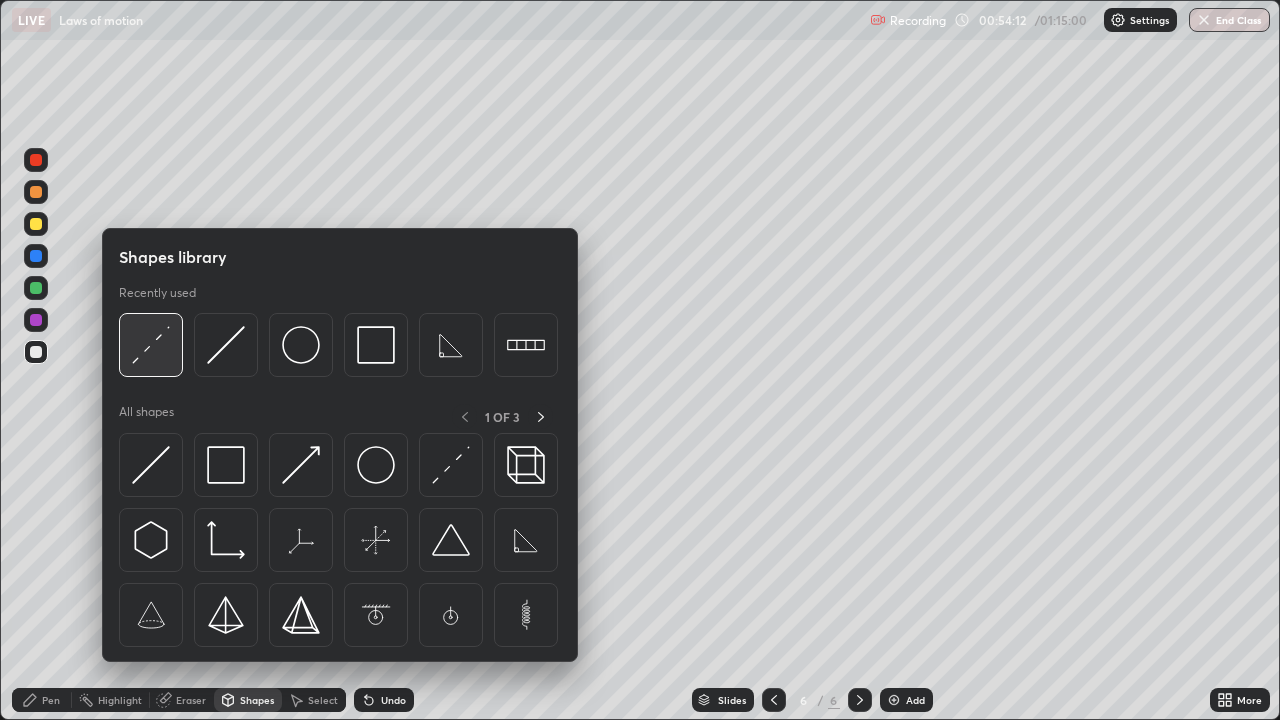 click at bounding box center (151, 345) 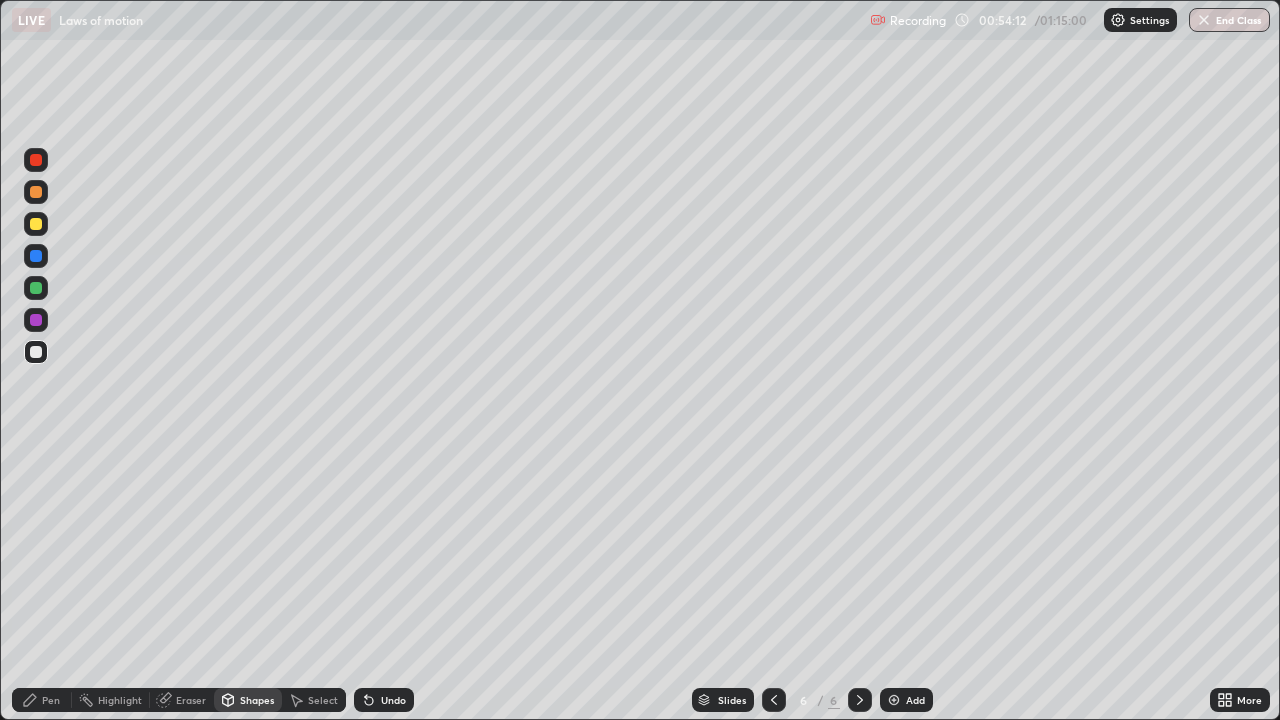 click at bounding box center [36, 224] 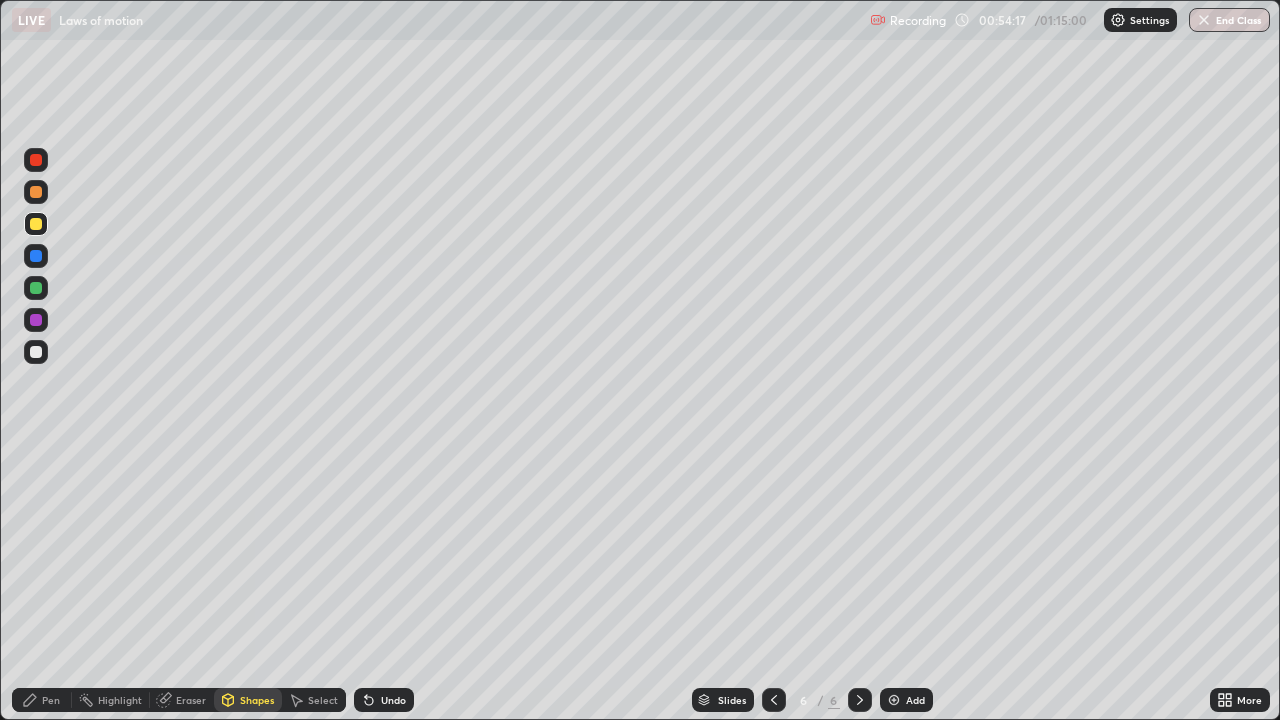 click 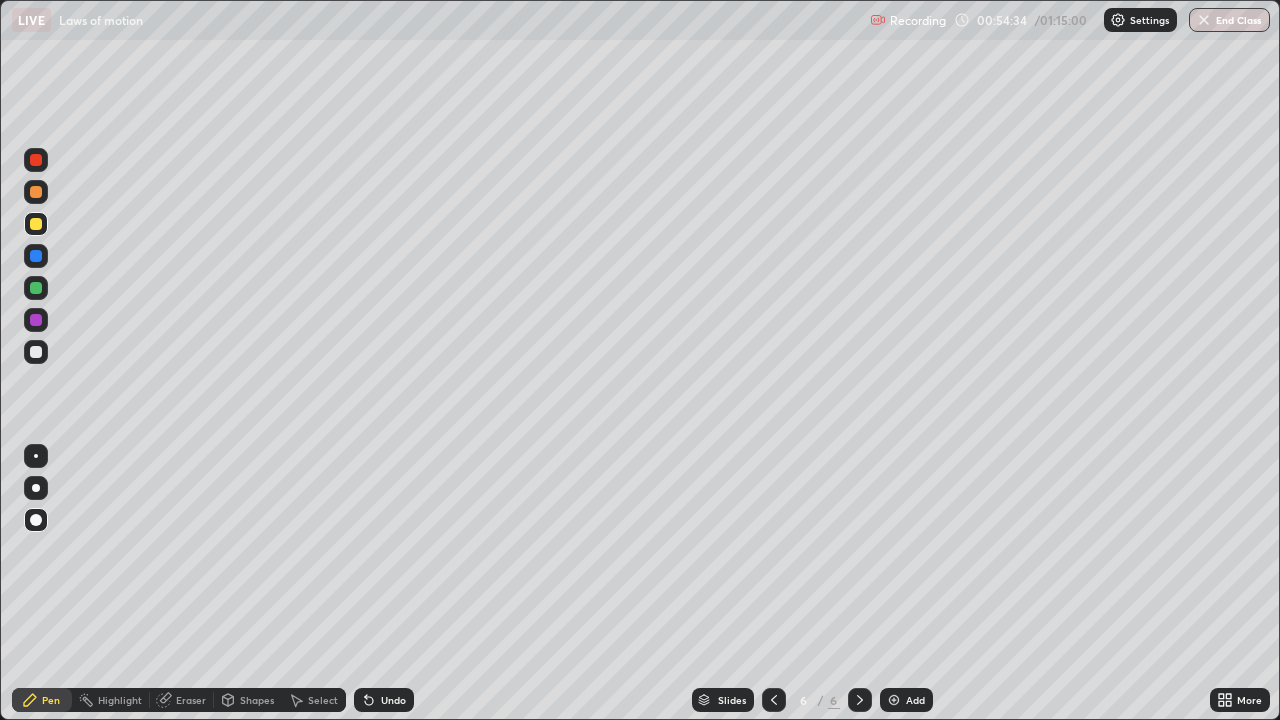 click on "Shapes" at bounding box center [257, 700] 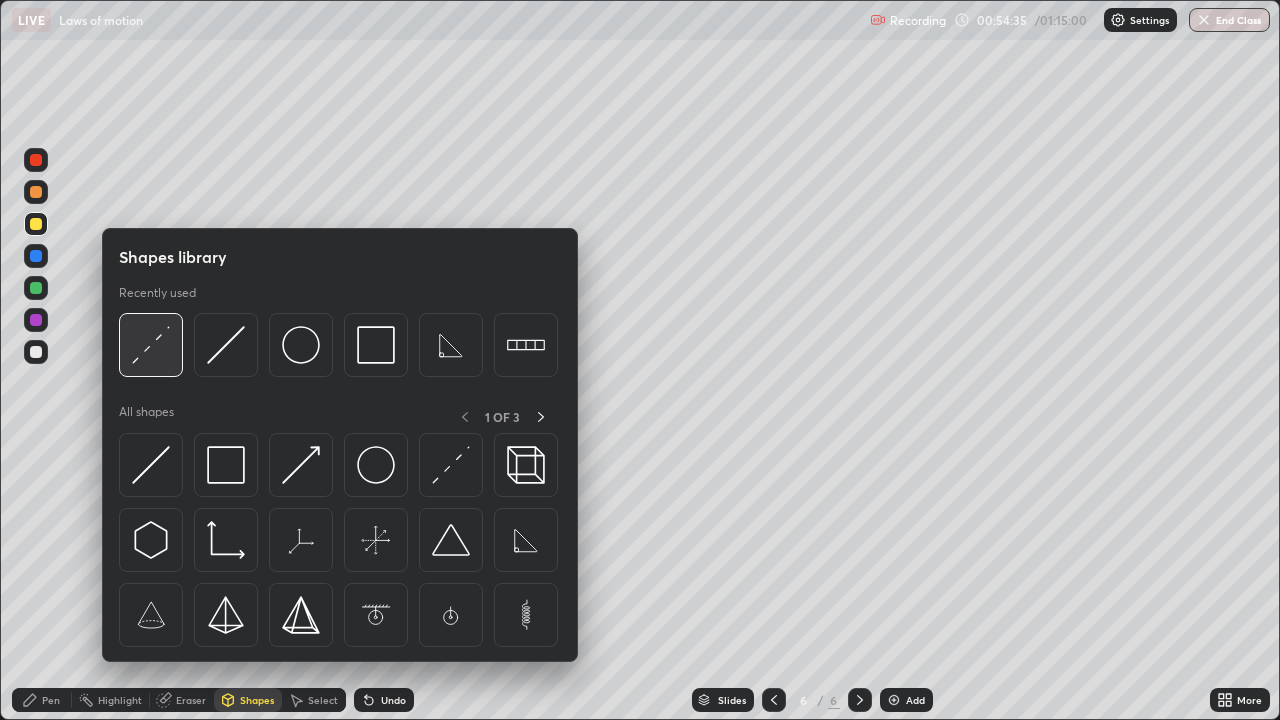 click at bounding box center [151, 345] 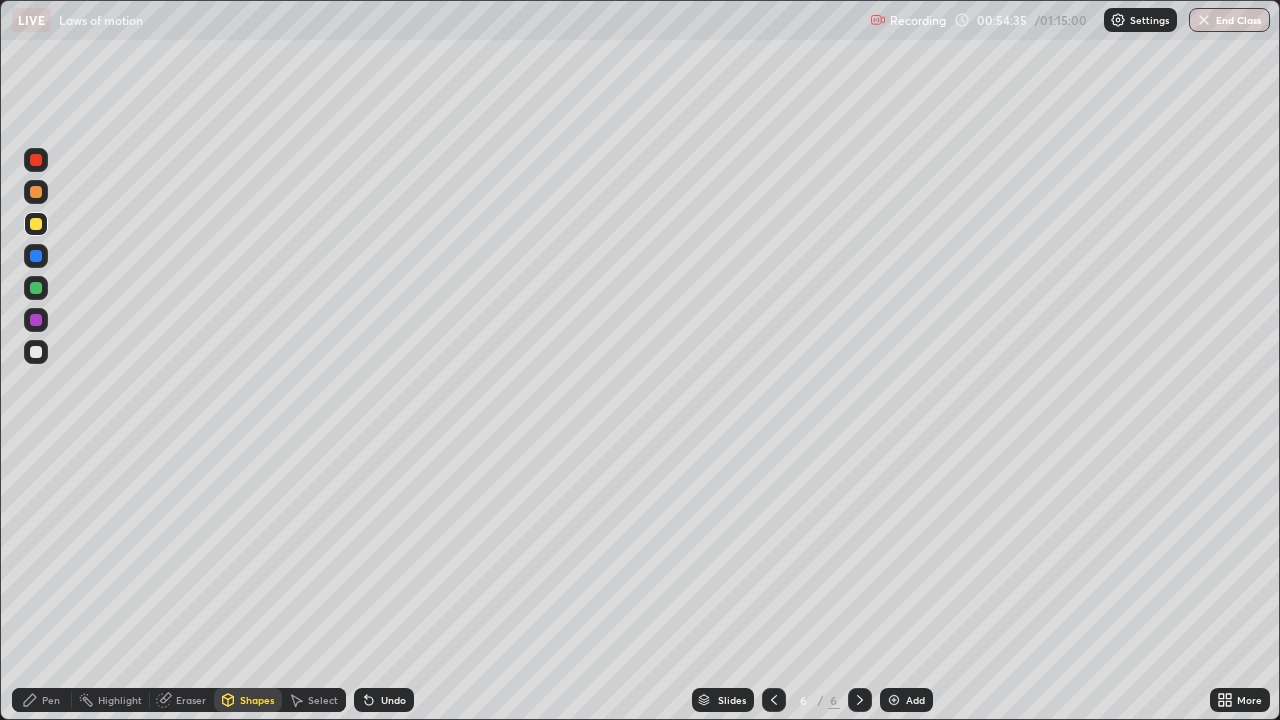 click at bounding box center [36, 352] 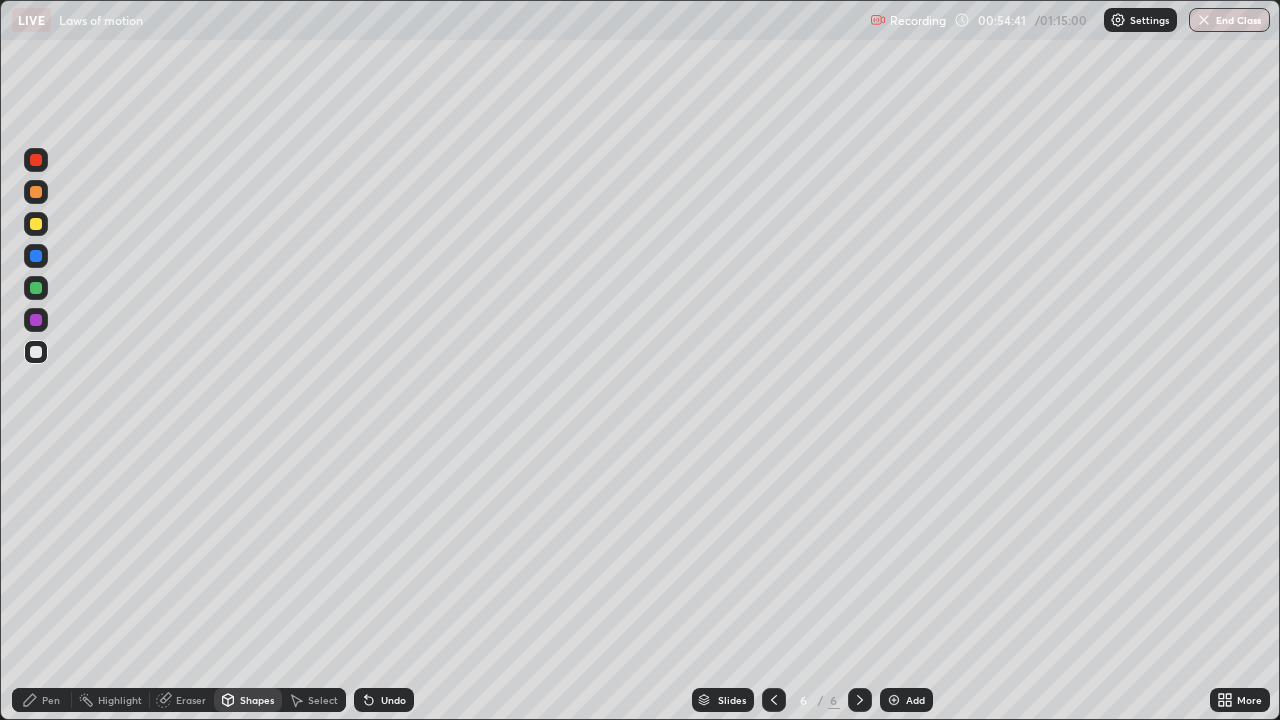 click on "Pen" at bounding box center [42, 700] 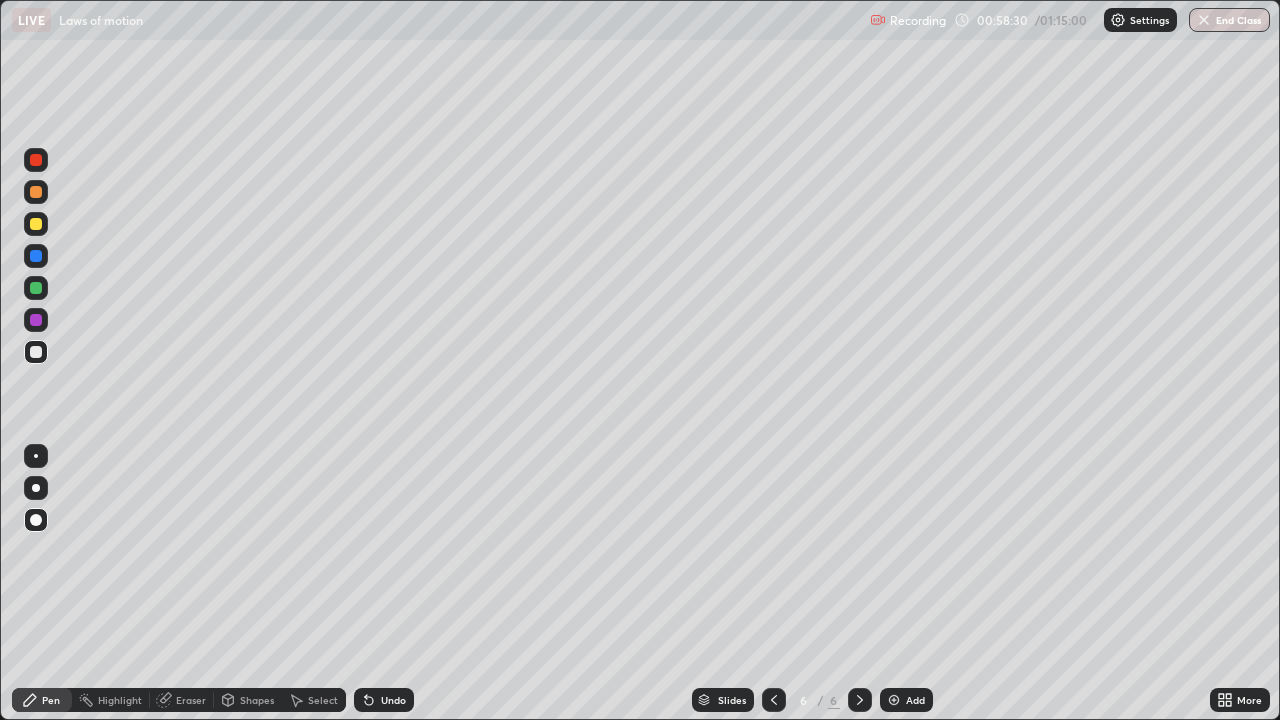 click on "End Class" at bounding box center (1229, 20) 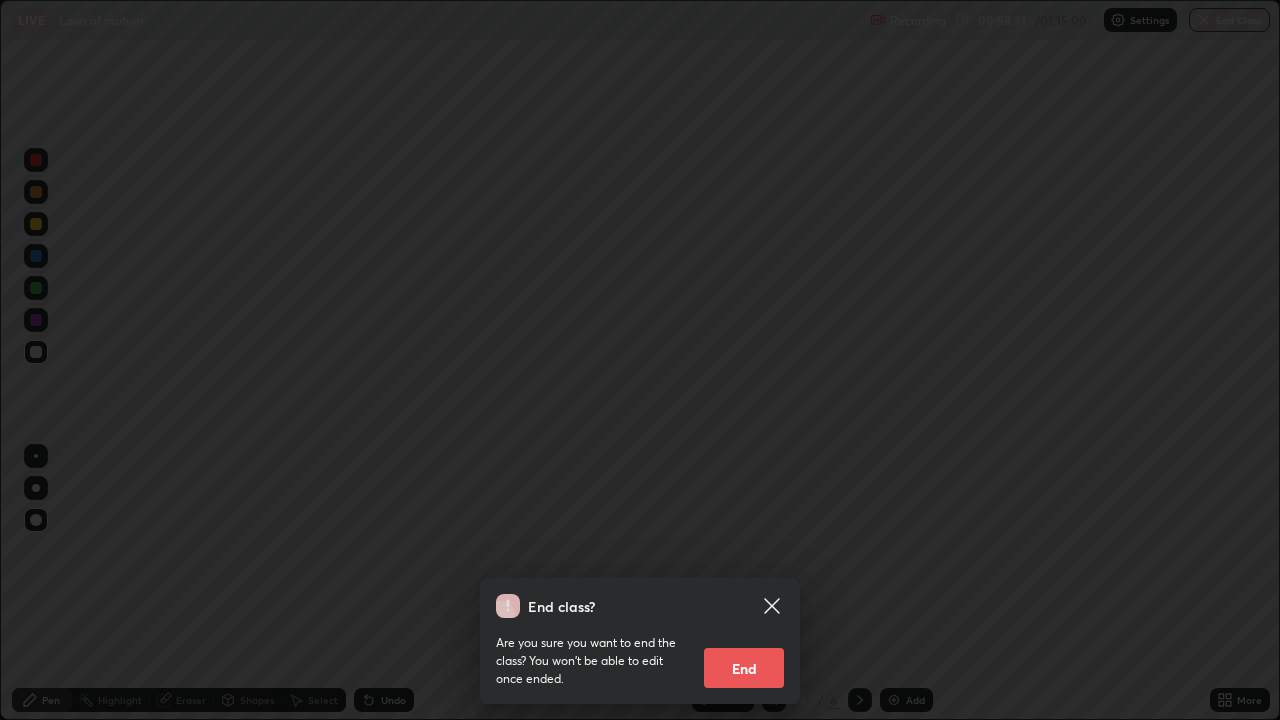 click on "End" at bounding box center (744, 668) 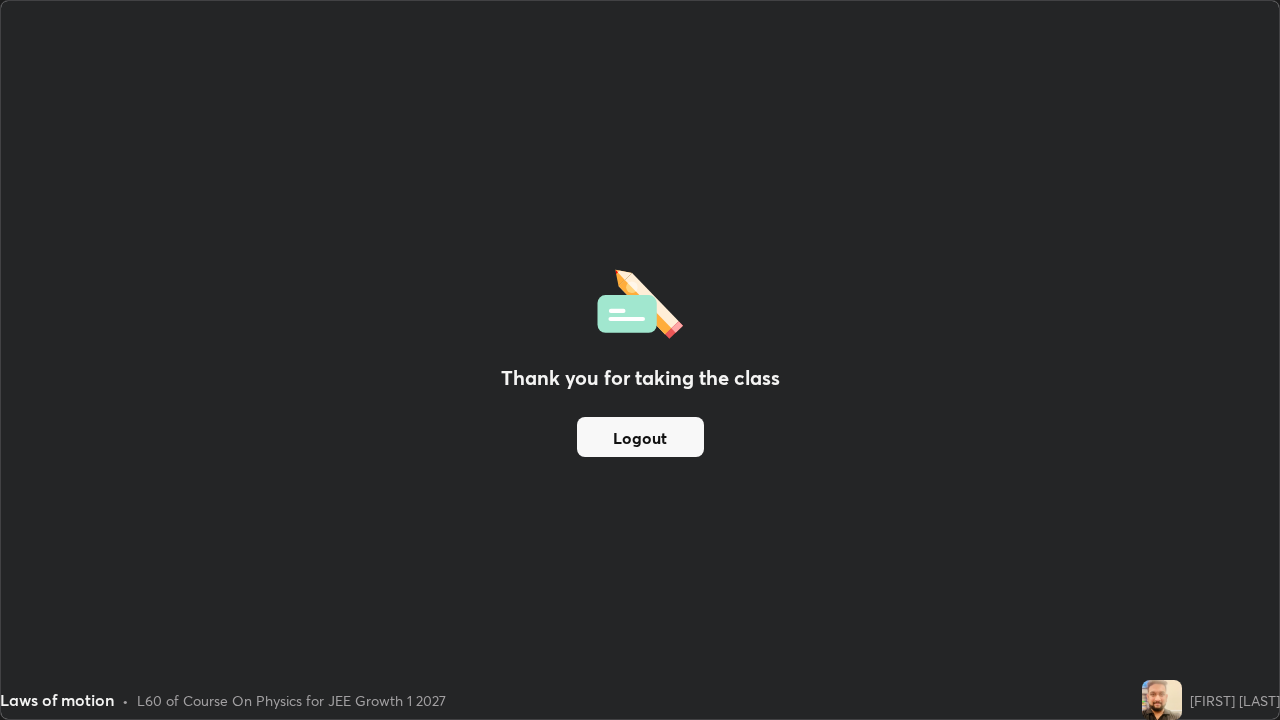 click on "Logout" at bounding box center (640, 437) 